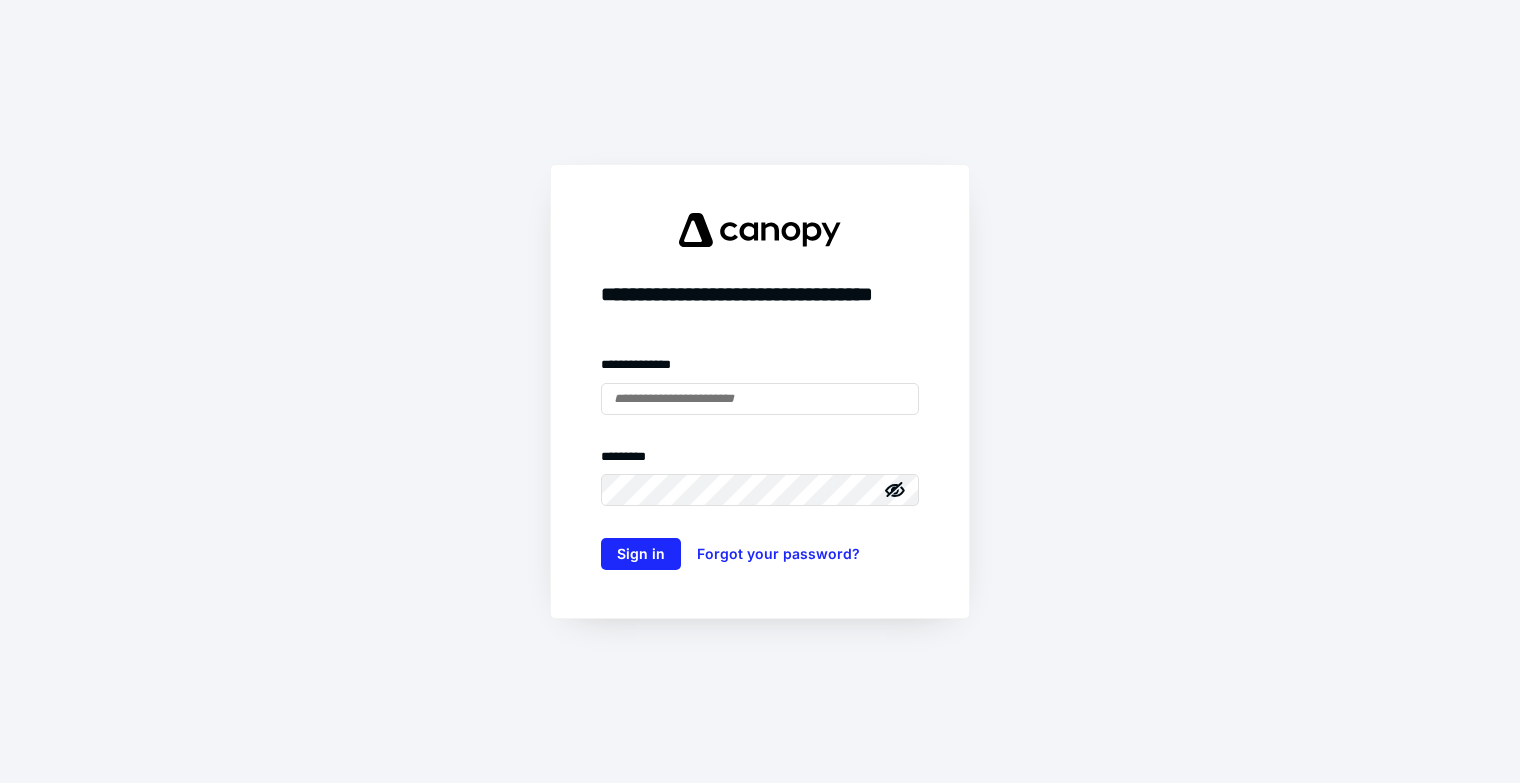 scroll, scrollTop: 0, scrollLeft: 0, axis: both 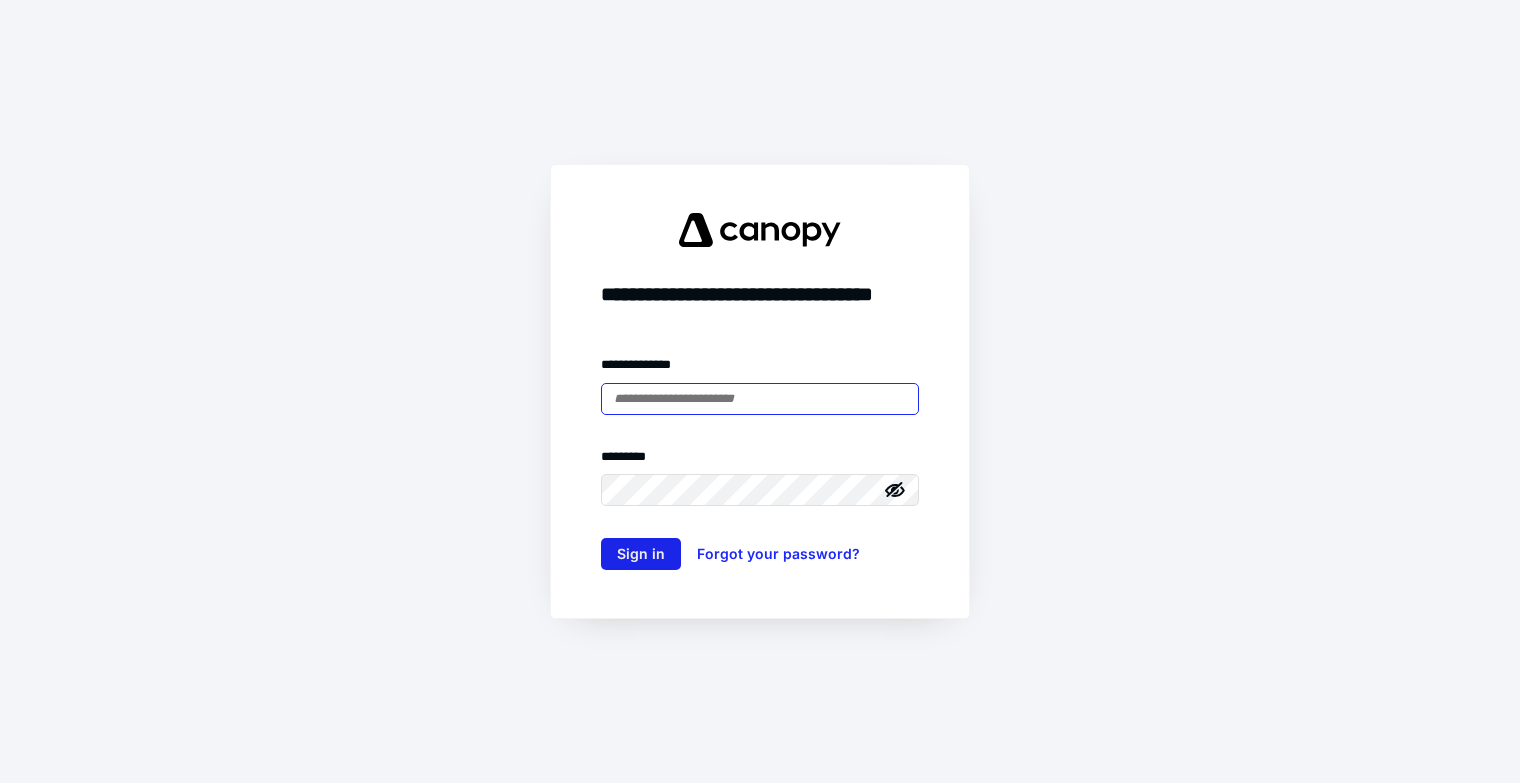 type on "**********" 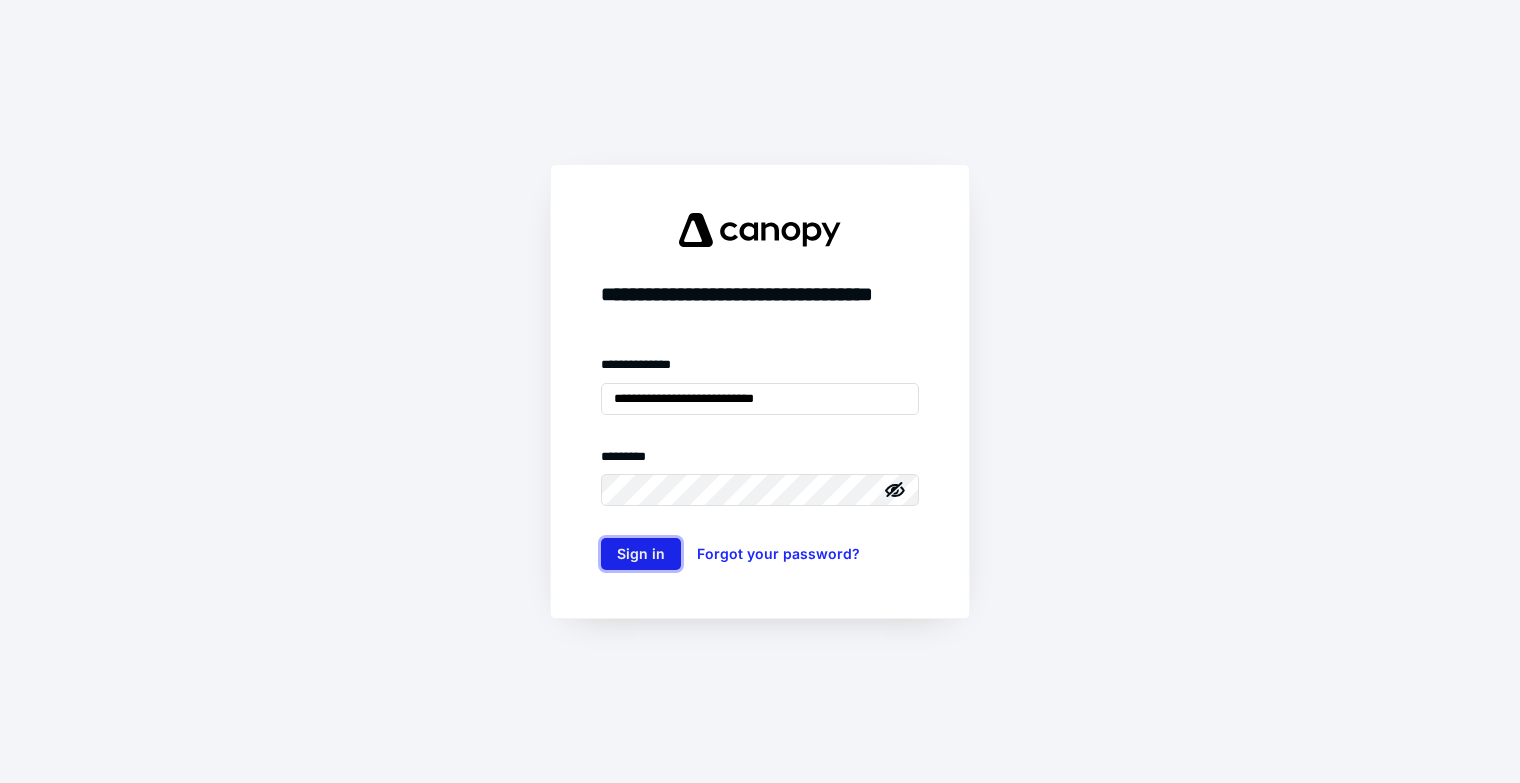 click on "Sign in" at bounding box center (641, 554) 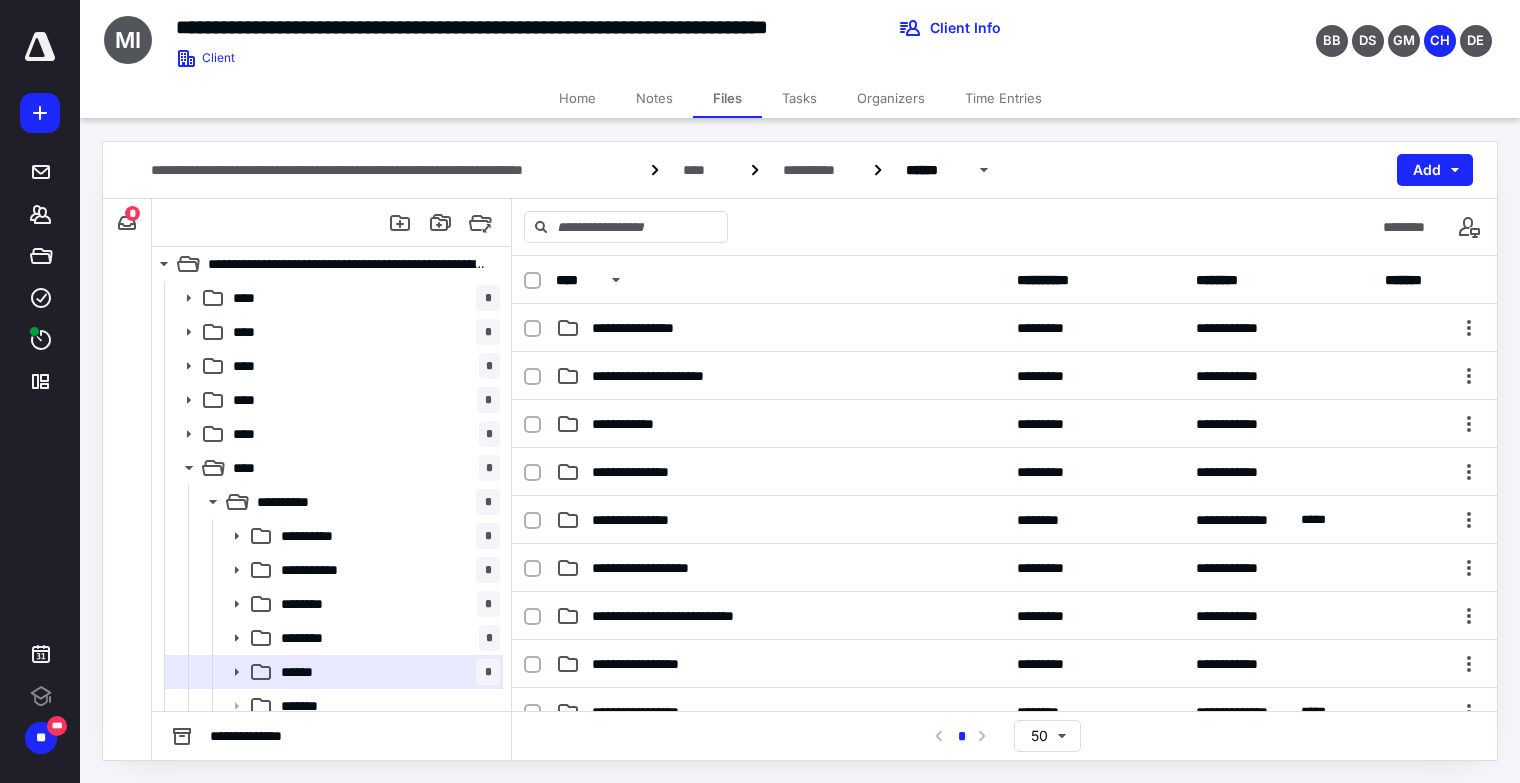 scroll, scrollTop: 0, scrollLeft: 0, axis: both 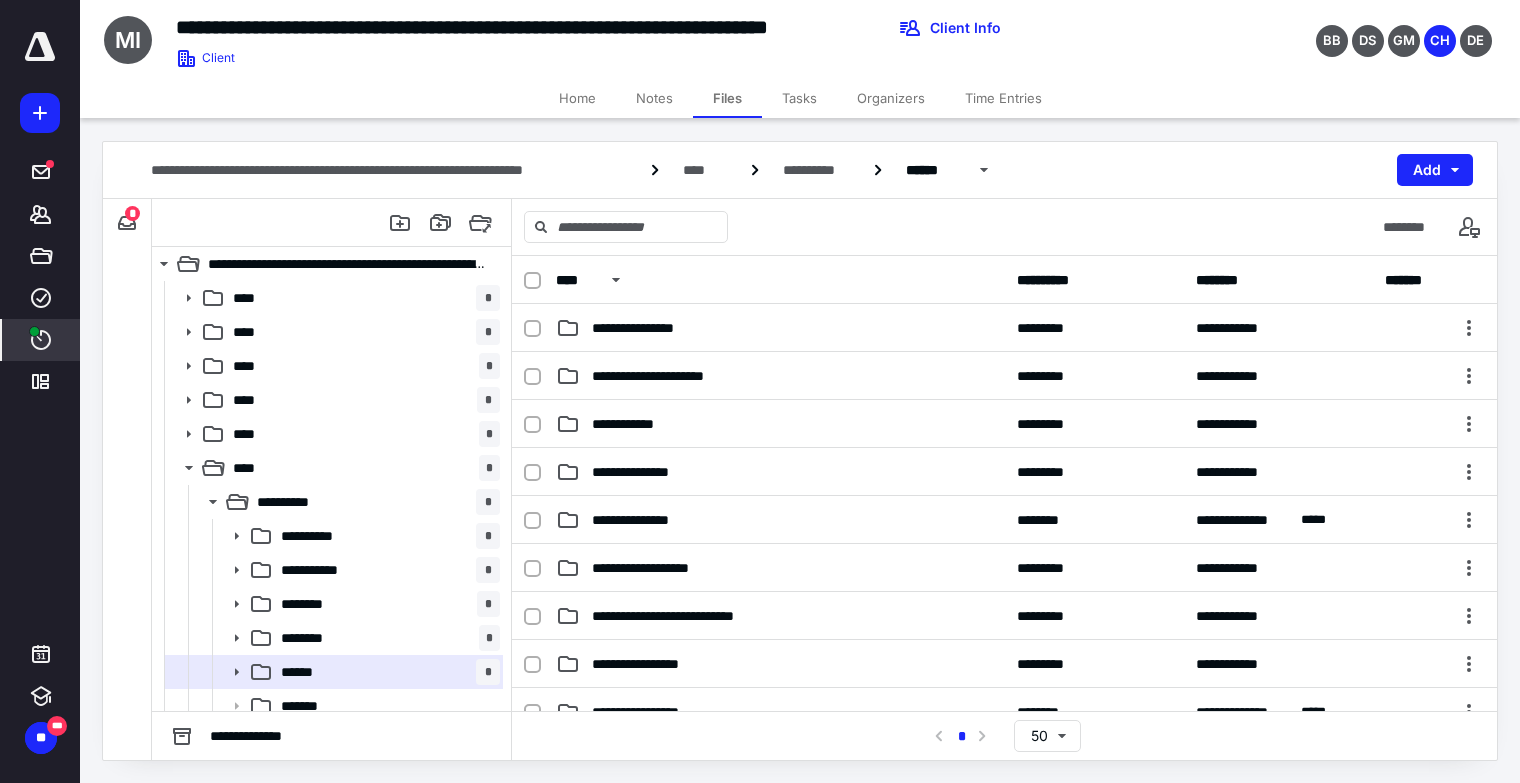 click 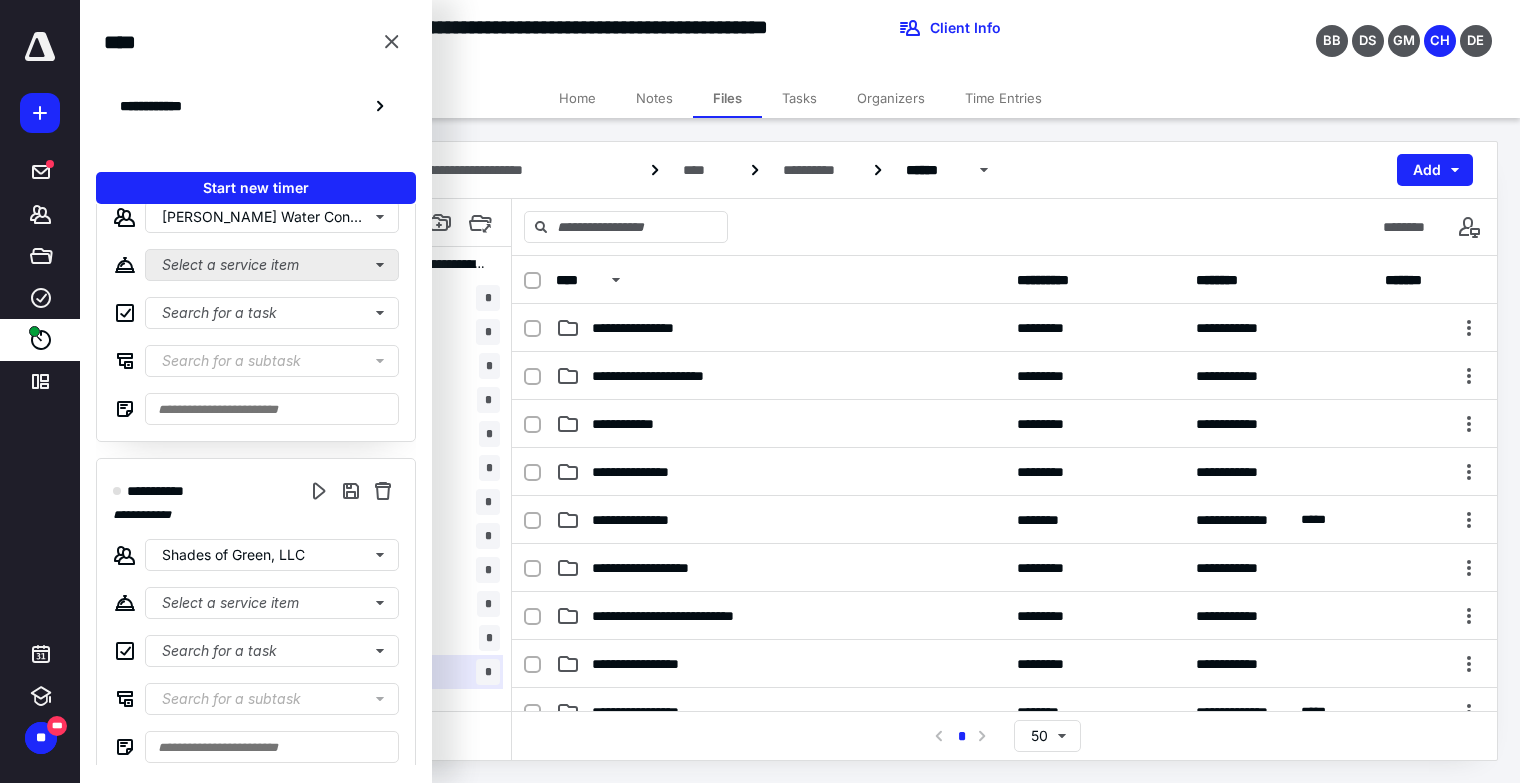 scroll, scrollTop: 115, scrollLeft: 0, axis: vertical 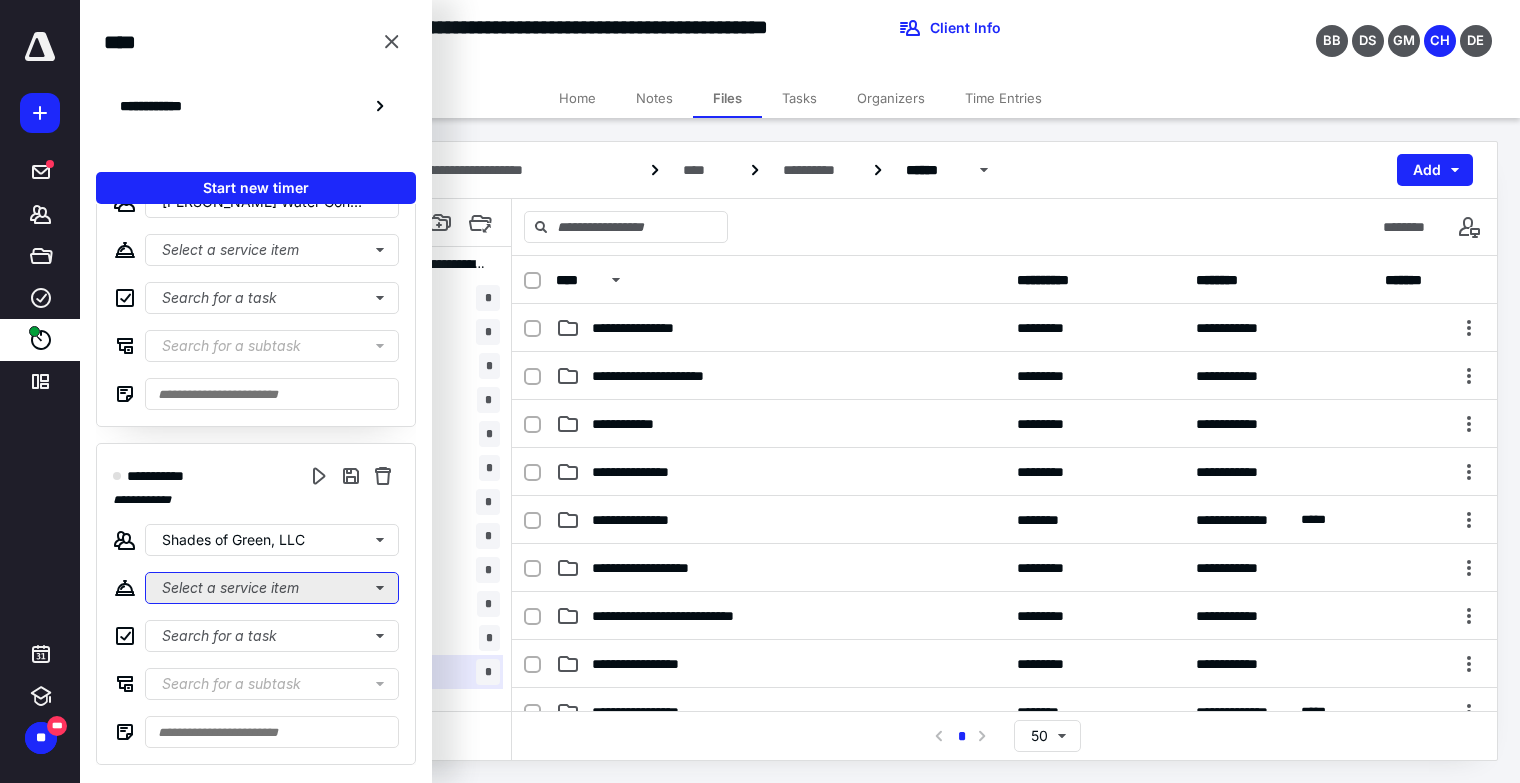 click on "Select a service item" at bounding box center (272, 250) 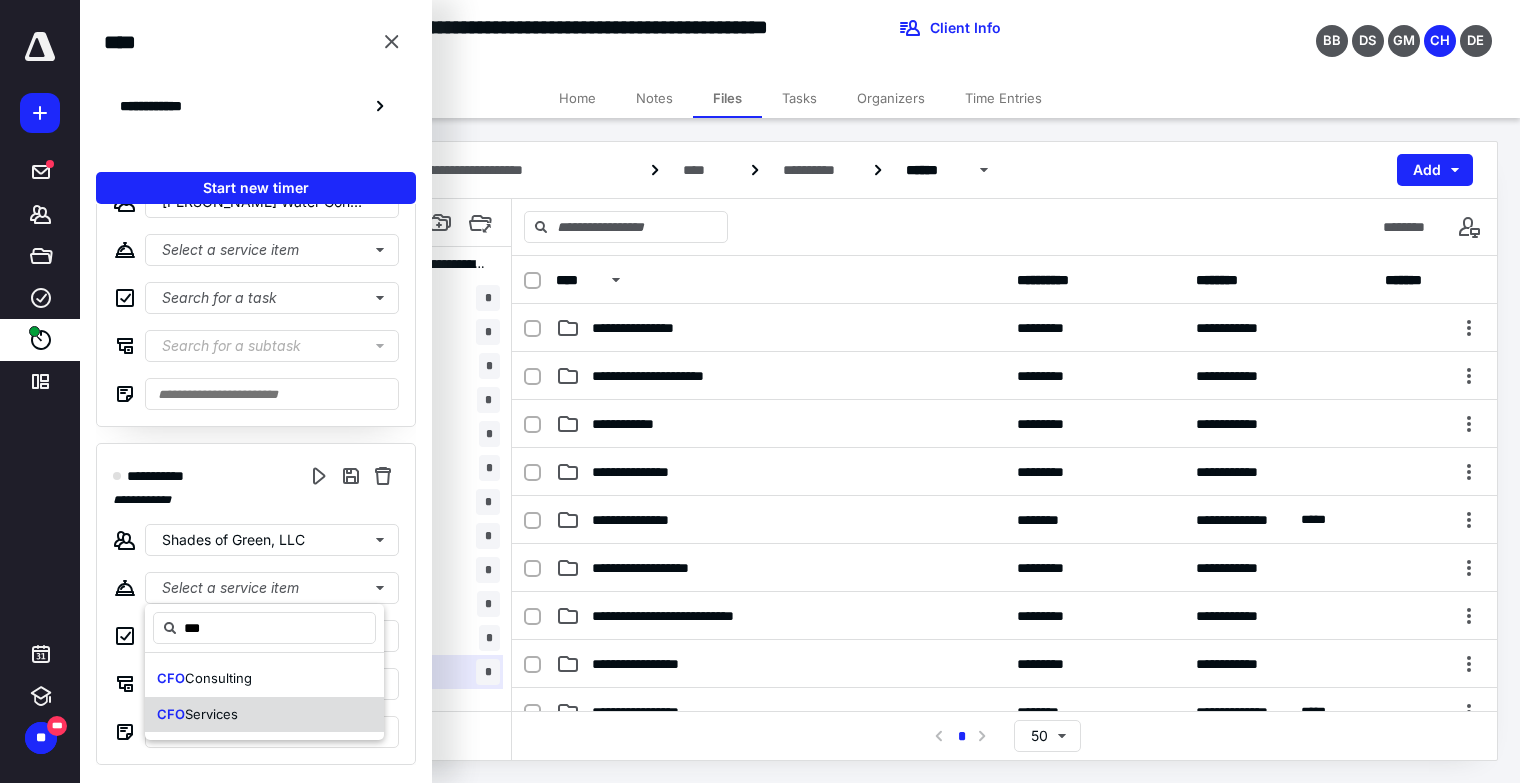 click on "CFO  Services" at bounding box center (264, 715) 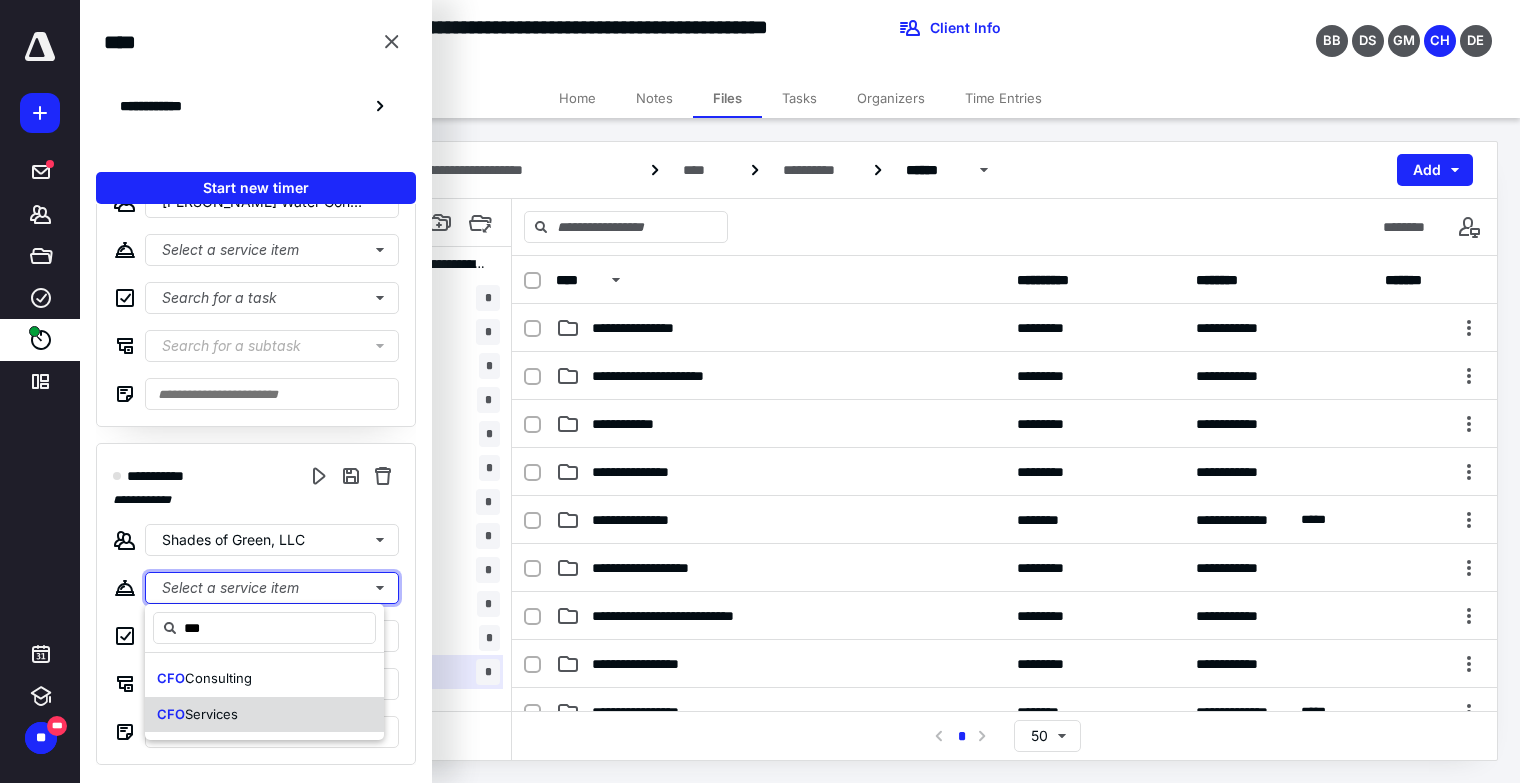 type 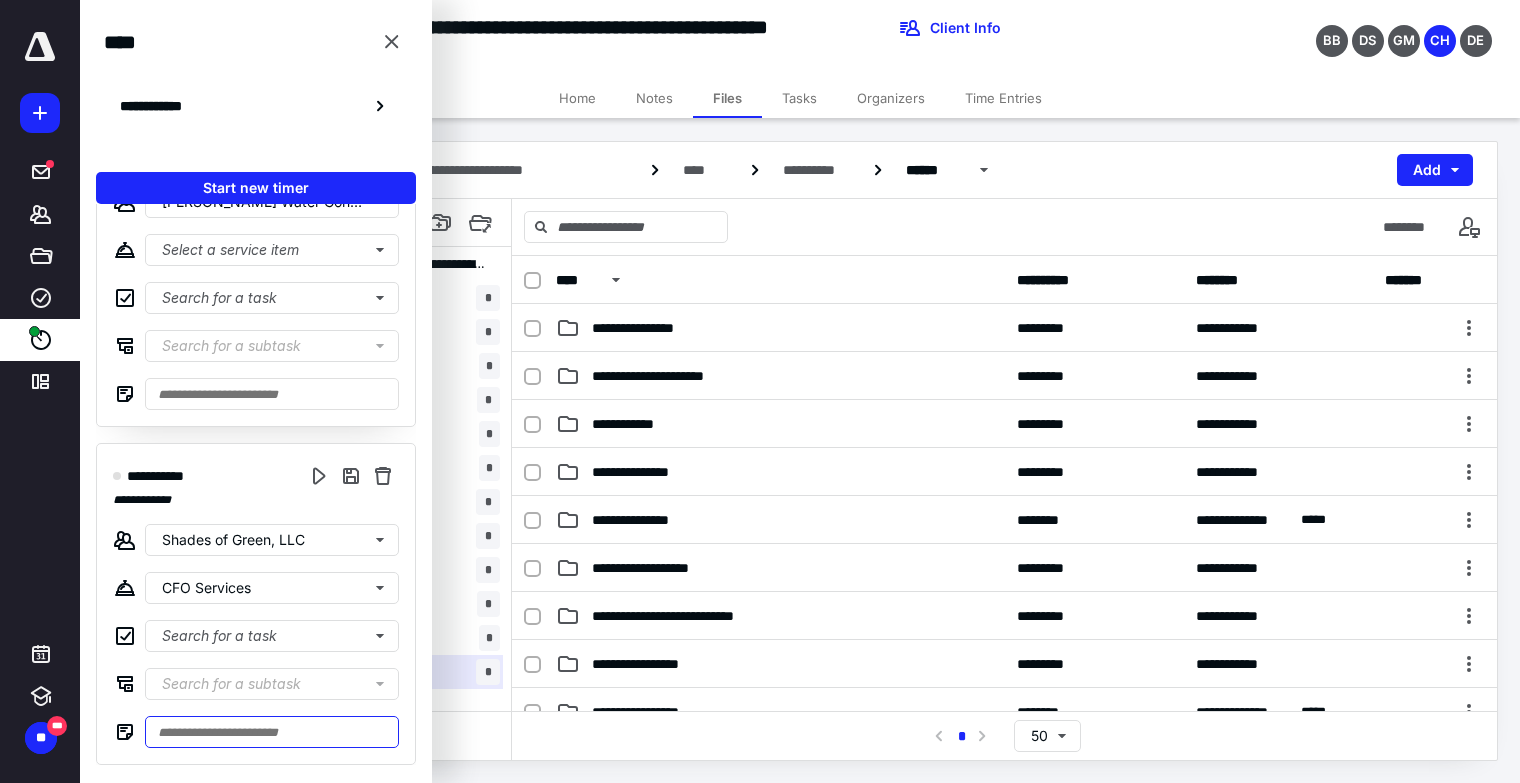 click at bounding box center (272, 732) 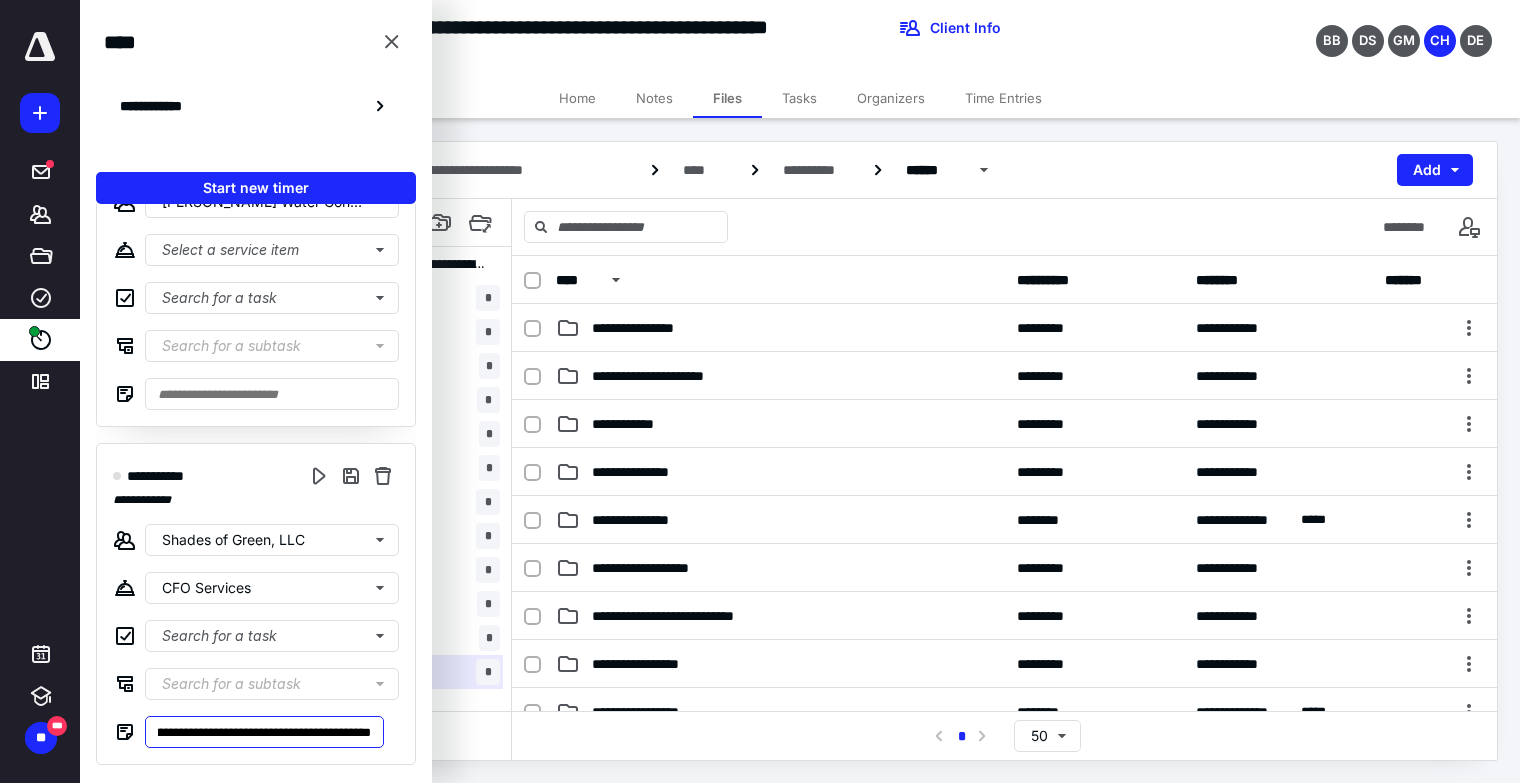 scroll, scrollTop: 0, scrollLeft: 1018, axis: horizontal 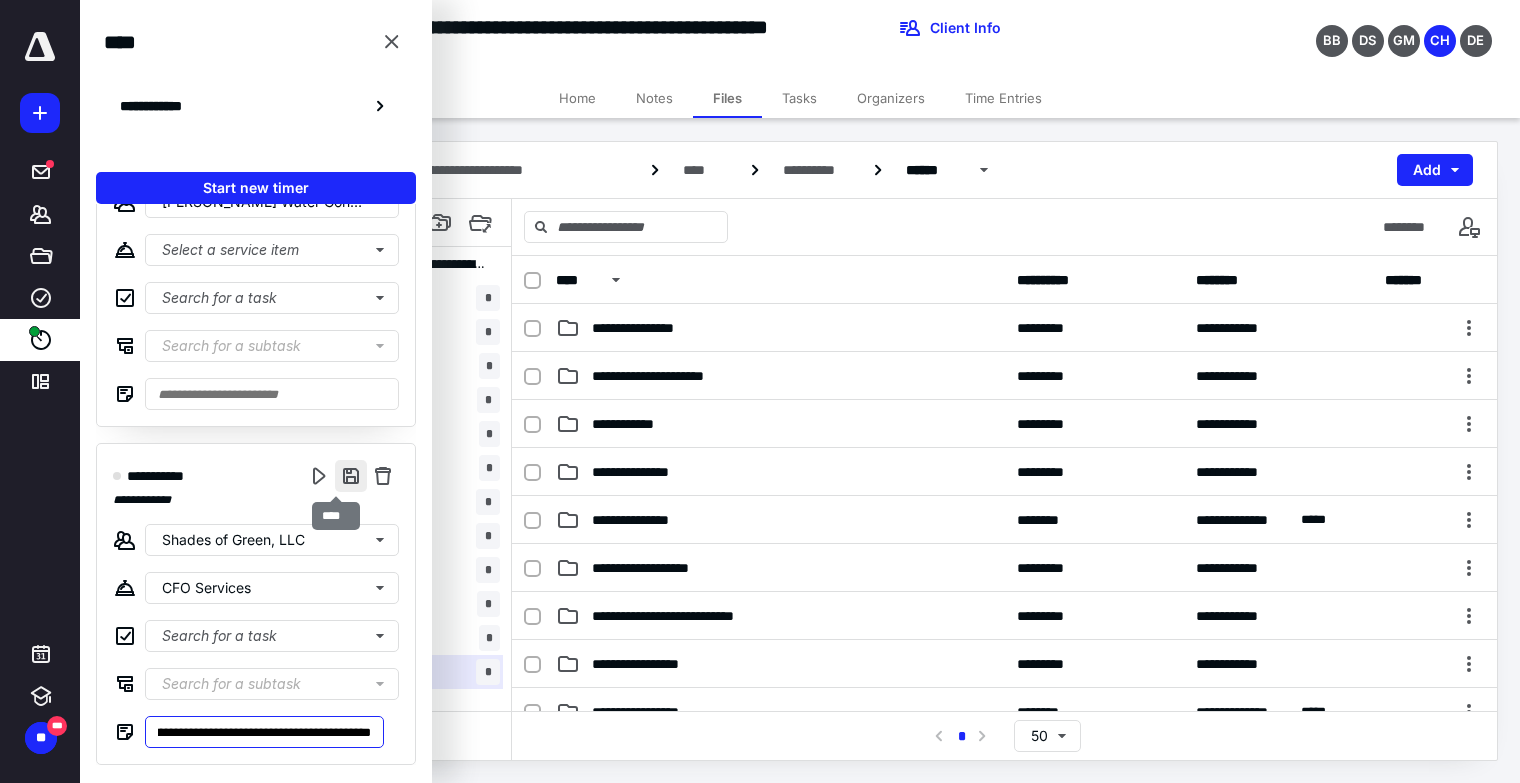 type on "**********" 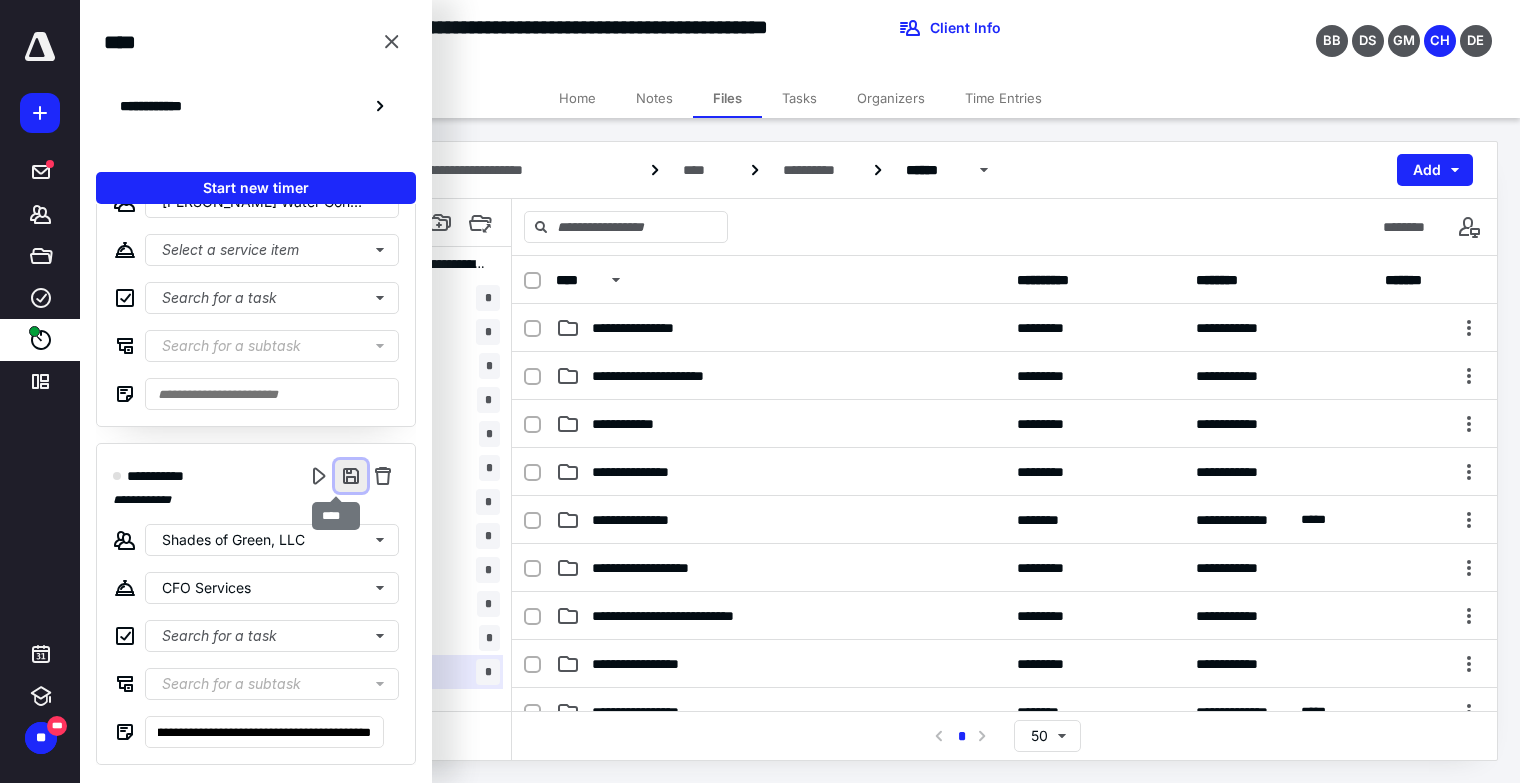 scroll, scrollTop: 0, scrollLeft: 0, axis: both 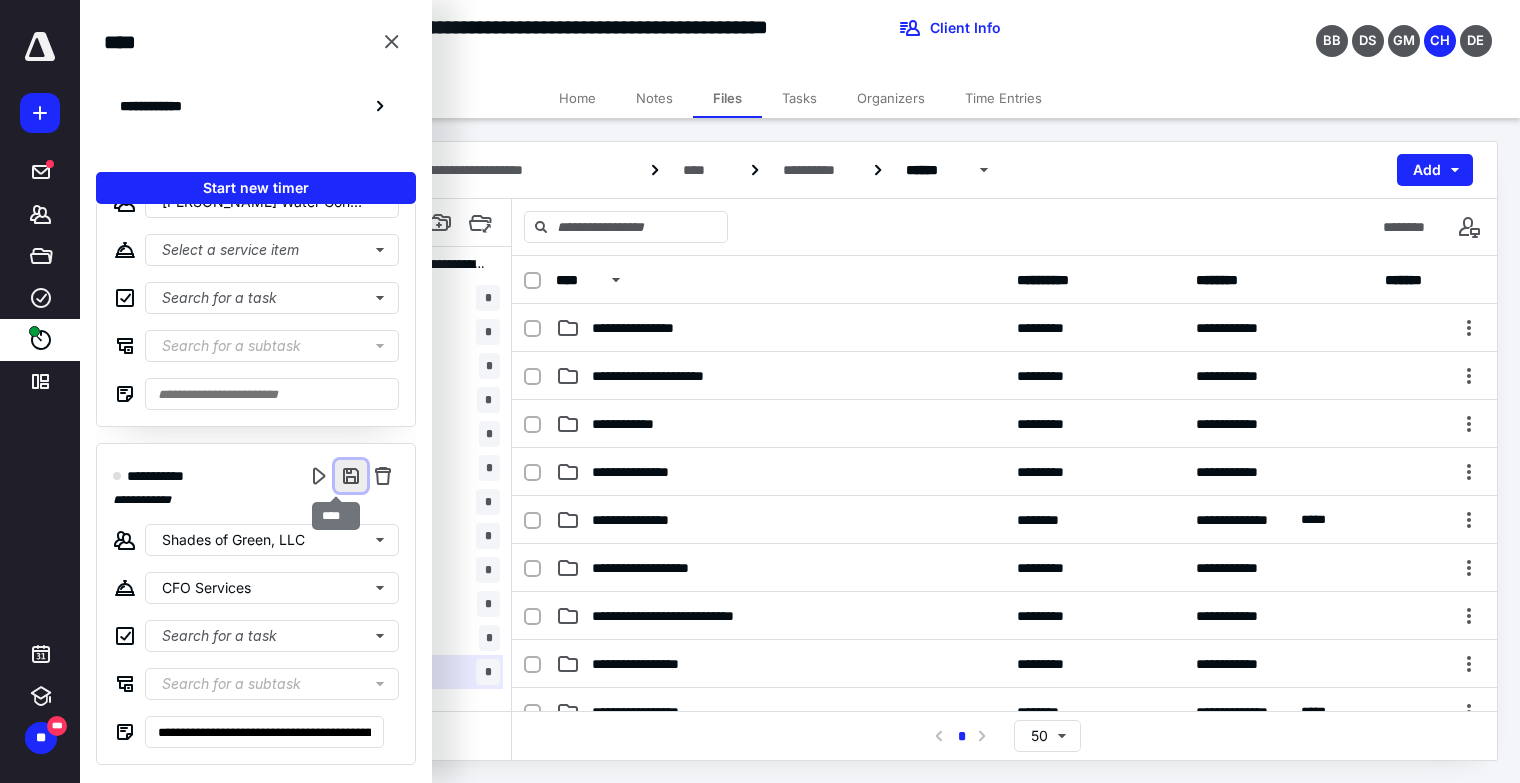 click at bounding box center [351, 476] 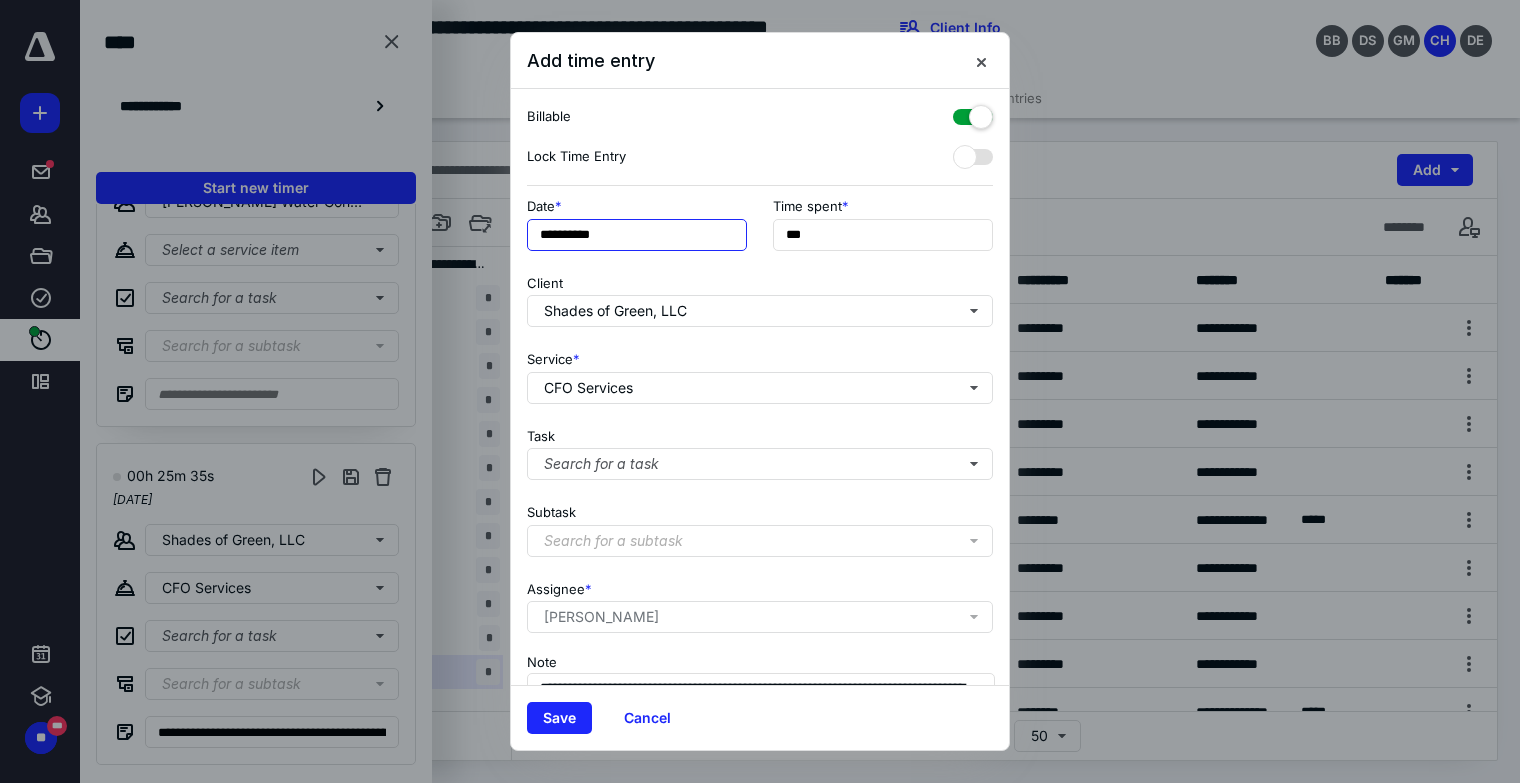 click on "**********" at bounding box center (637, 235) 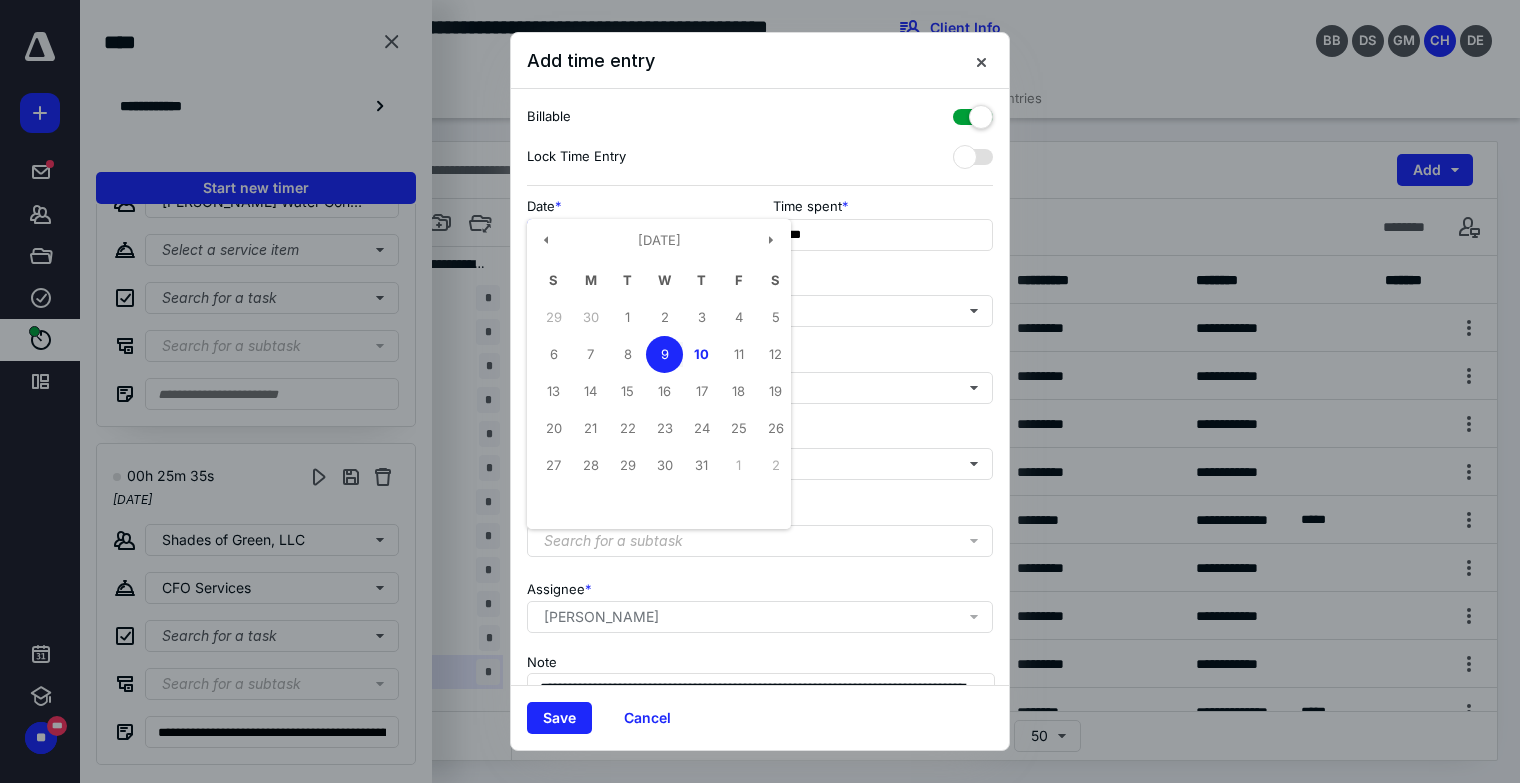 click on "9" at bounding box center (664, 354) 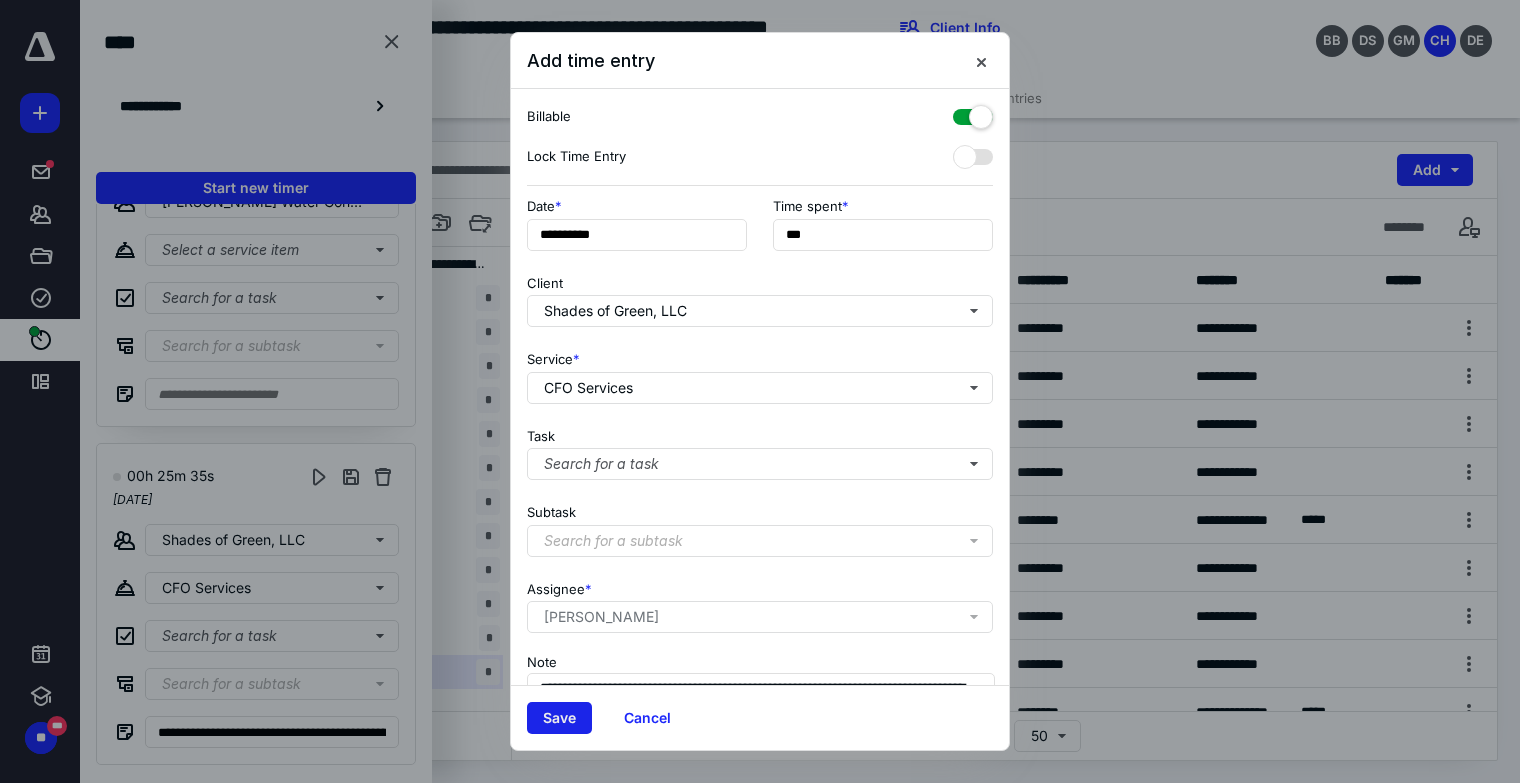 click on "Save" at bounding box center [559, 718] 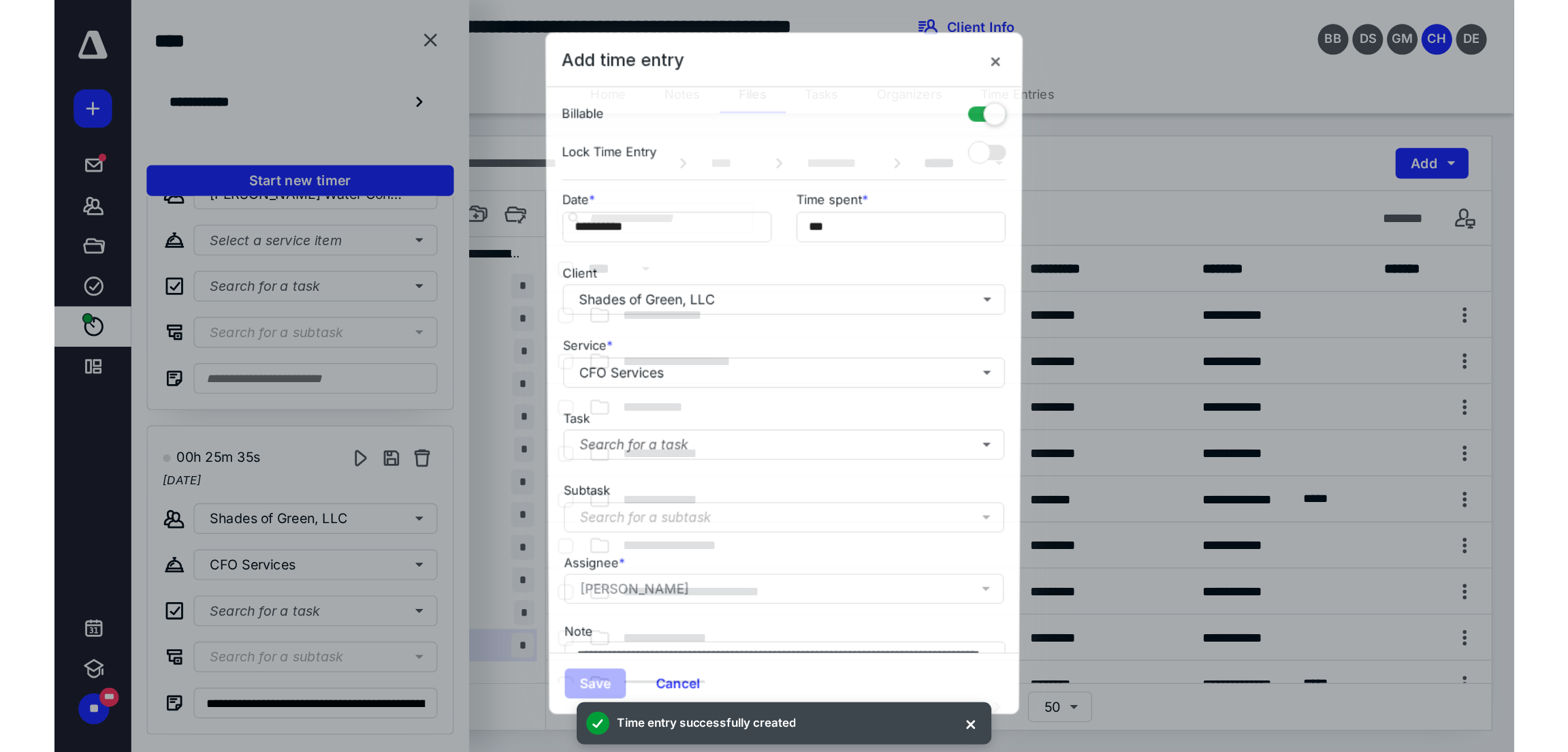 scroll, scrollTop: 0, scrollLeft: 0, axis: both 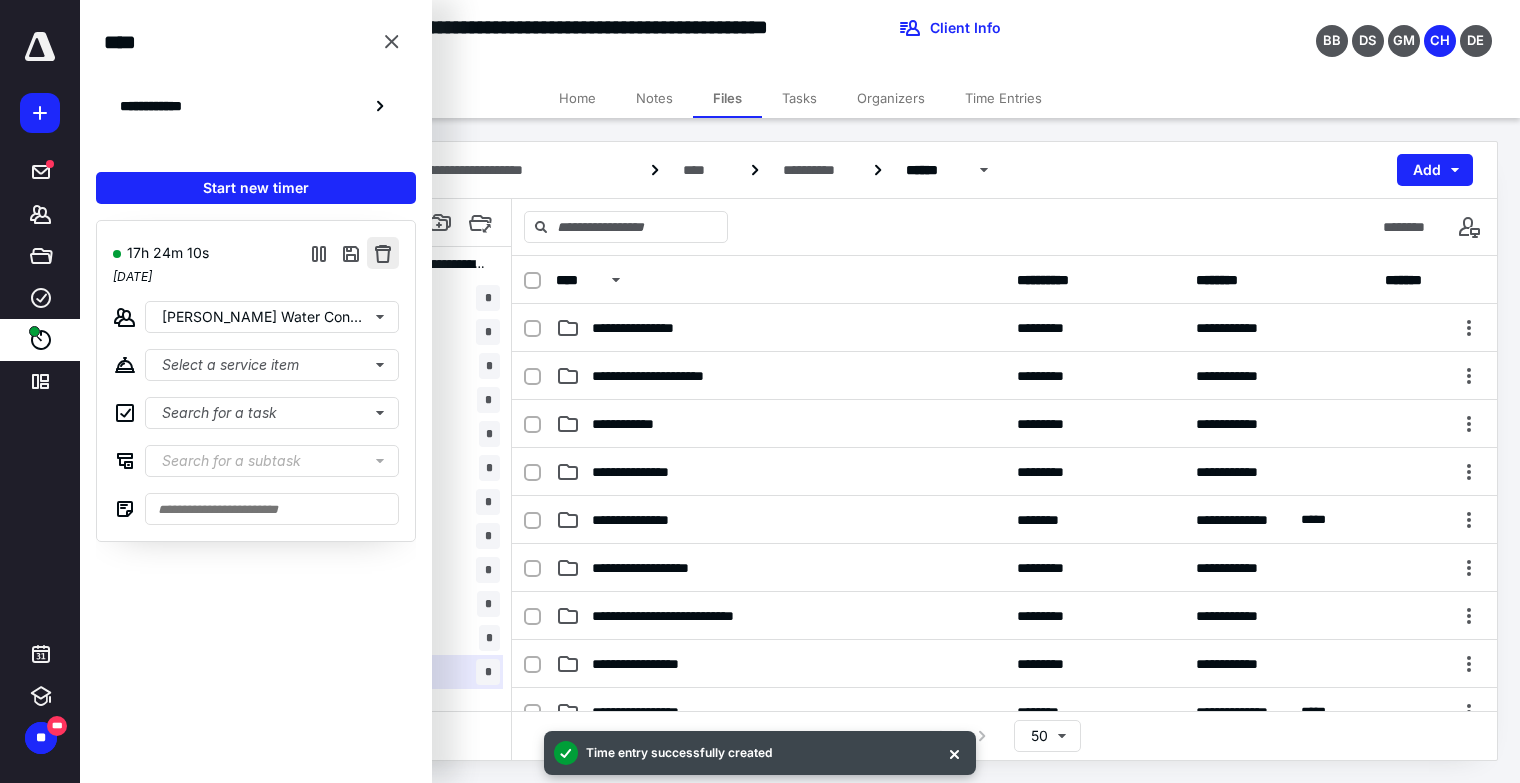 click at bounding box center [383, 253] 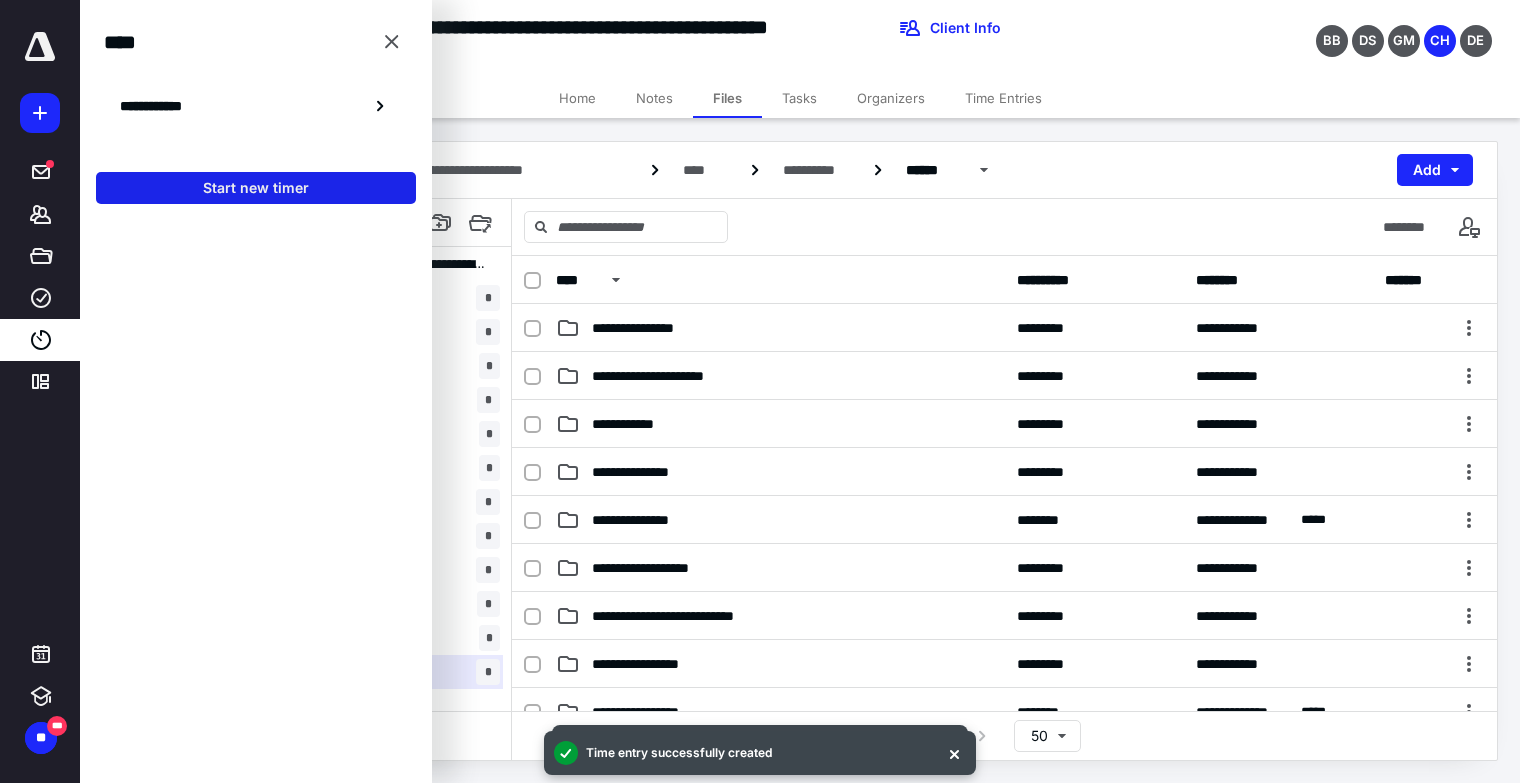 click on "Start new timer" at bounding box center [256, 188] 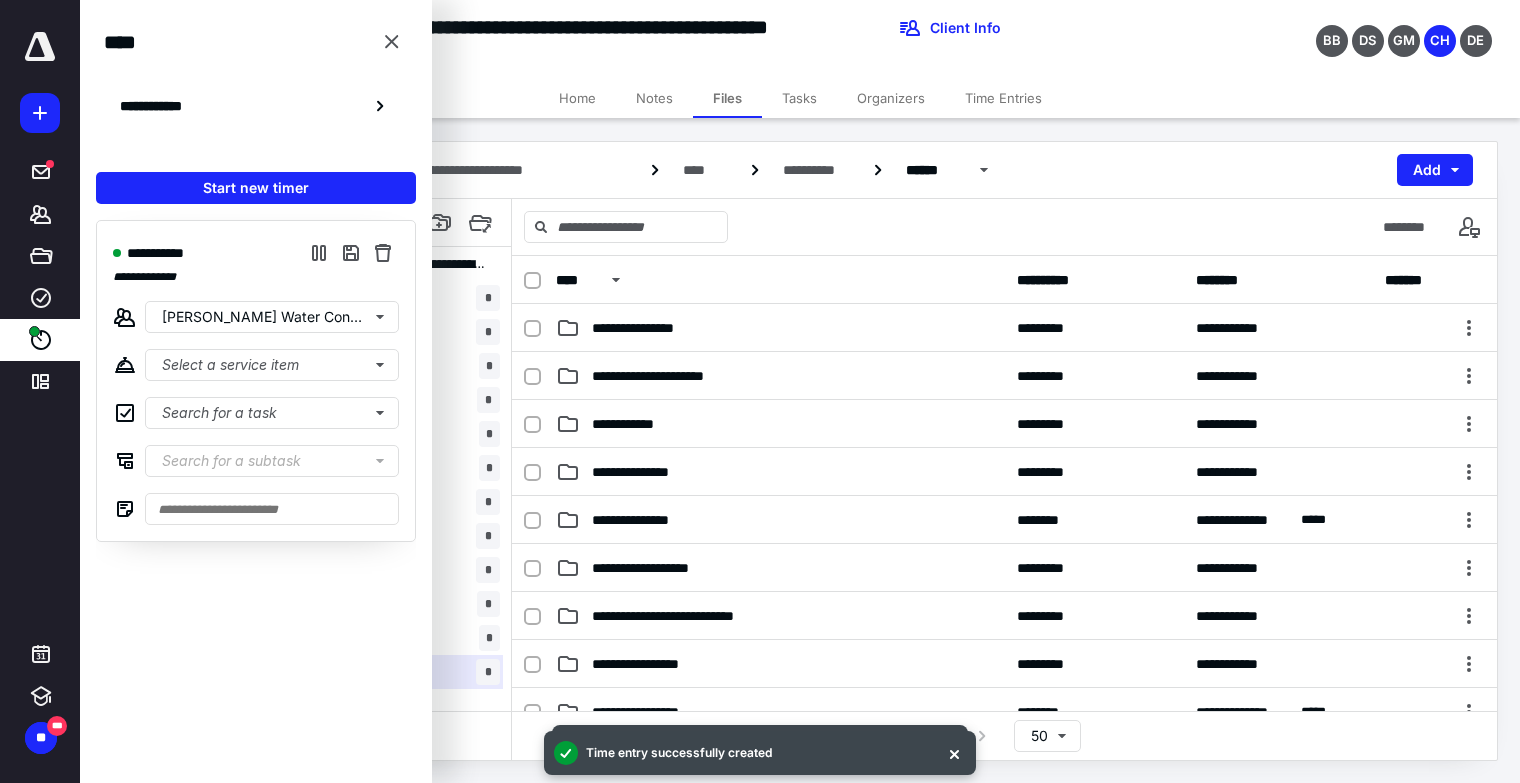 click on "Home Notes Files Tasks Organizers Time Entries" at bounding box center [800, 98] 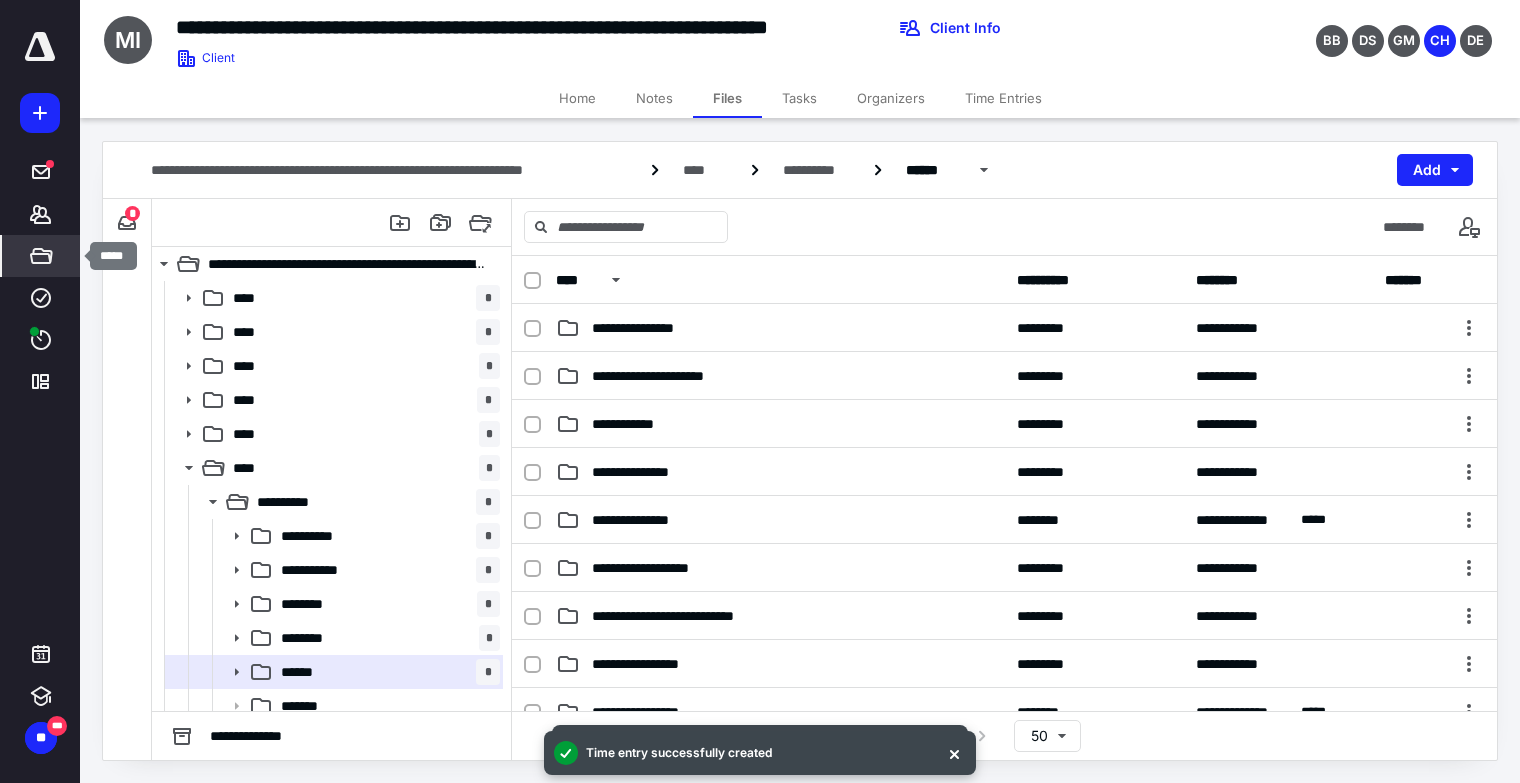 click 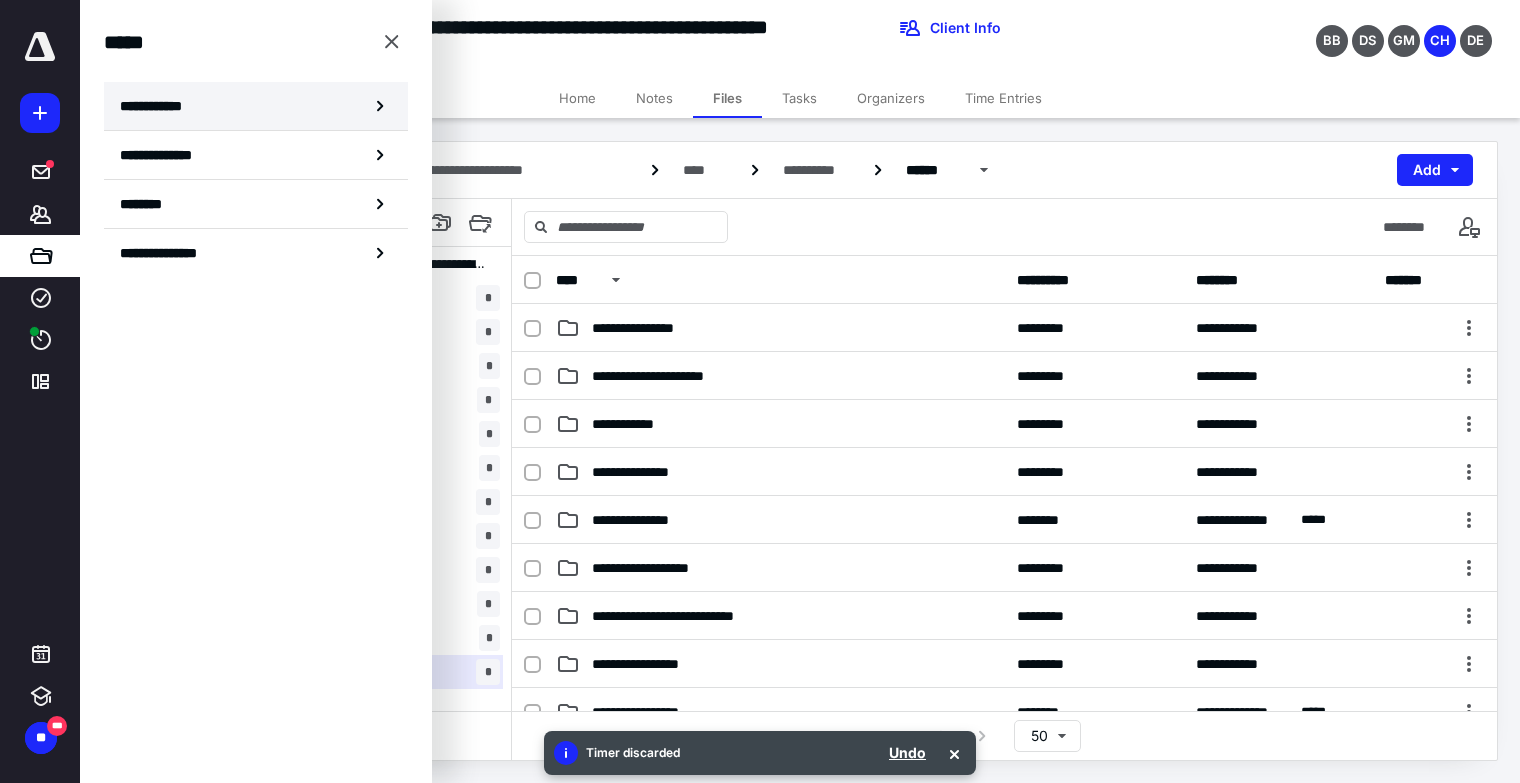 click on "**********" at bounding box center (157, 106) 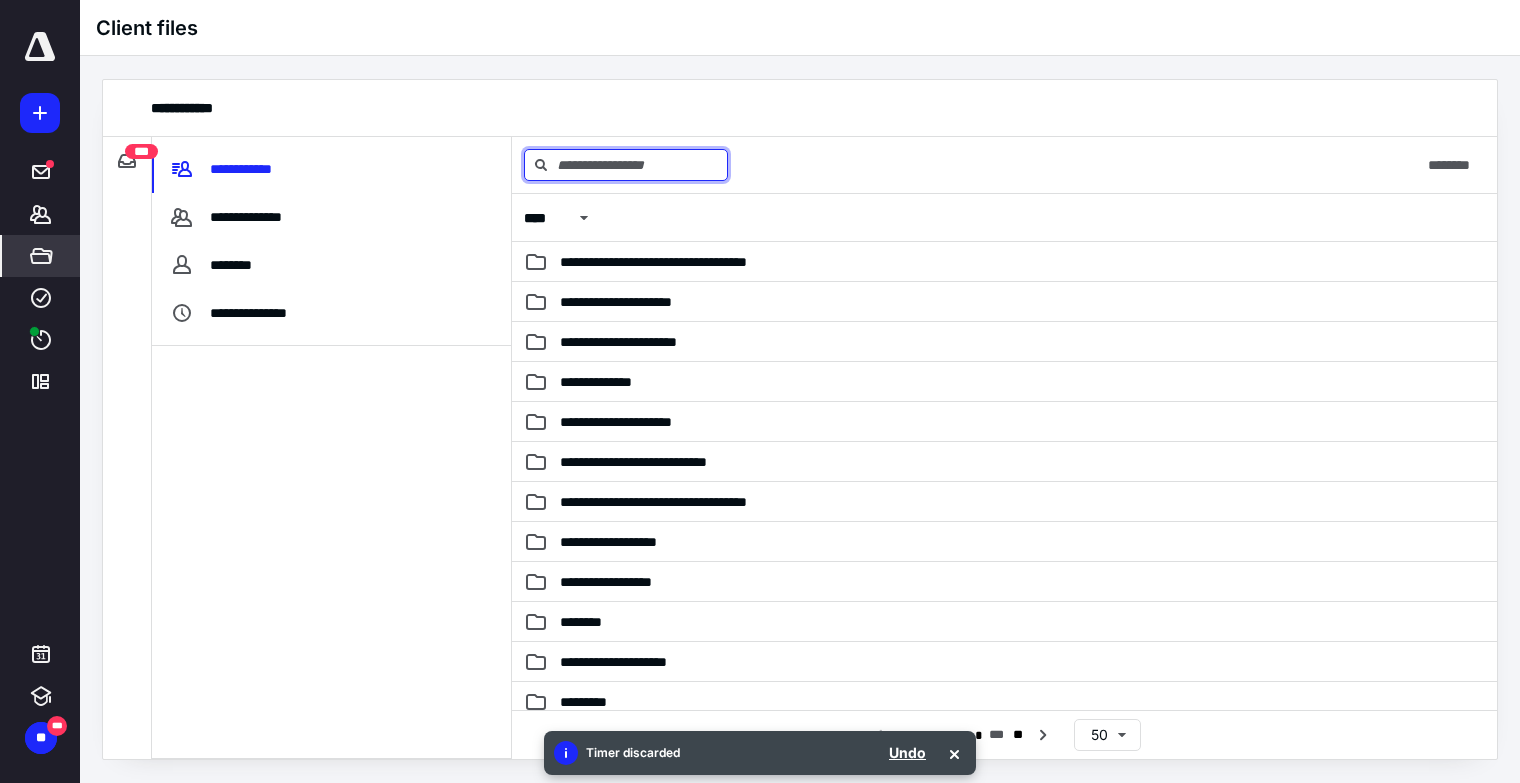 click at bounding box center (626, 165) 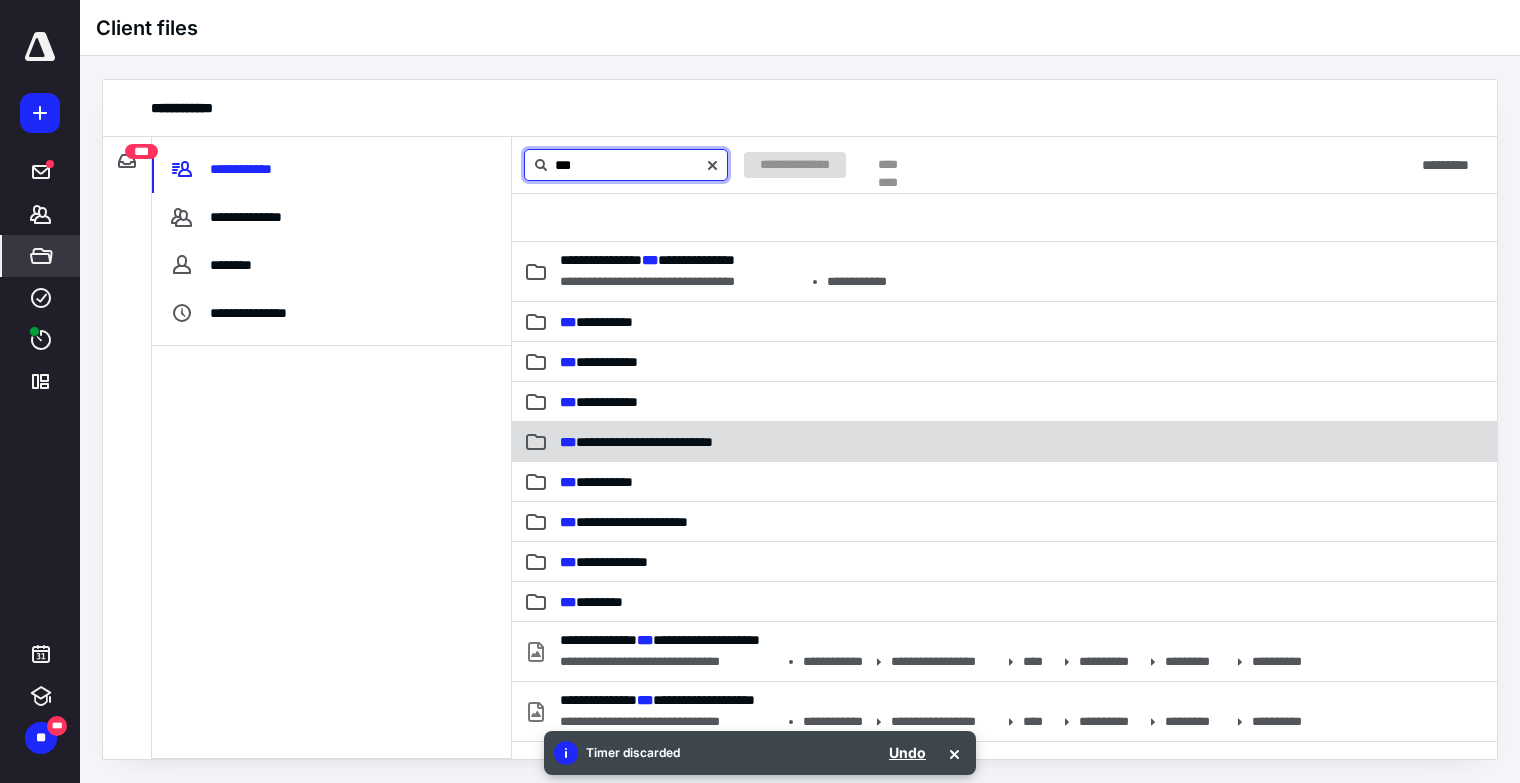 type on "***" 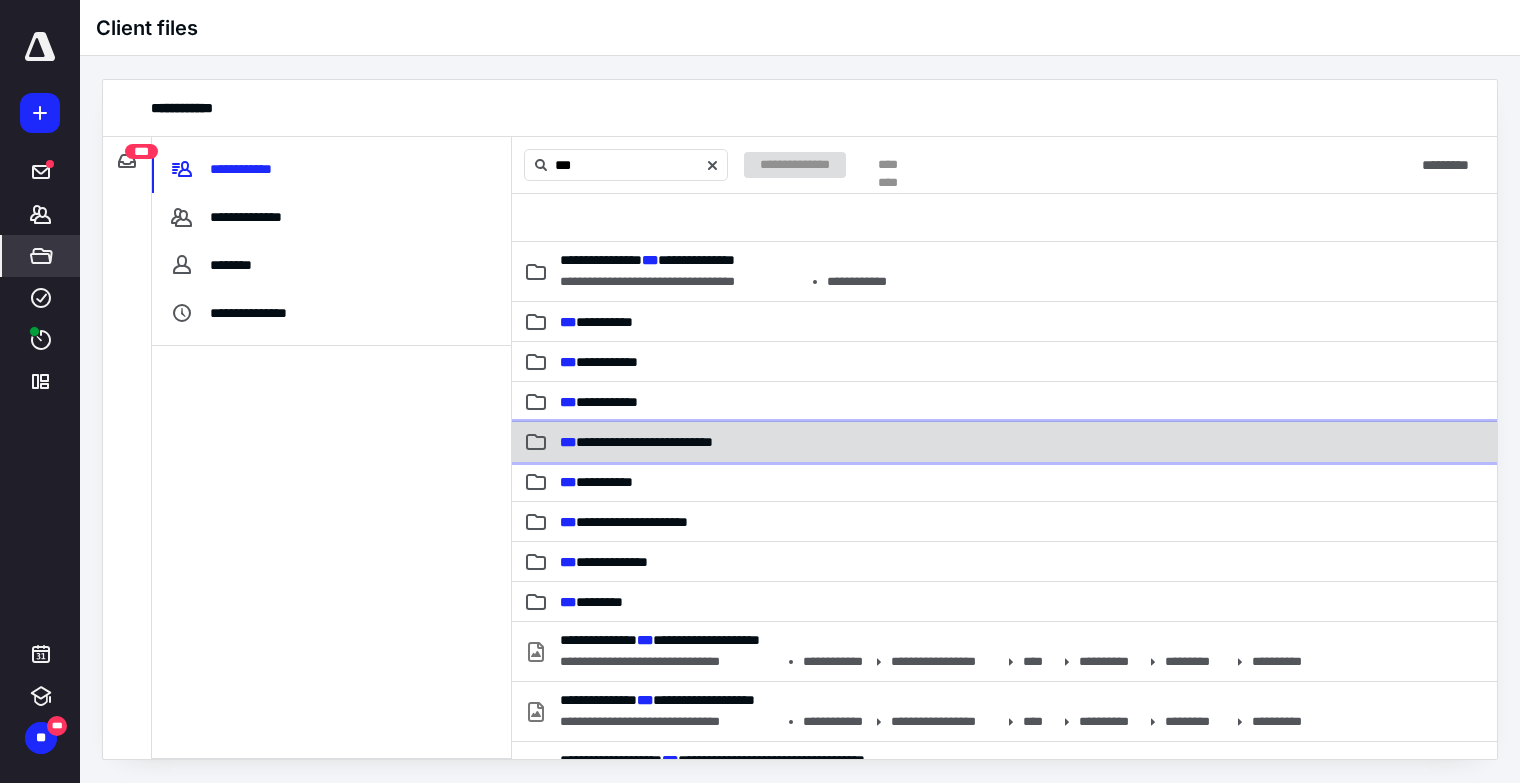 click on "**********" at bounding box center [636, 442] 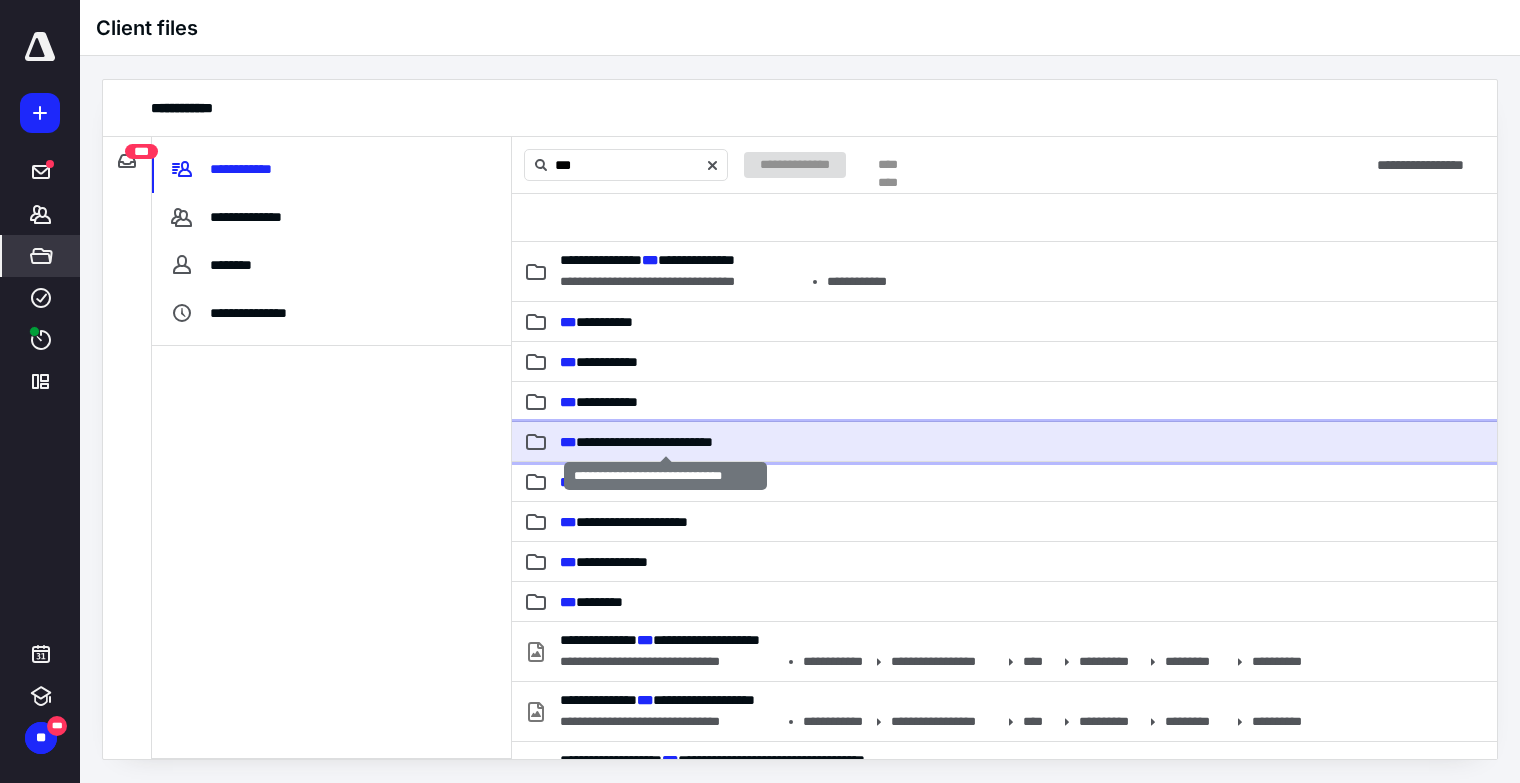 click on "**********" at bounding box center [636, 442] 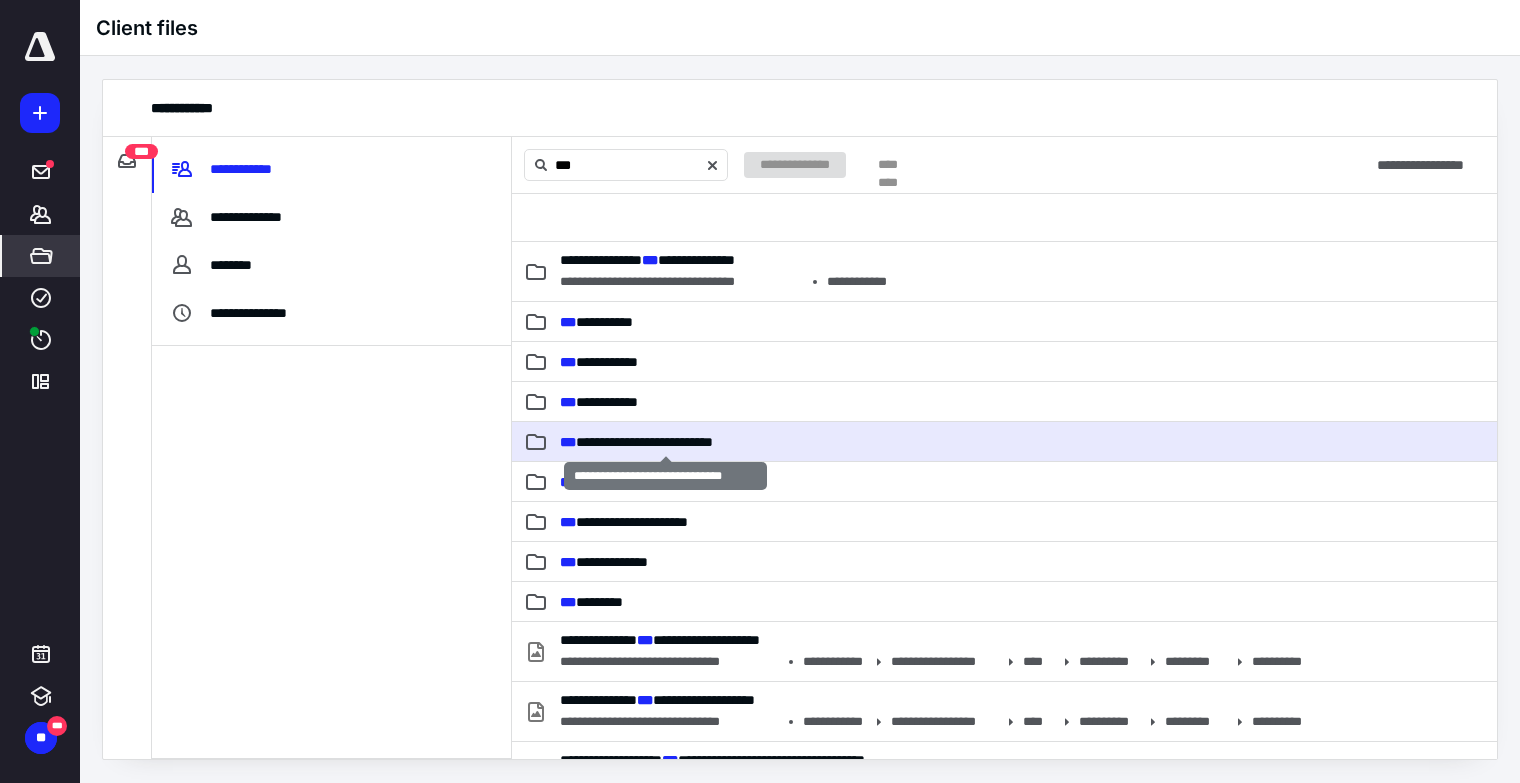 type 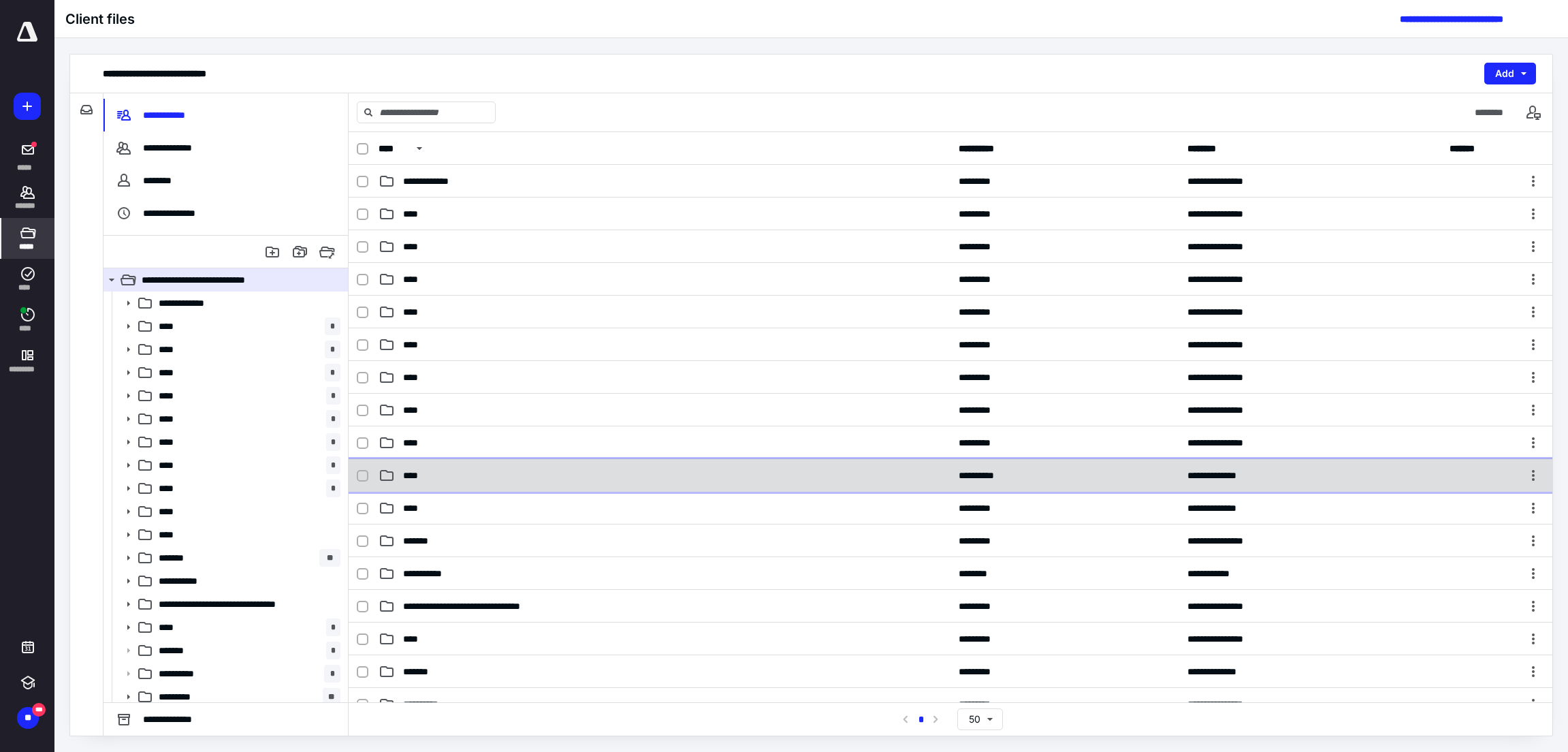 click on "****" at bounding box center [665, 475] 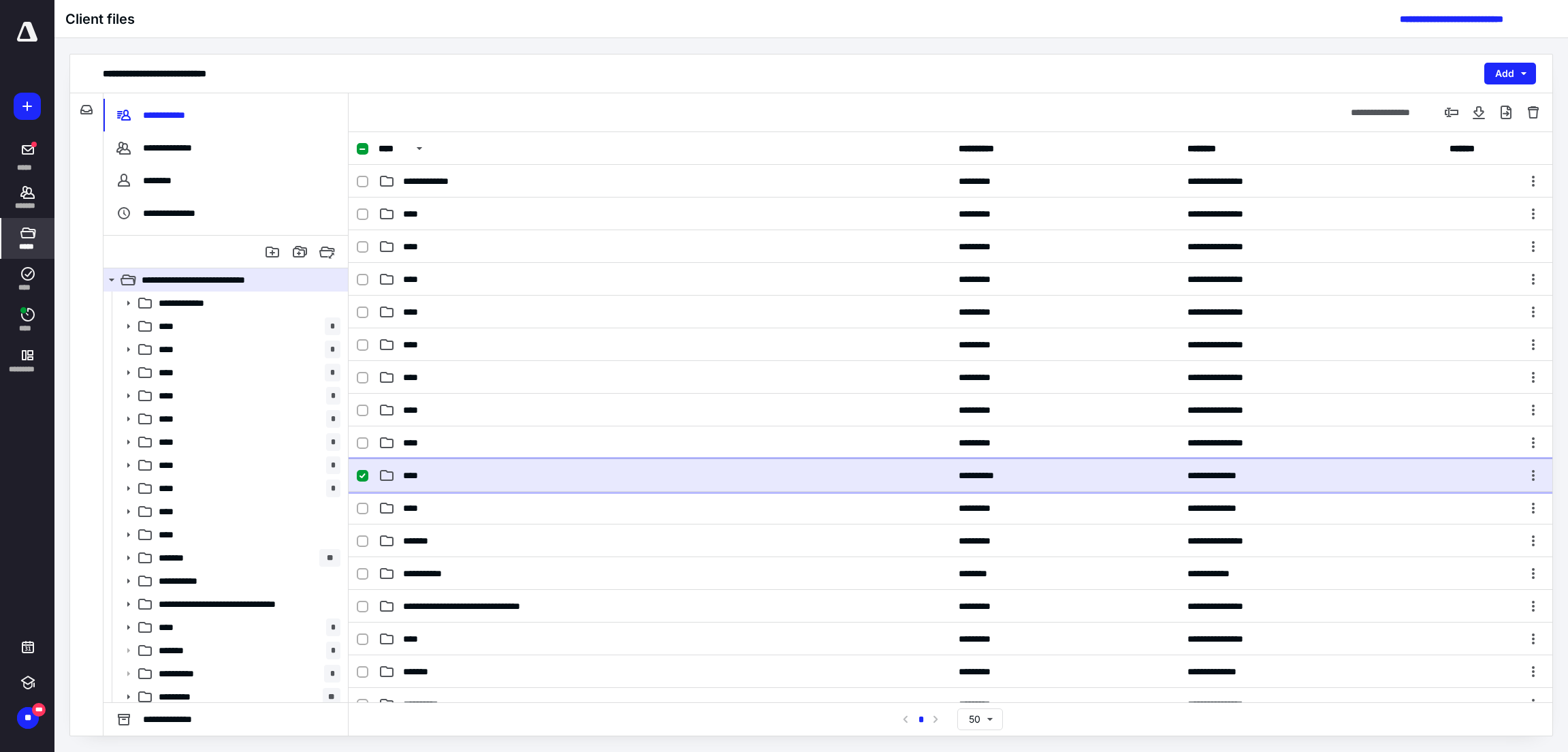 click on "****" at bounding box center [665, 475] 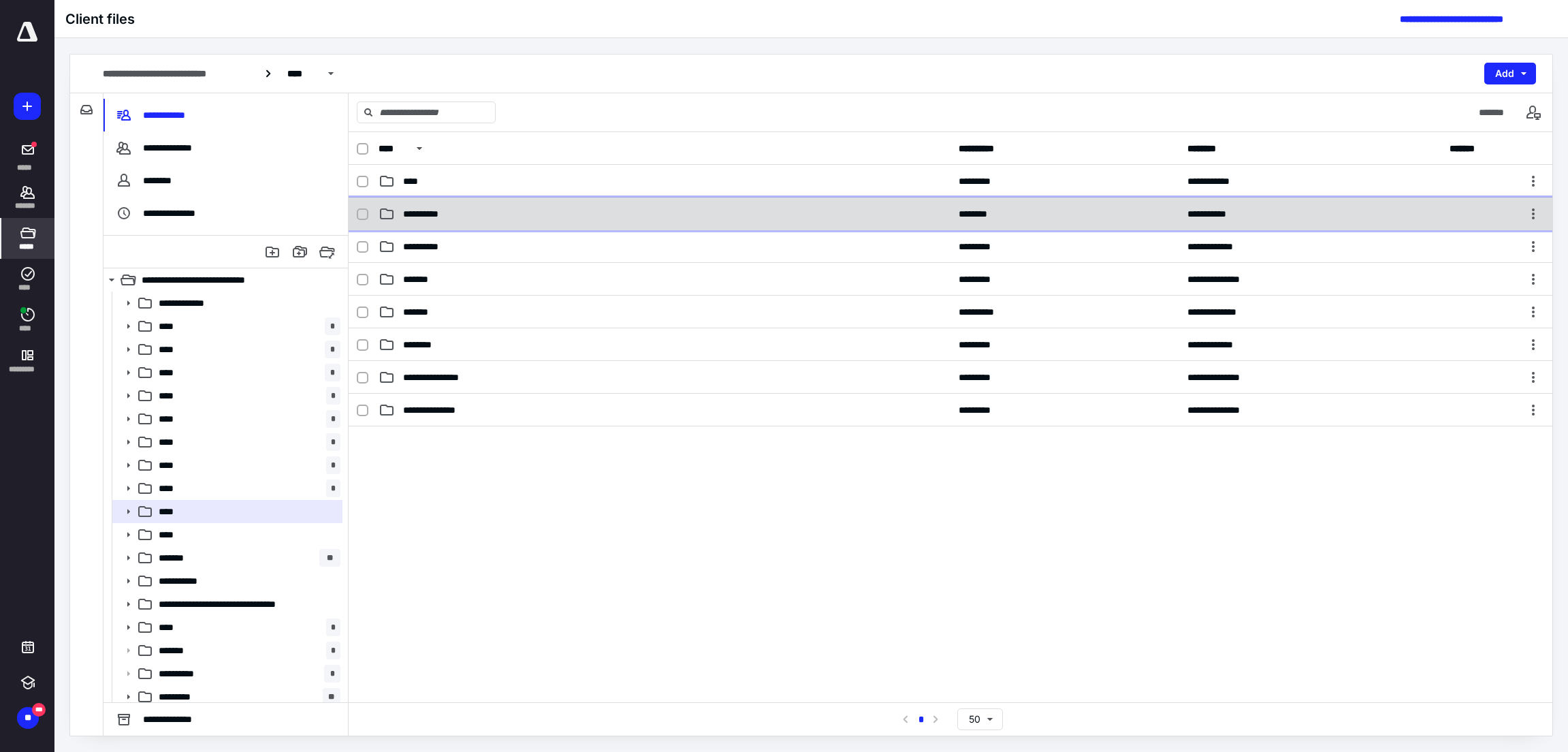 click on "**********" at bounding box center (950, 214) 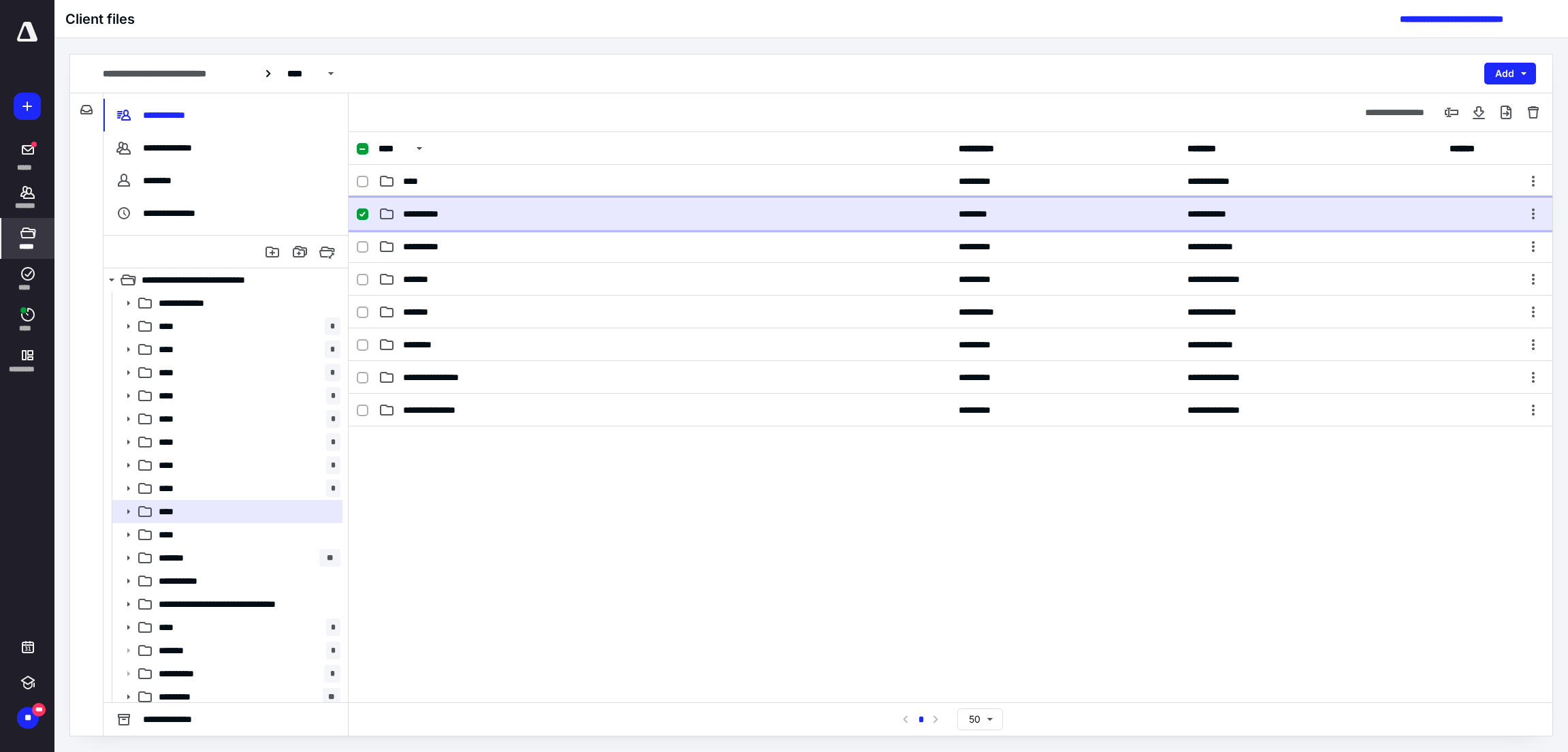 click on "**********" at bounding box center (950, 214) 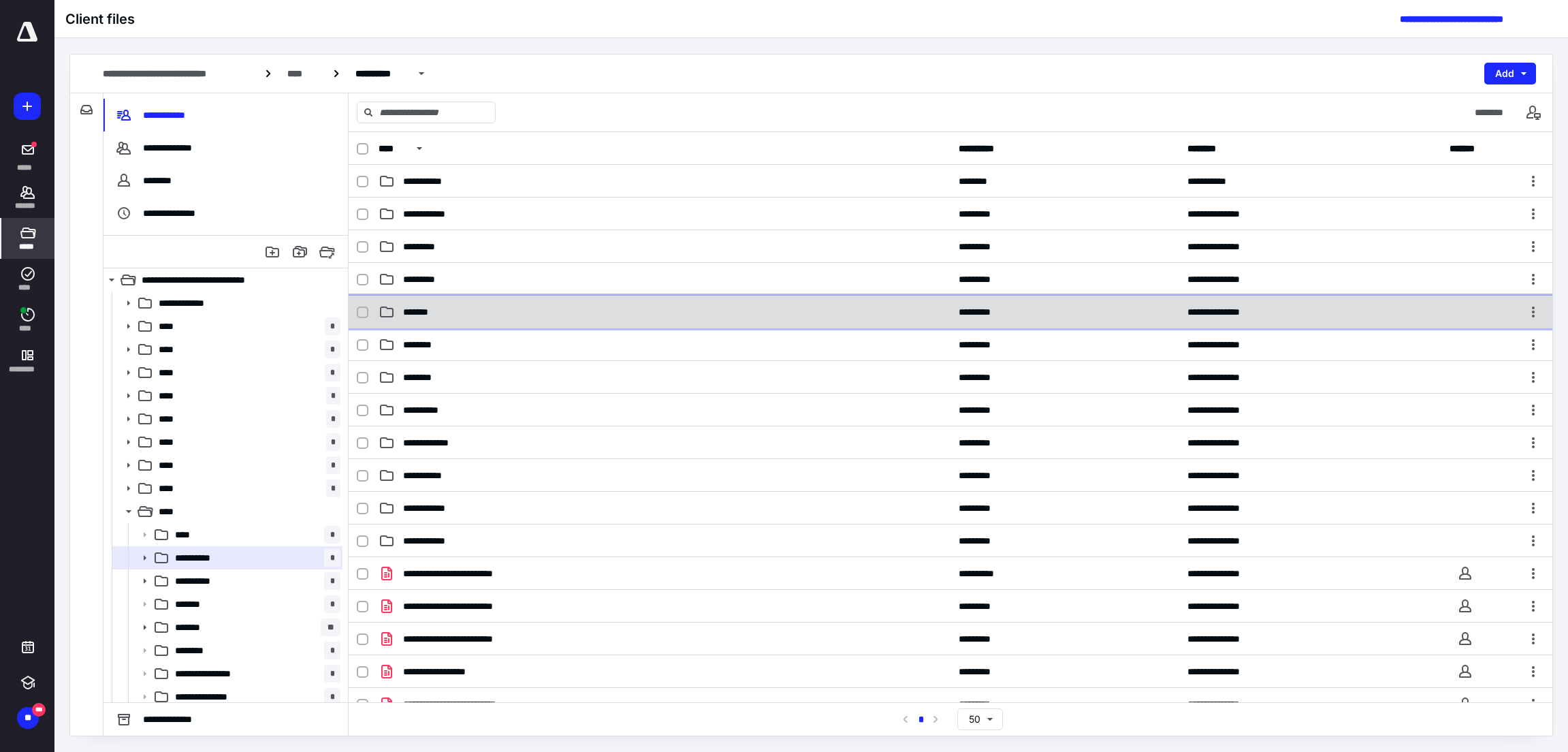 click on "*******" at bounding box center (665, 312) 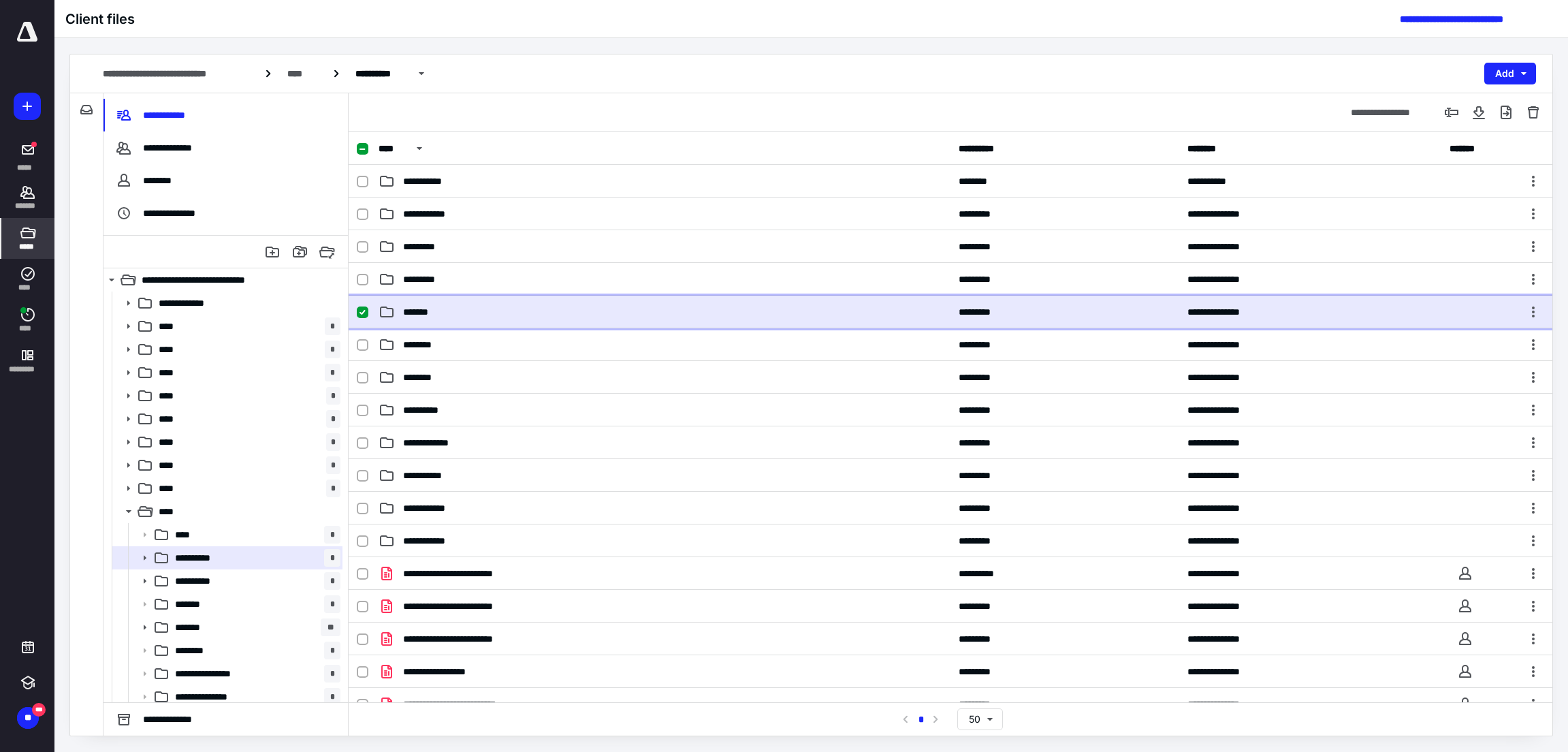 click on "*******" at bounding box center (665, 312) 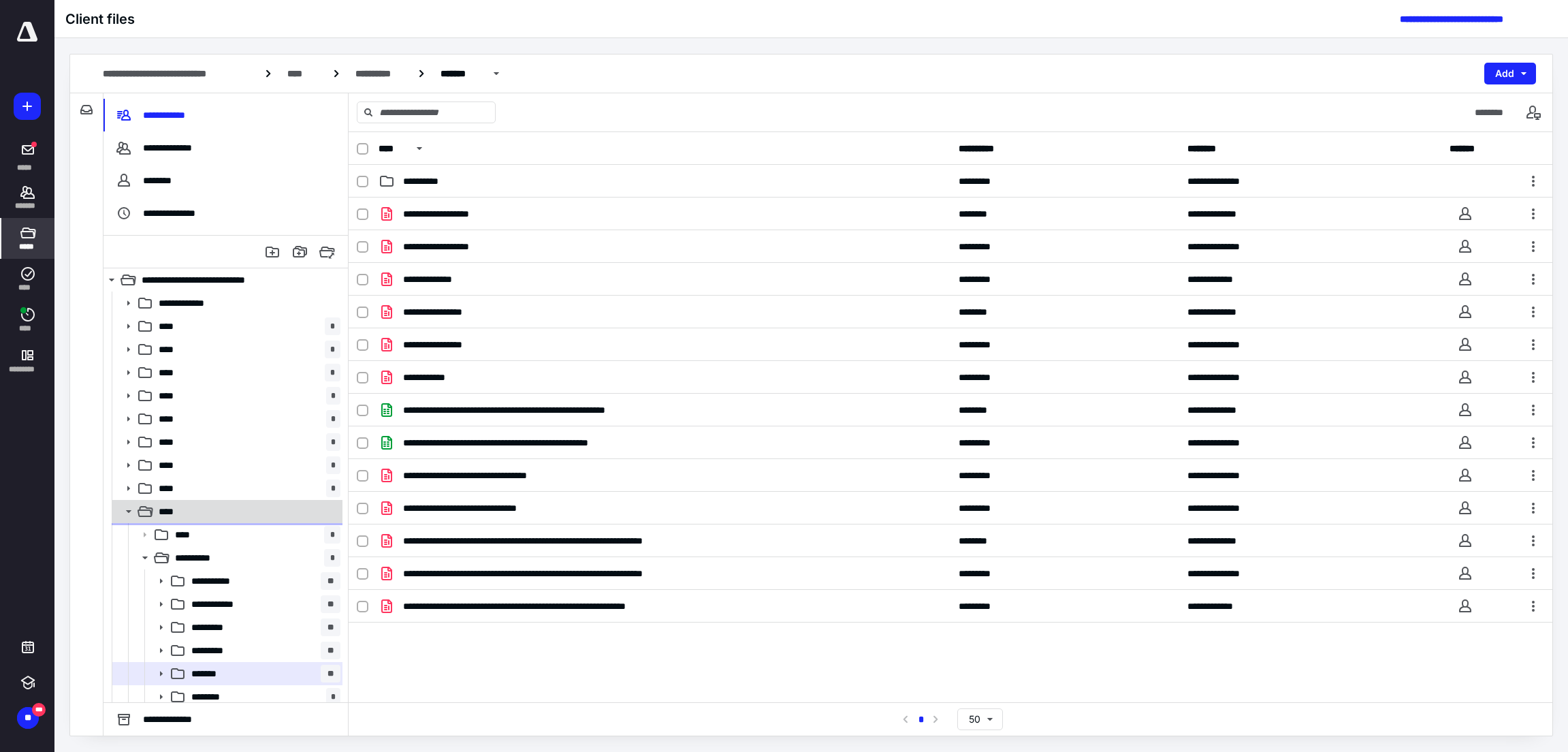 click 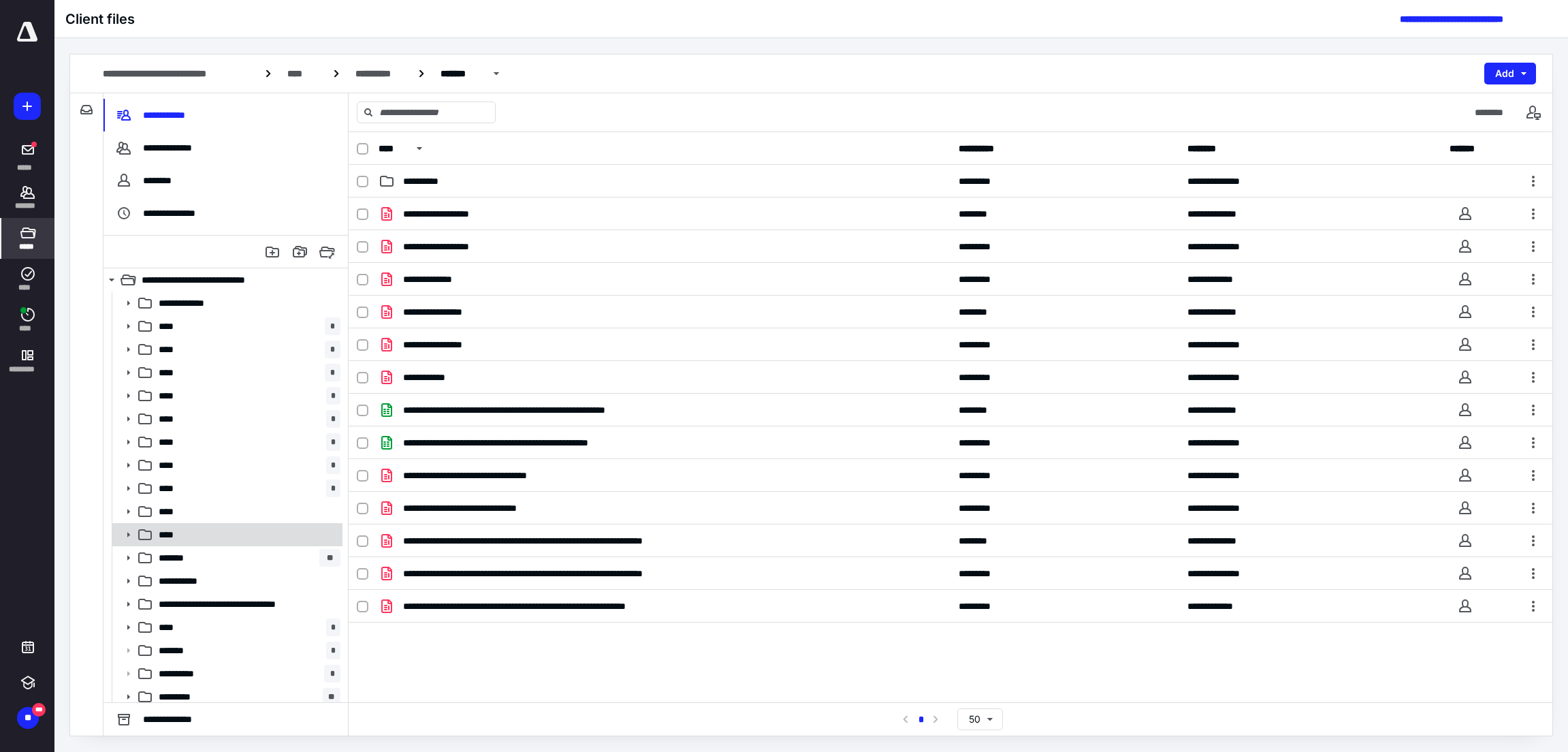 click on "****" at bounding box center (246, 535) 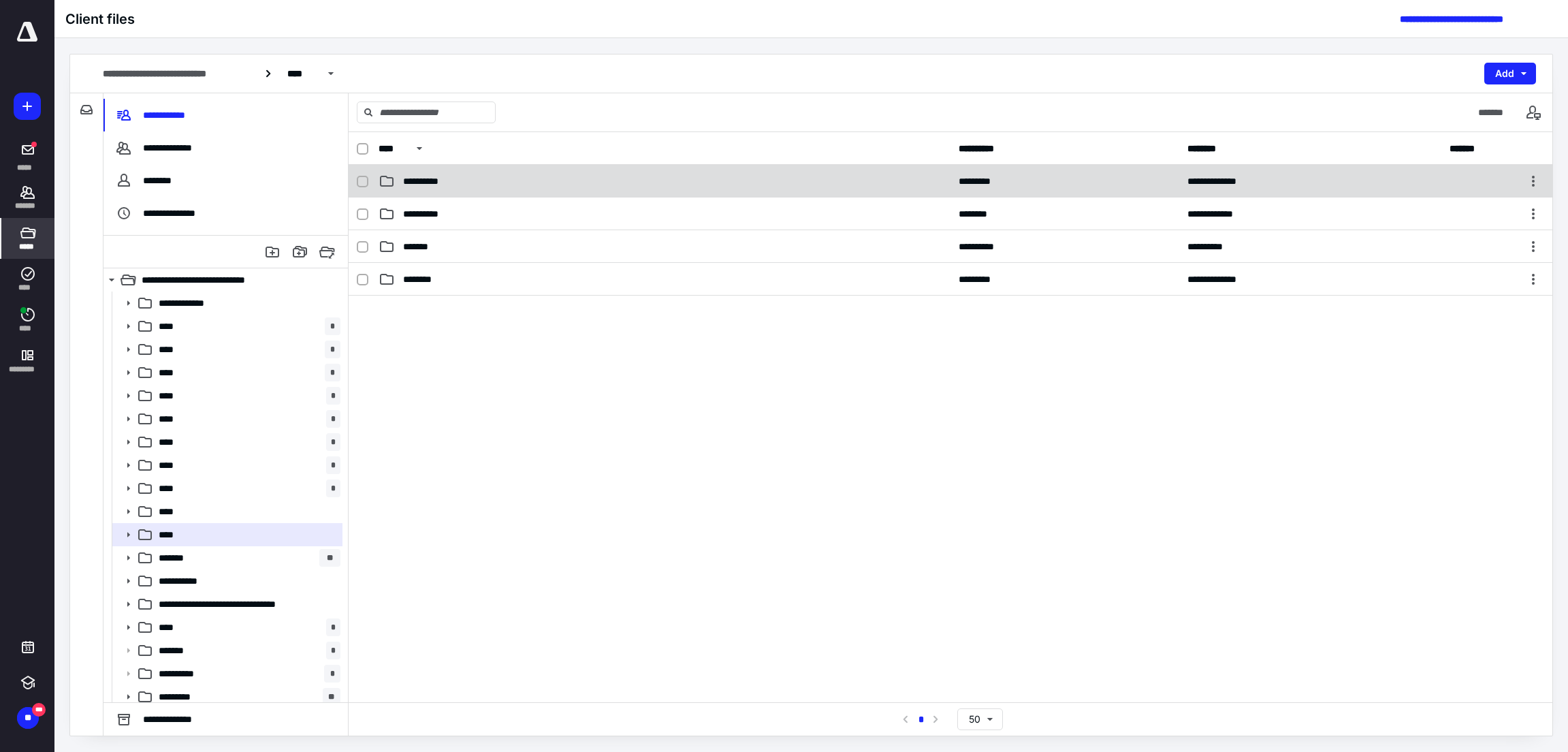 click on "**********" at bounding box center (665, 181) 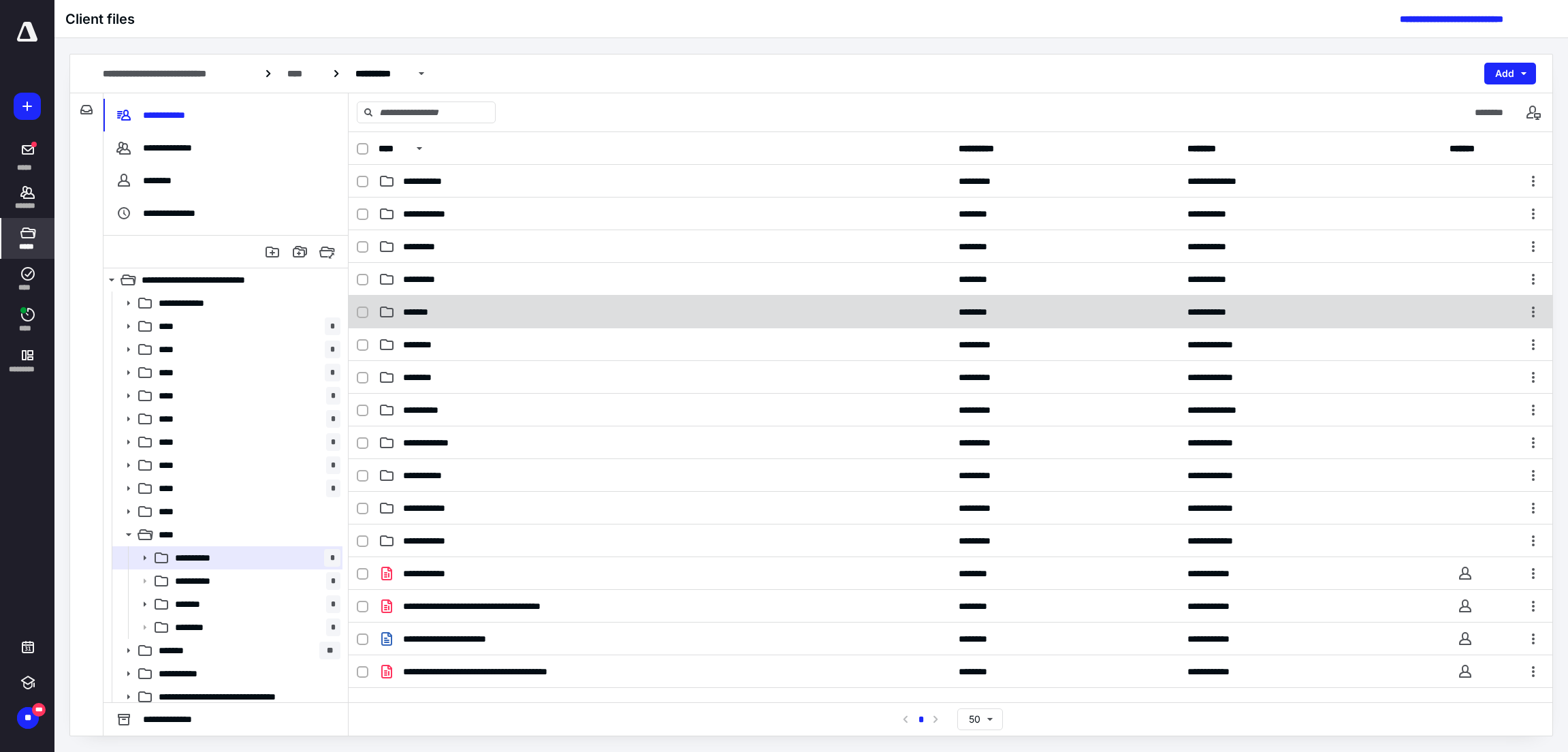 click on "*******" at bounding box center [665, 312] 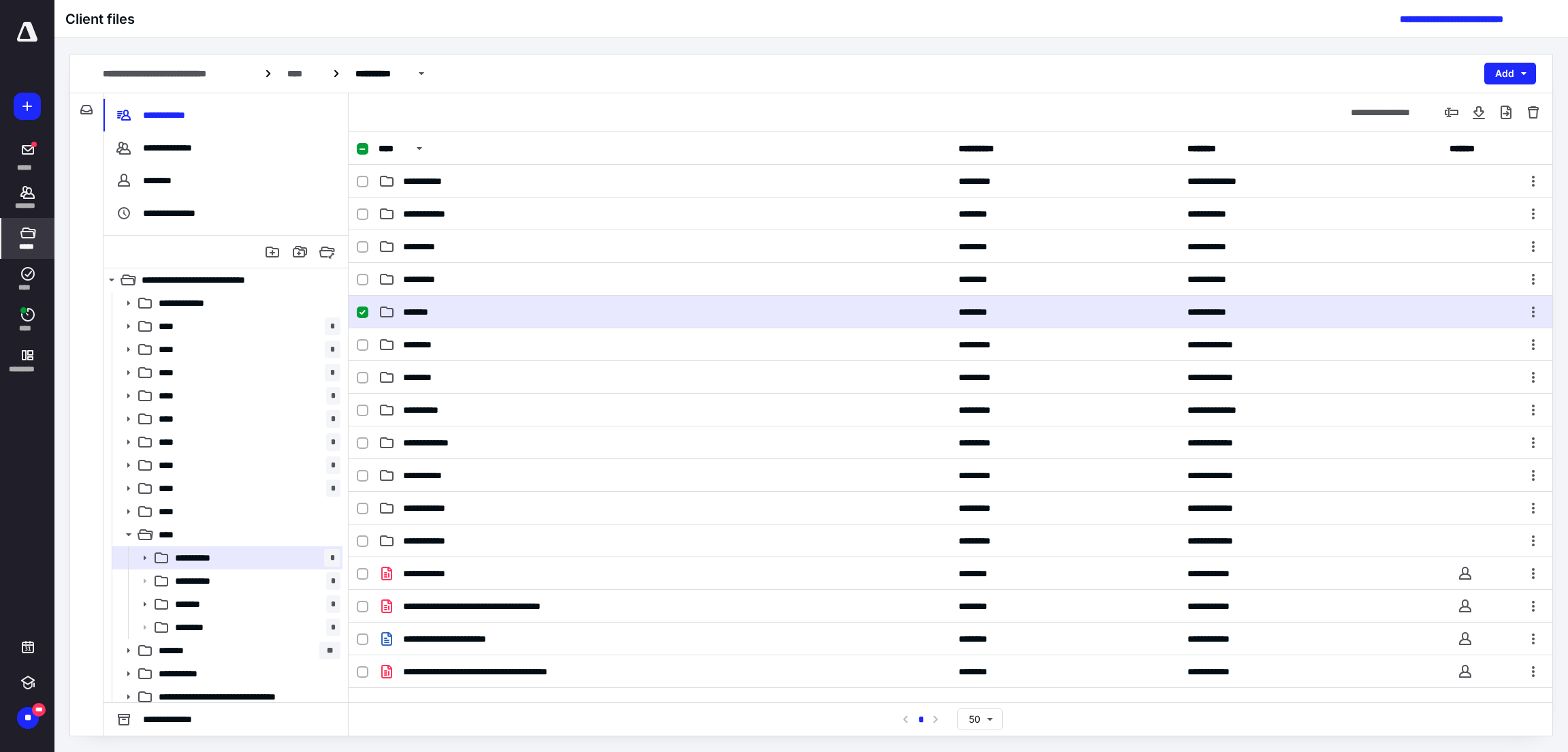 click on "*******" at bounding box center (665, 312) 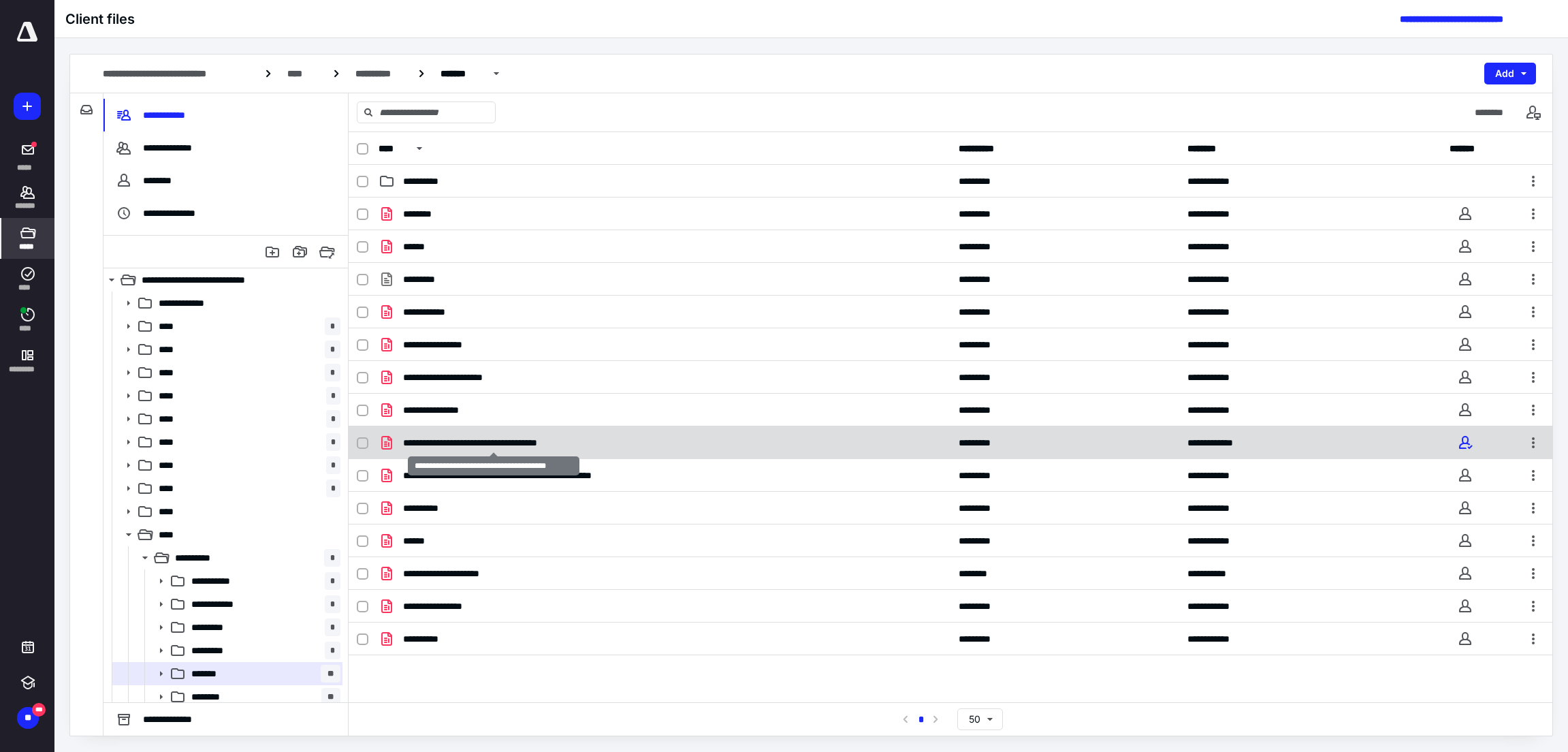 click on "**********" at bounding box center [494, 443] 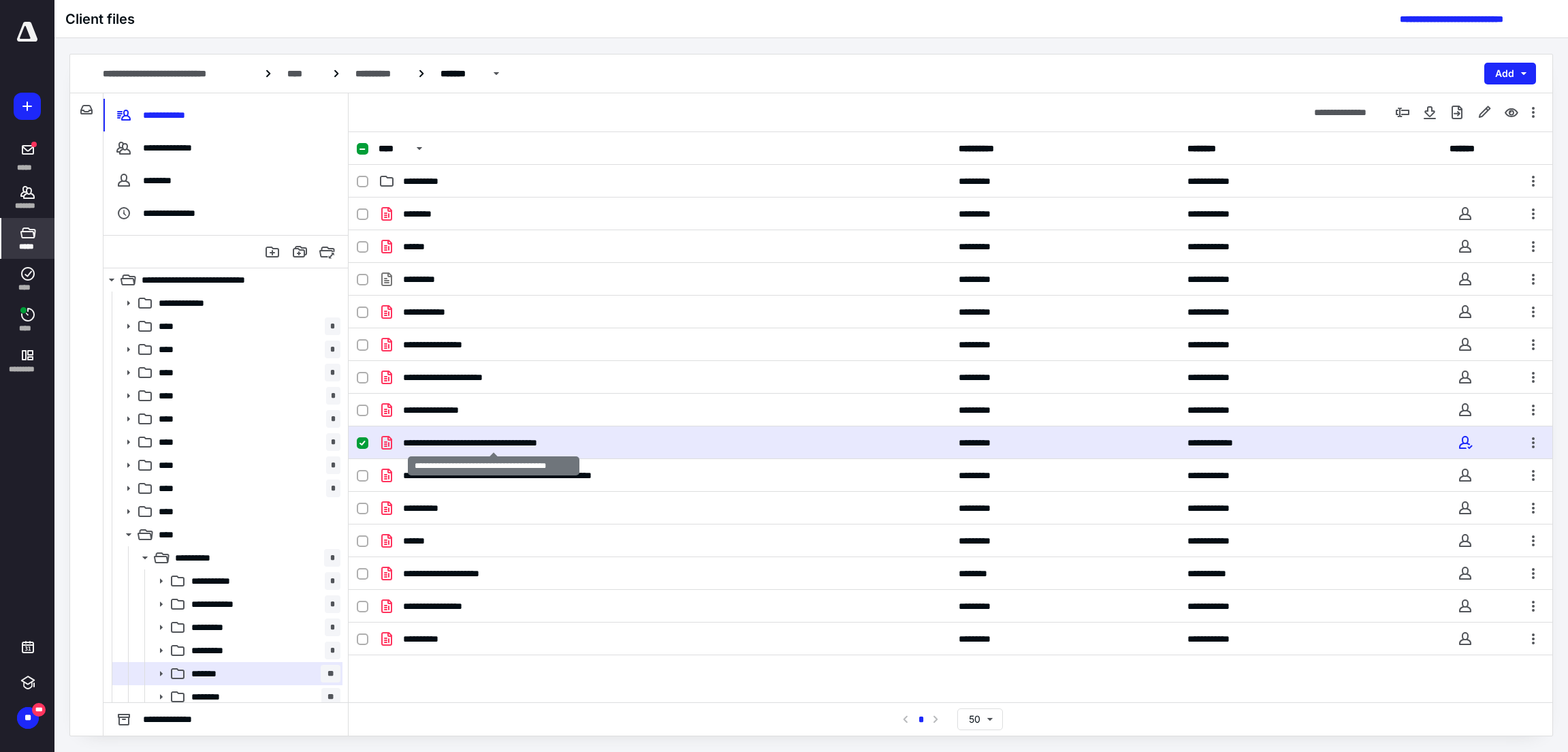 click on "**********" at bounding box center (494, 443) 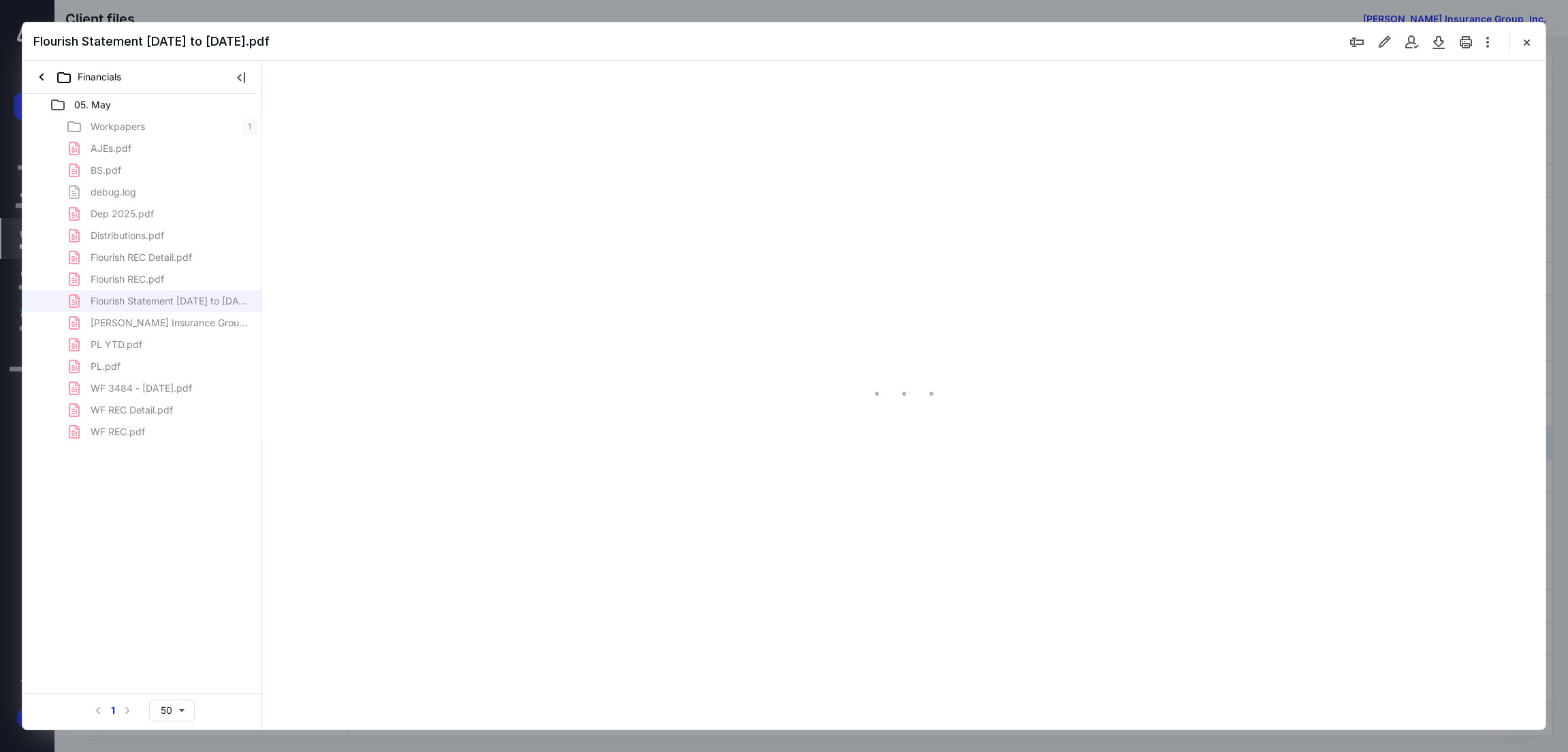 scroll, scrollTop: 0, scrollLeft: 0, axis: both 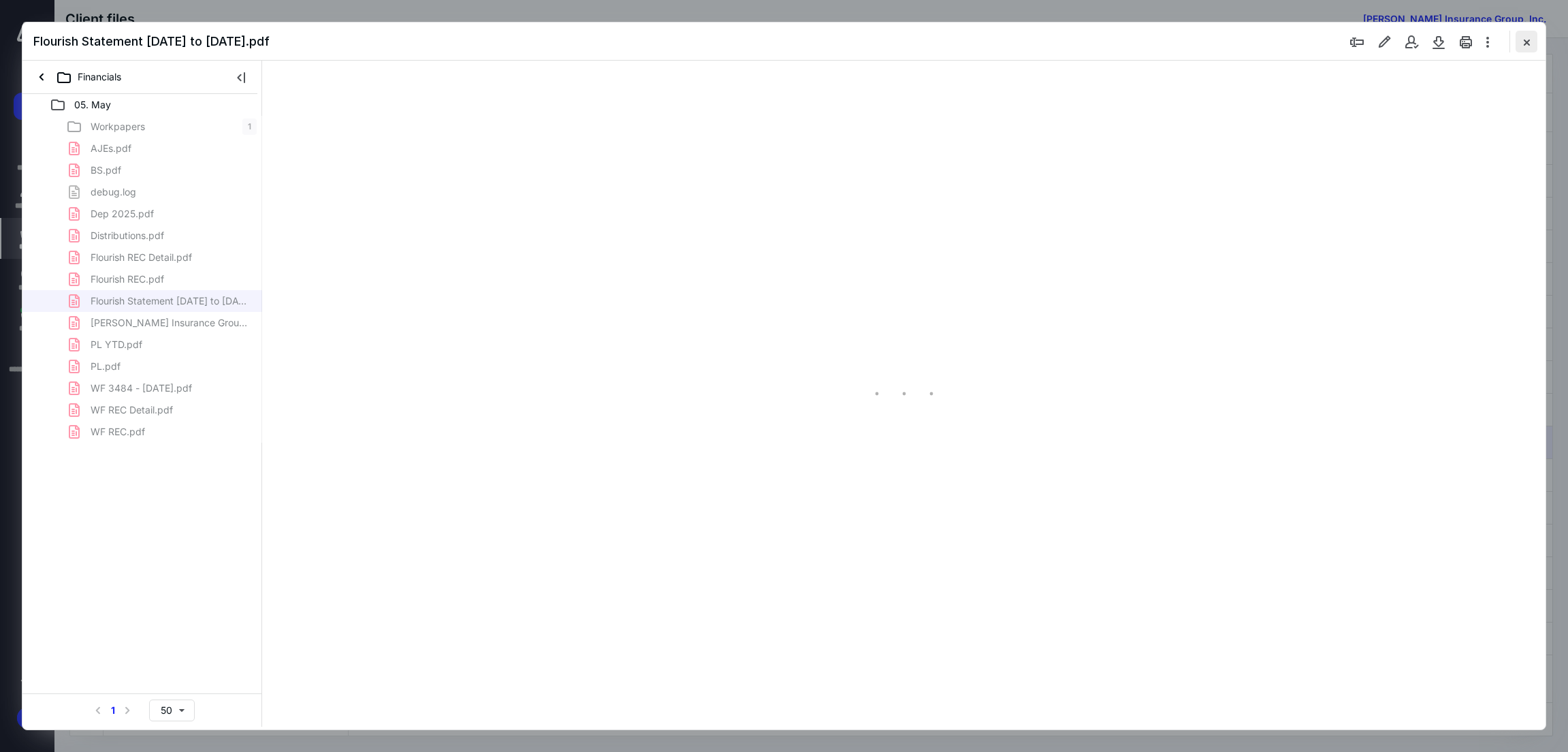 type on "302" 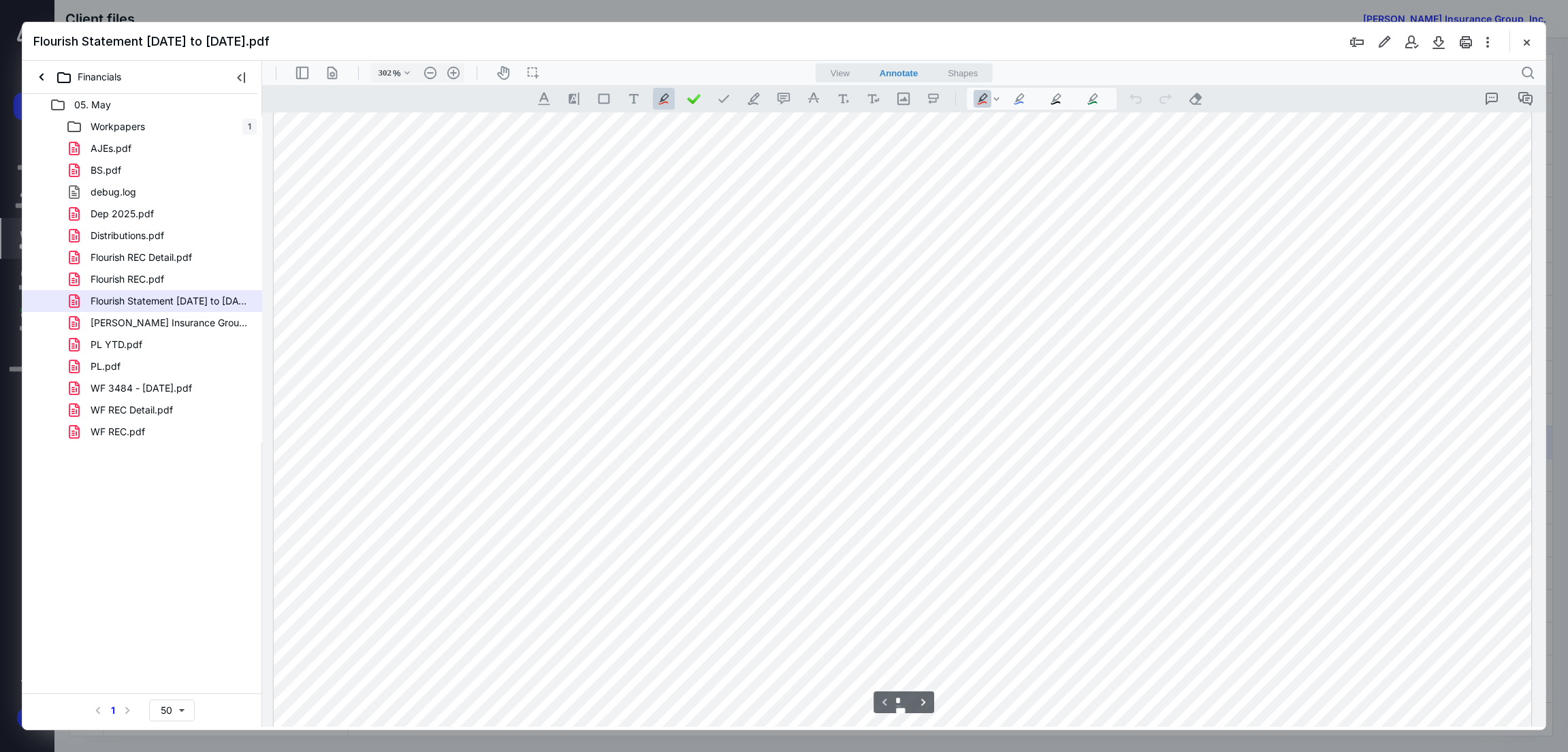 scroll, scrollTop: 0, scrollLeft: 0, axis: both 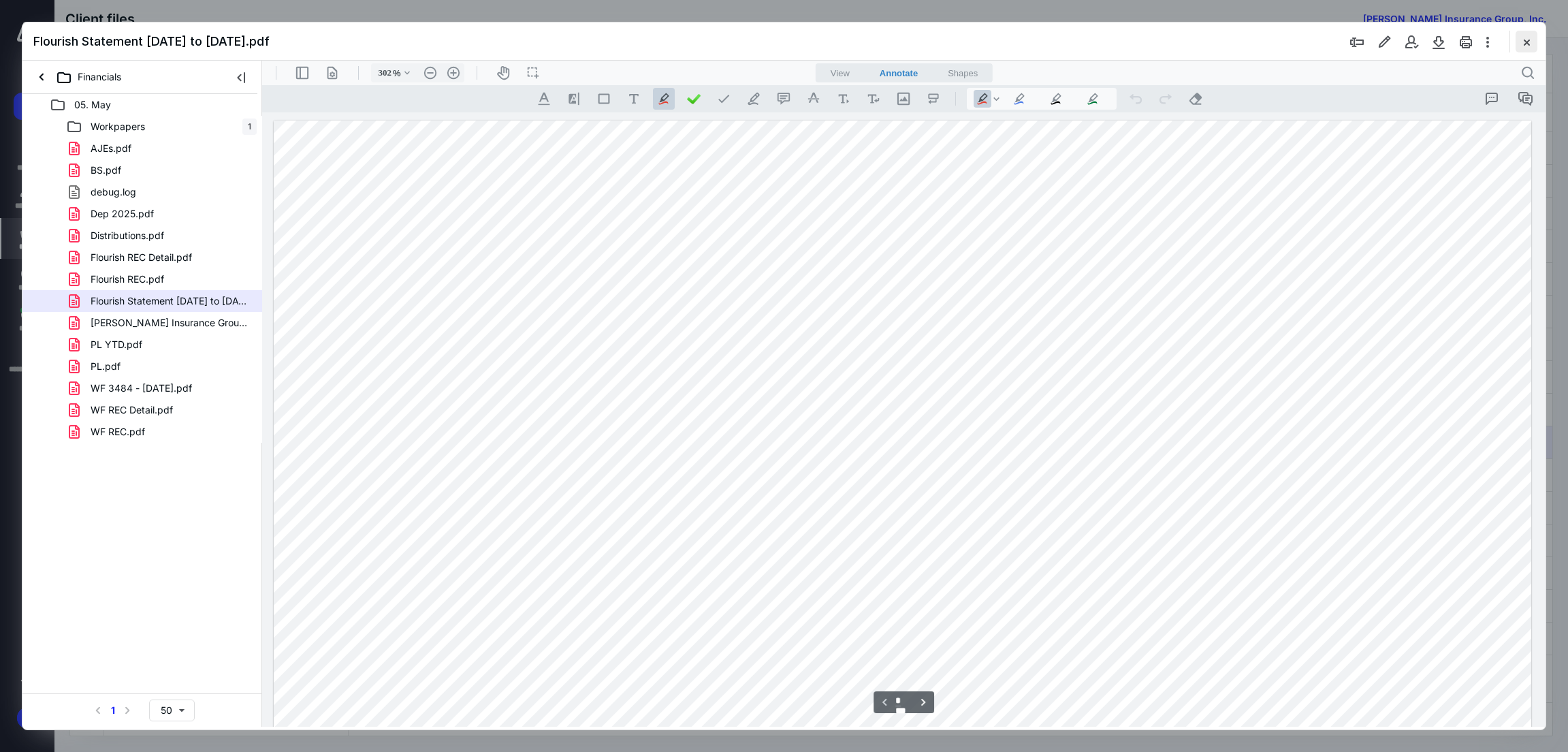 click at bounding box center [1526, 42] 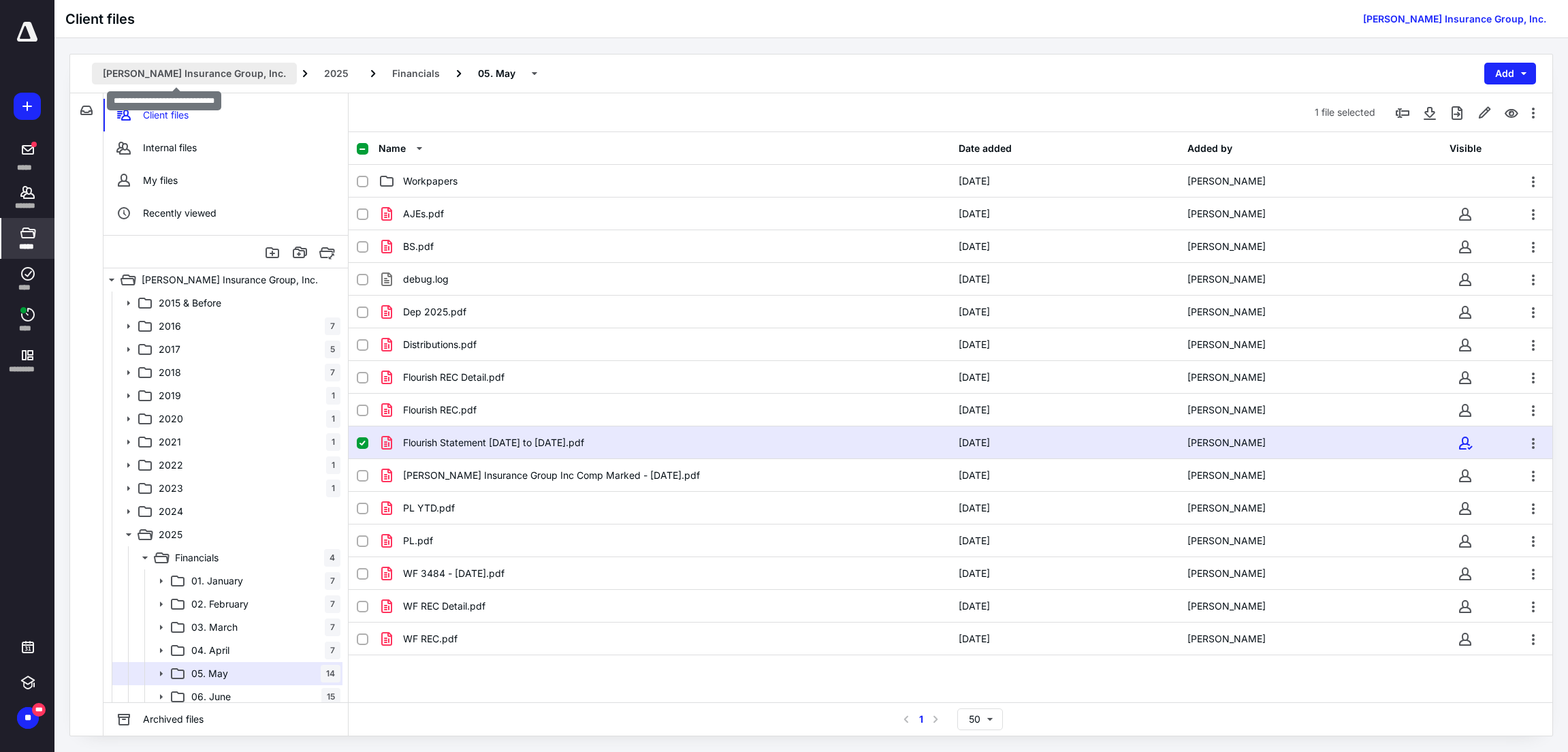 click on "[PERSON_NAME] Insurance Group, Inc." at bounding box center (194, 74) 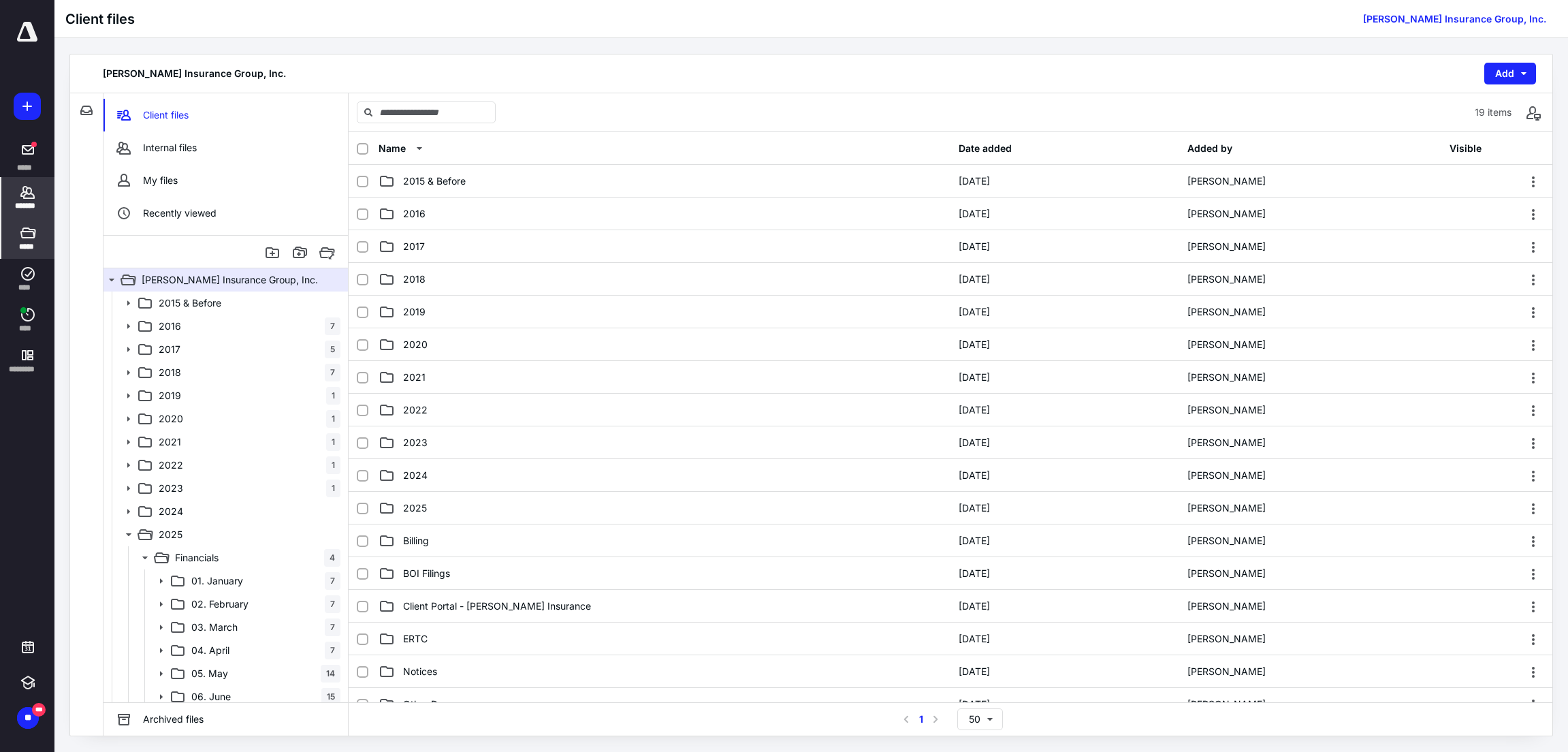 click on "*******" at bounding box center [28, 206] 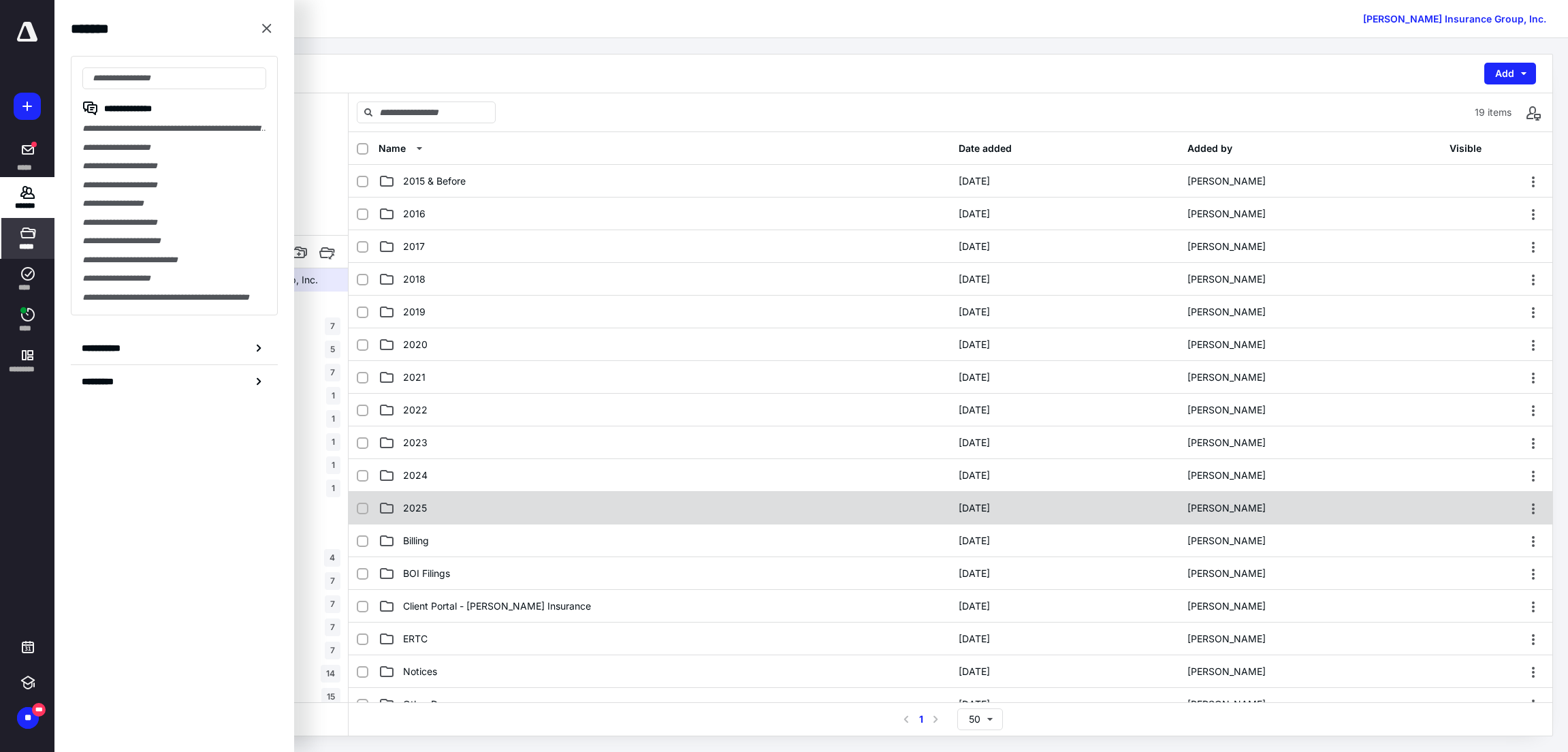 click on "2025" at bounding box center [665, 508] 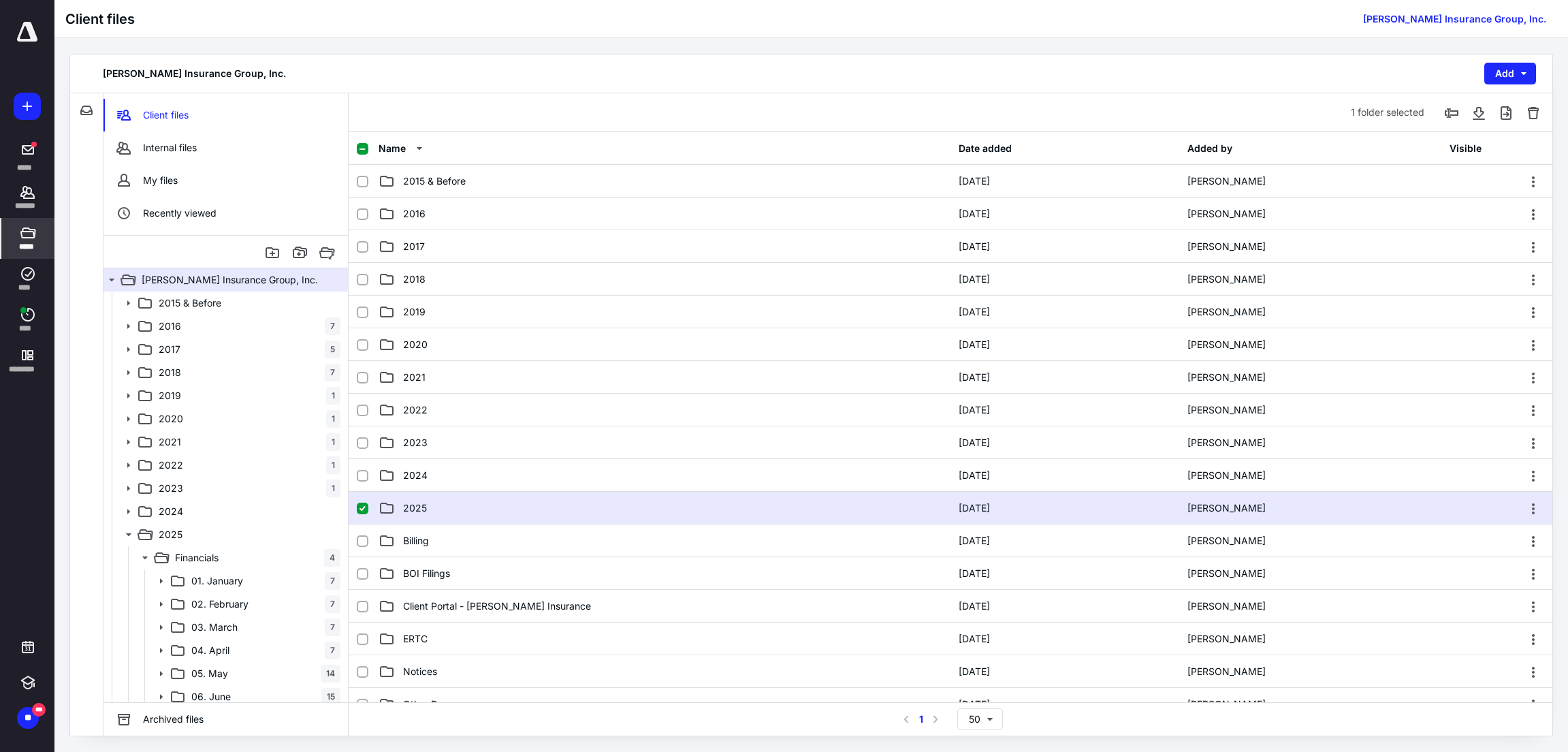 click on "2025" at bounding box center [665, 508] 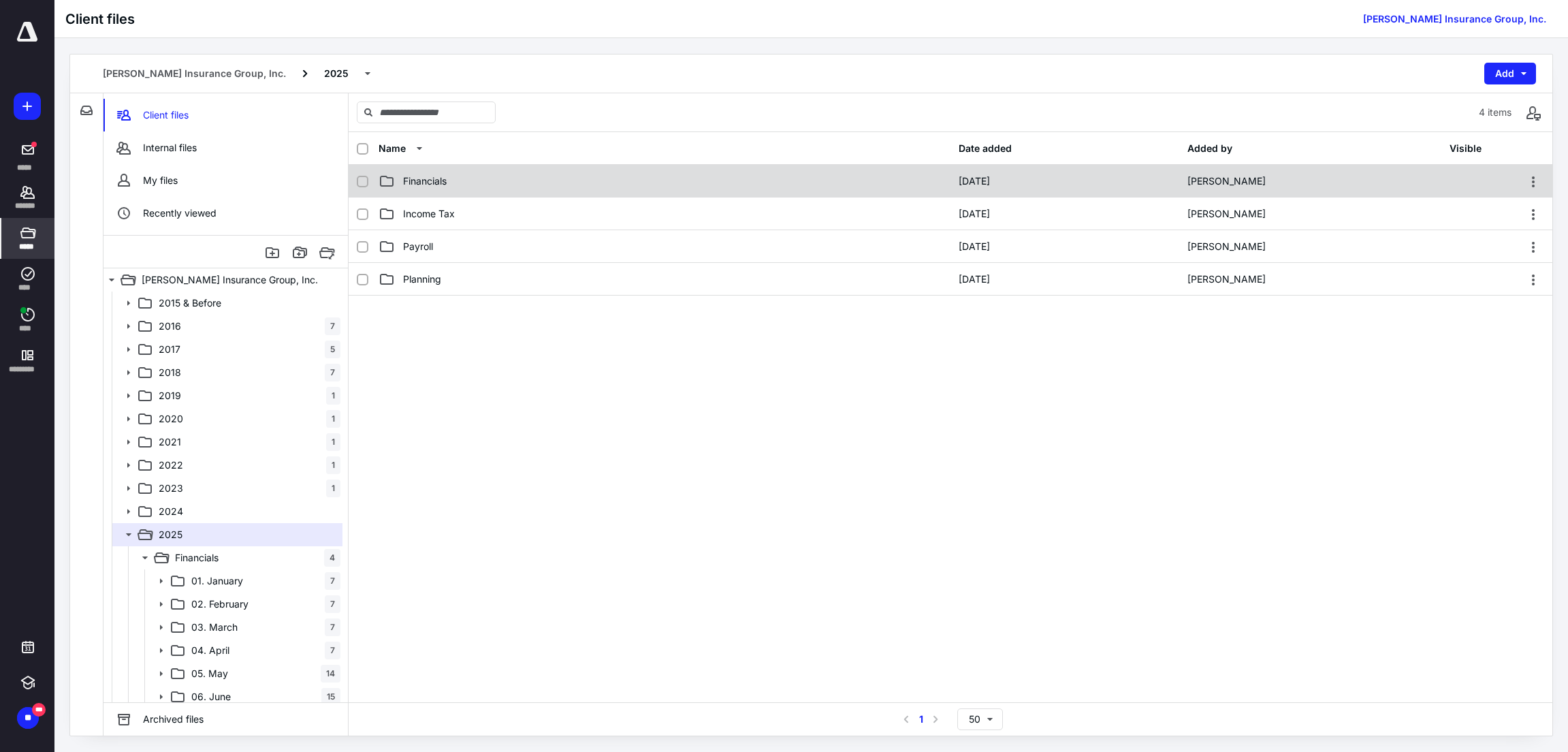 click on "Financials" at bounding box center (665, 181) 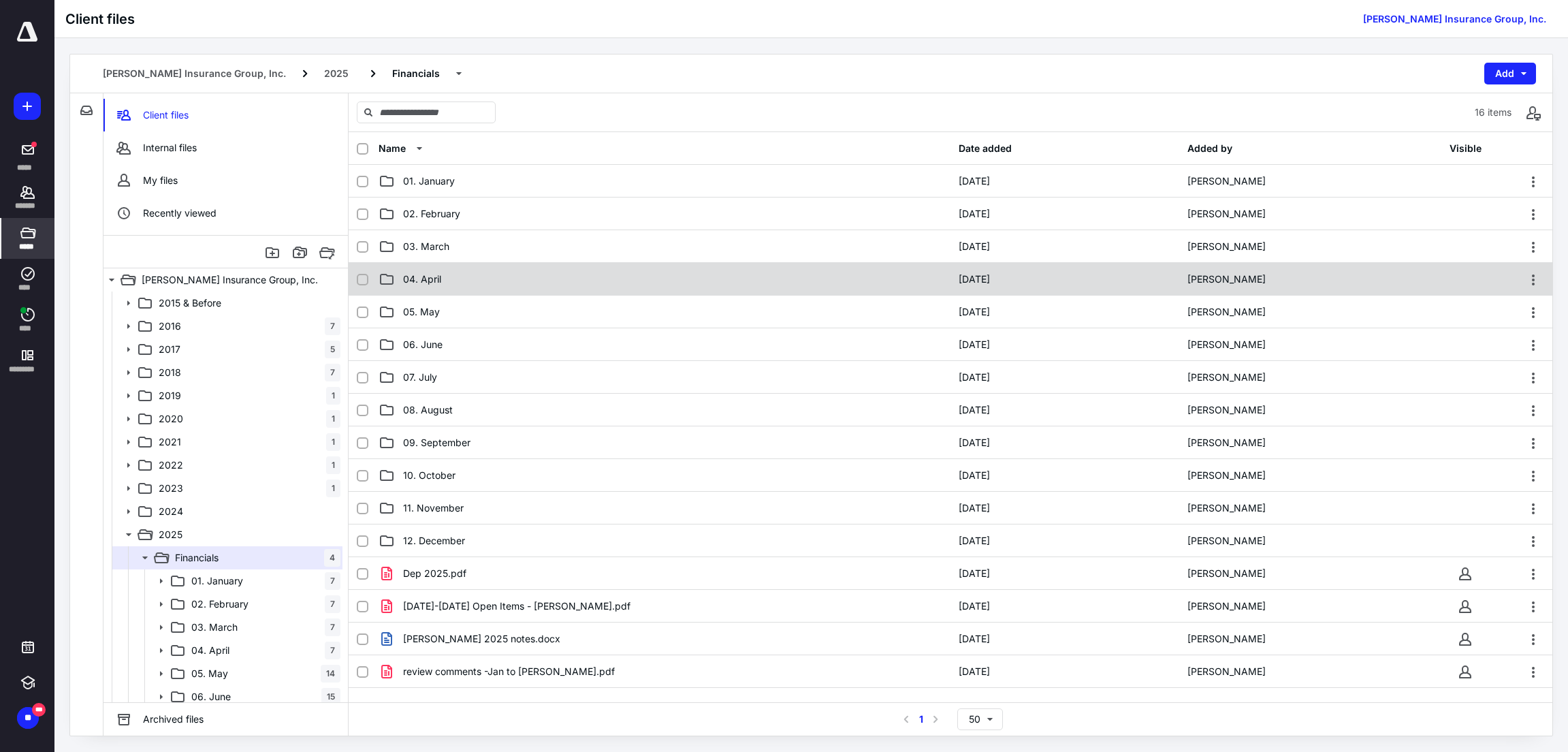 click on "04. April" at bounding box center [665, 279] 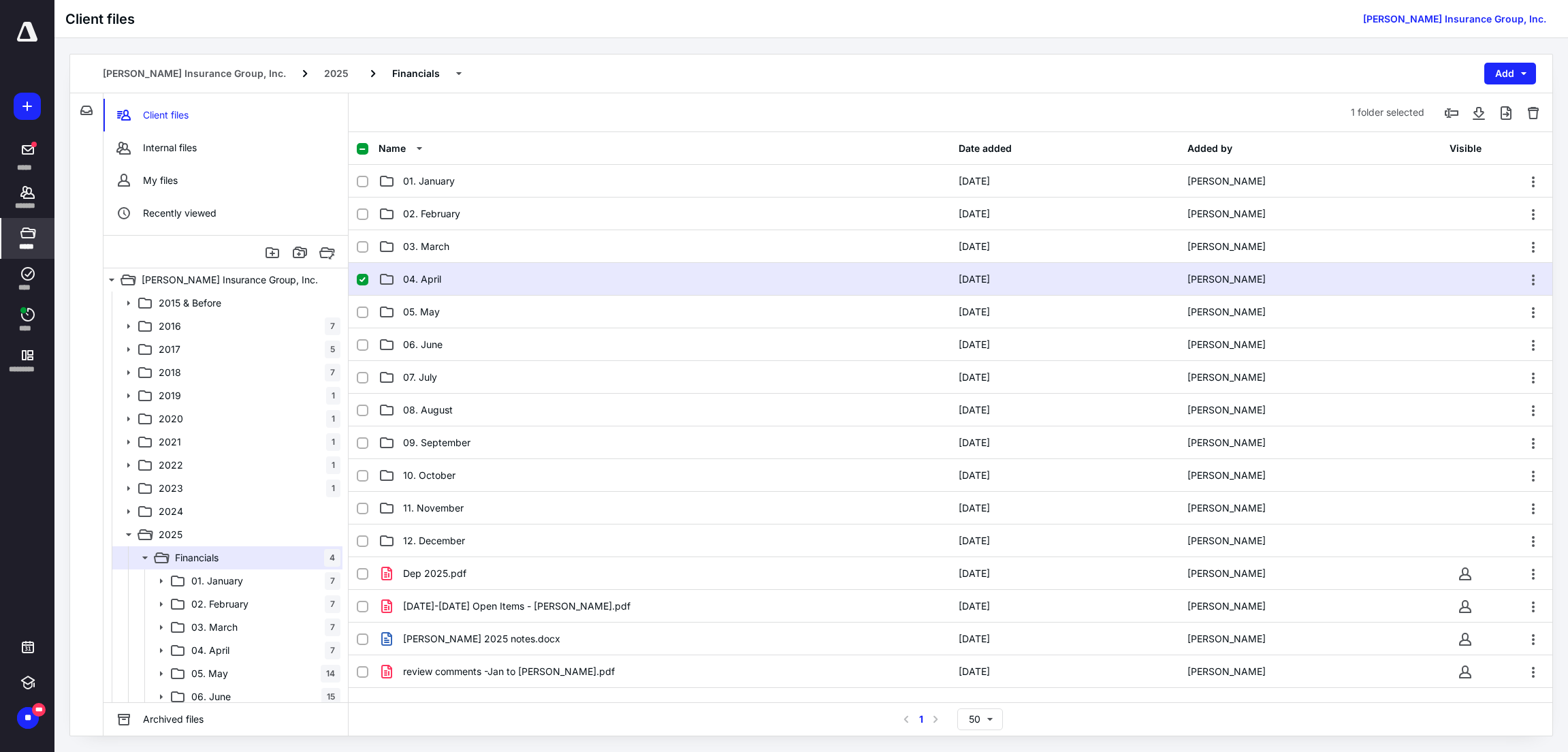 click on "04. April" at bounding box center [665, 279] 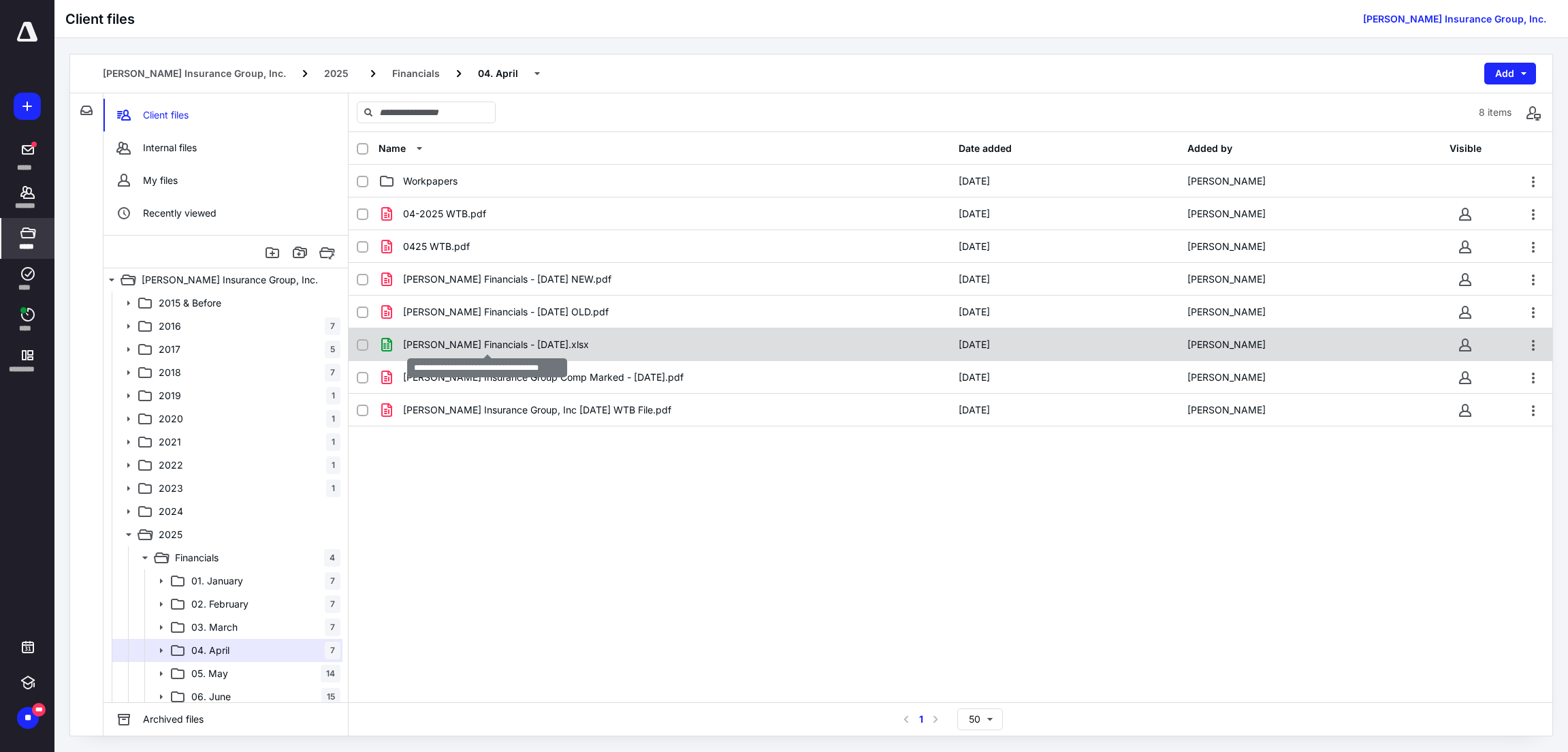 click on "[PERSON_NAME] Financials - [DATE].xlsx" at bounding box center (496, 345) 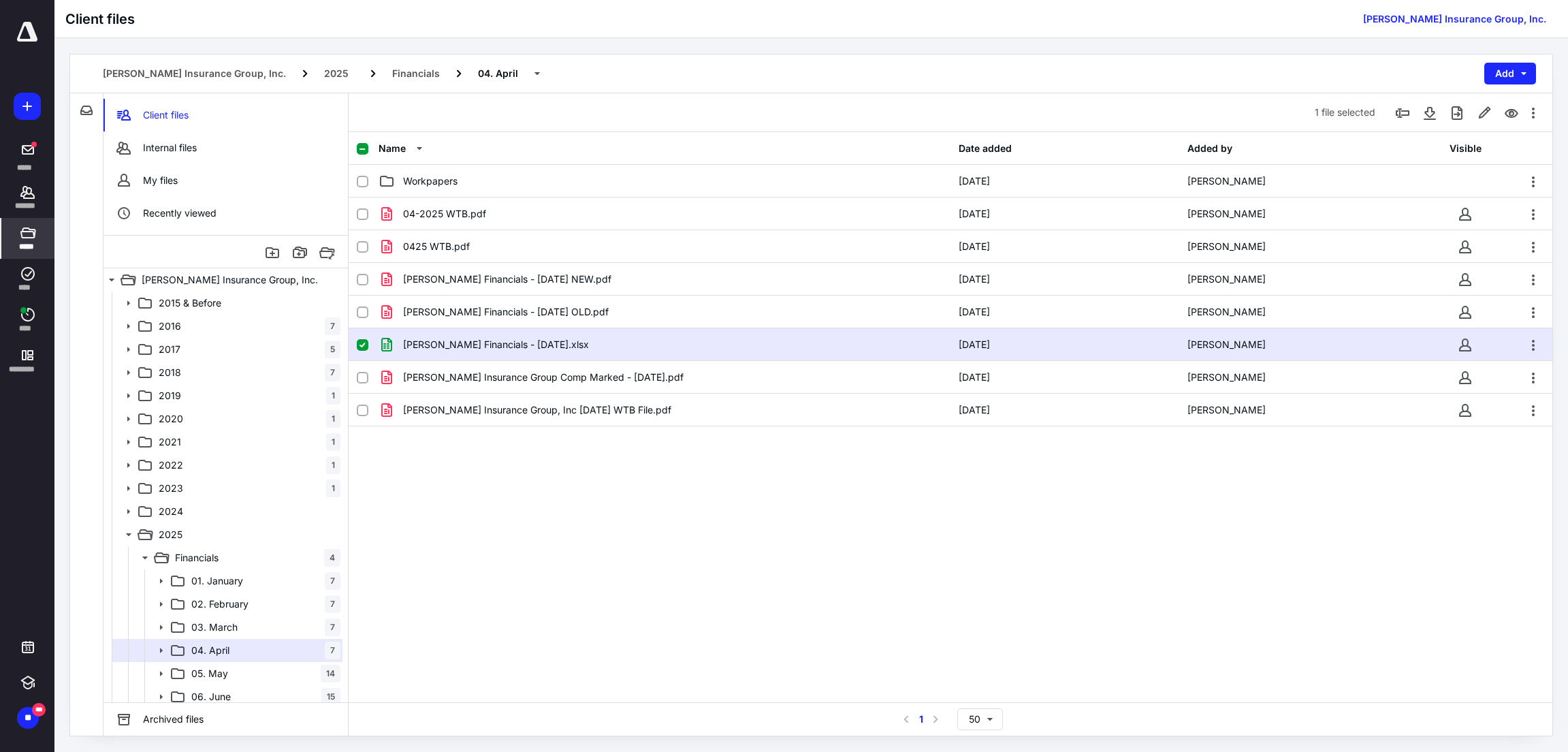 click on "Name Date added Added by Visible Workpapers [DATE] [PERSON_NAME] 04-2025  WTB.pdf [DATE] [PERSON_NAME] 0425 WTB.pdf [DATE] [PERSON_NAME] Financials - [DATE] NEW.pdf [DATE] [PERSON_NAME] Financials - [DATE] OLD.pdf [DATE] [PERSON_NAME] Financials - [DATE].xlsx [DATE] [PERSON_NAME] Insurance Group Comp Marked - [DATE].pdf [DATE] [PERSON_NAME] Insurance Group, Inc   [DATE]  WTB  File.pdf [DATE] [PERSON_NAME]" at bounding box center (950, 417) 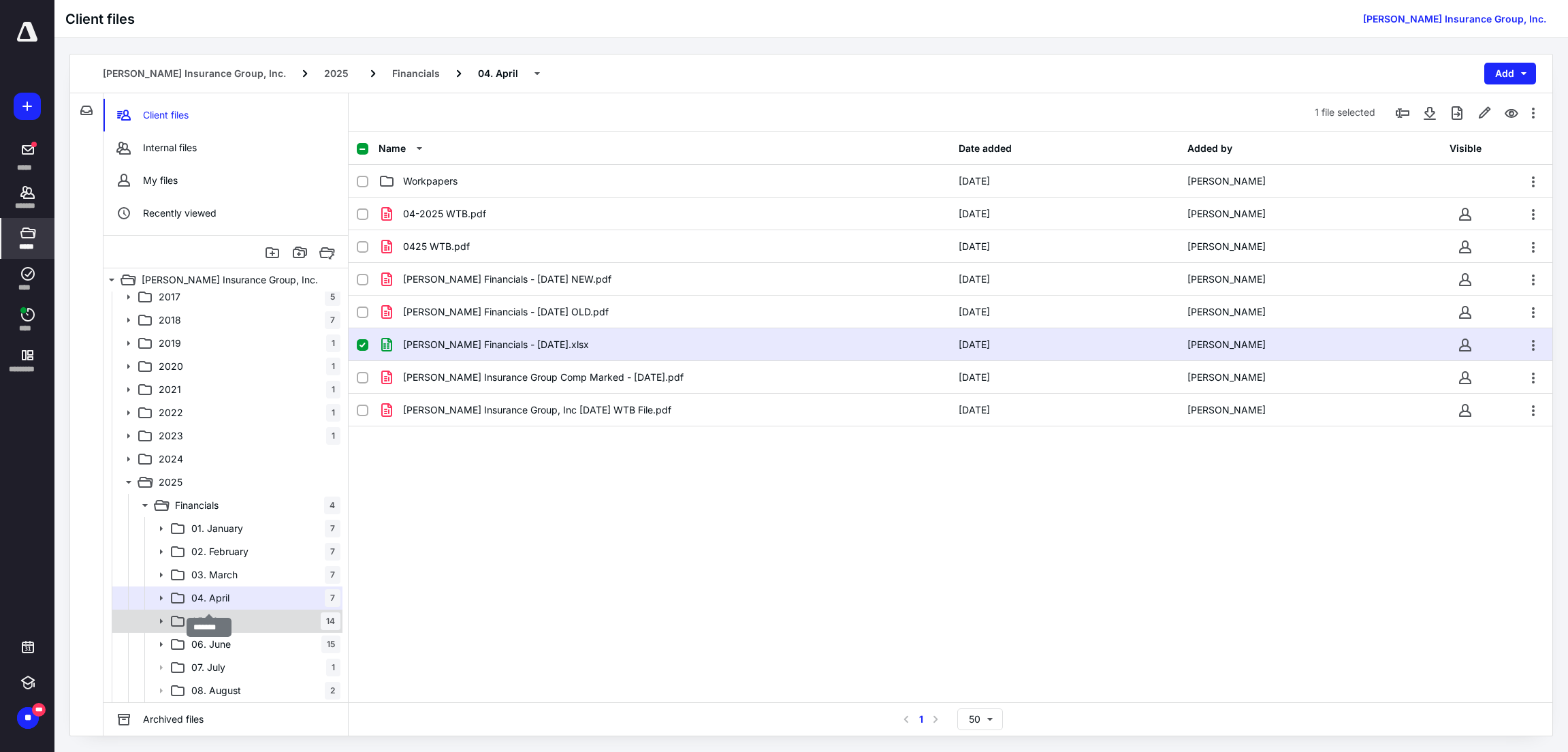scroll, scrollTop: 136, scrollLeft: 0, axis: vertical 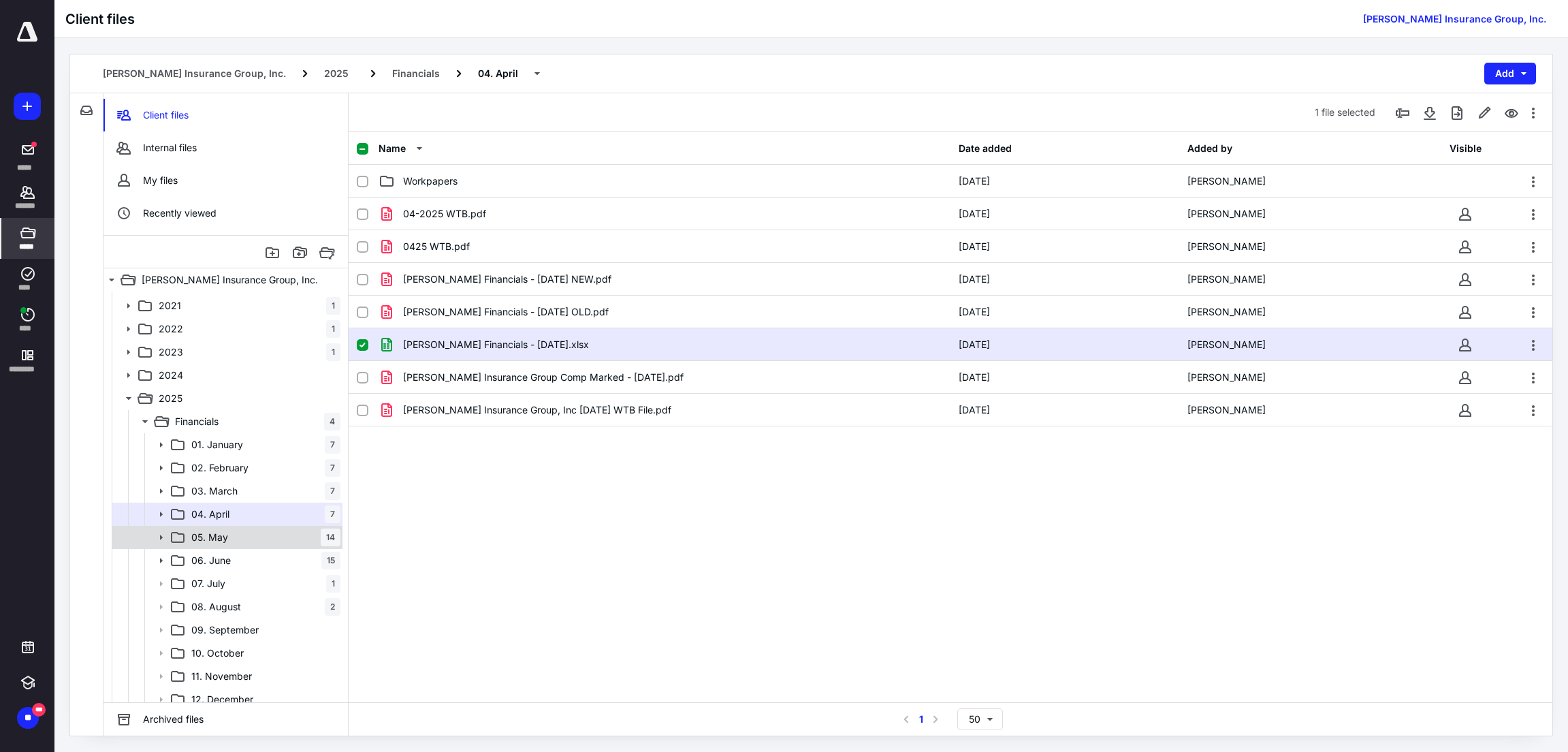 click on "[DATE]" at bounding box center (263, 537) 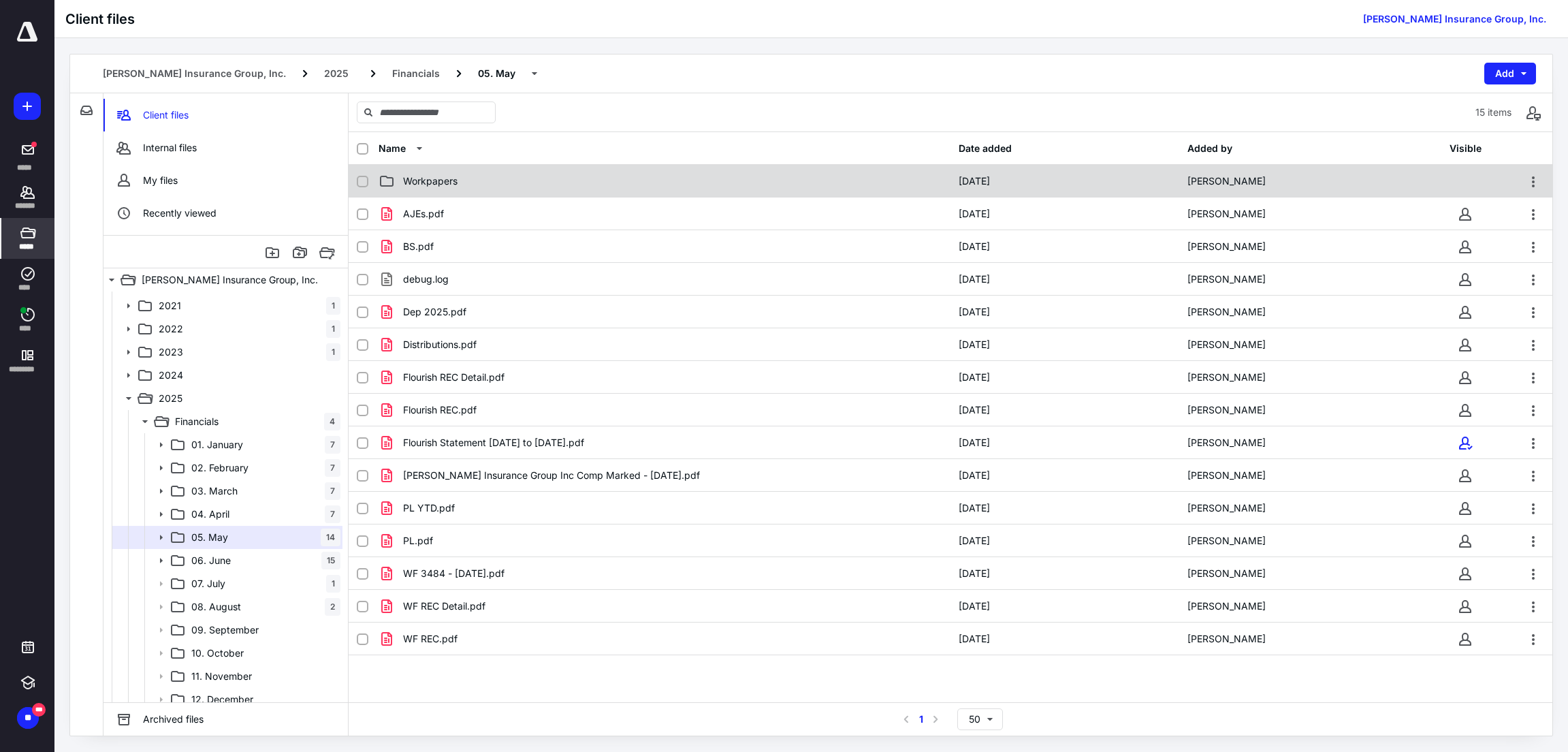 click on "Workpapers" at bounding box center (665, 181) 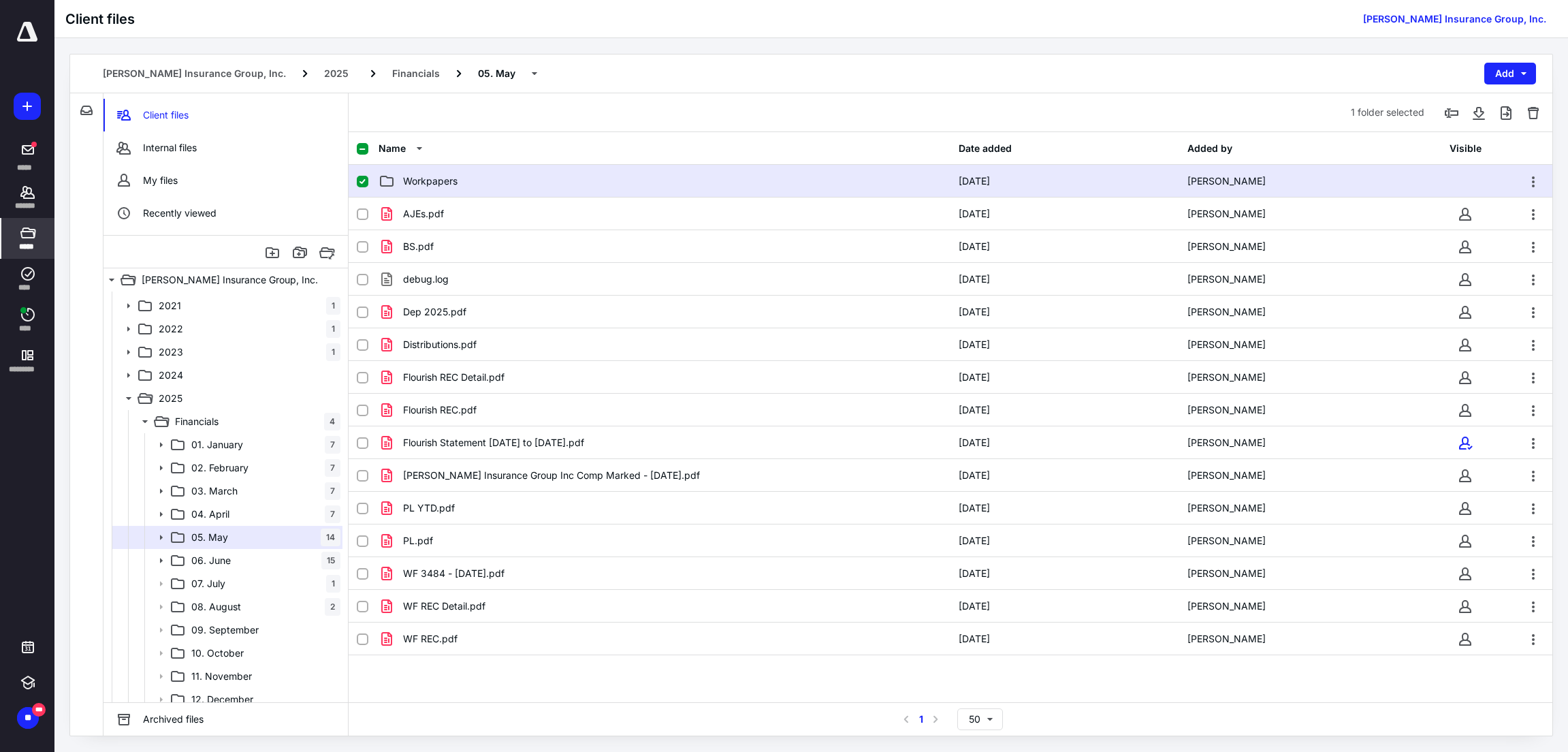 click on "Workpapers" at bounding box center (665, 181) 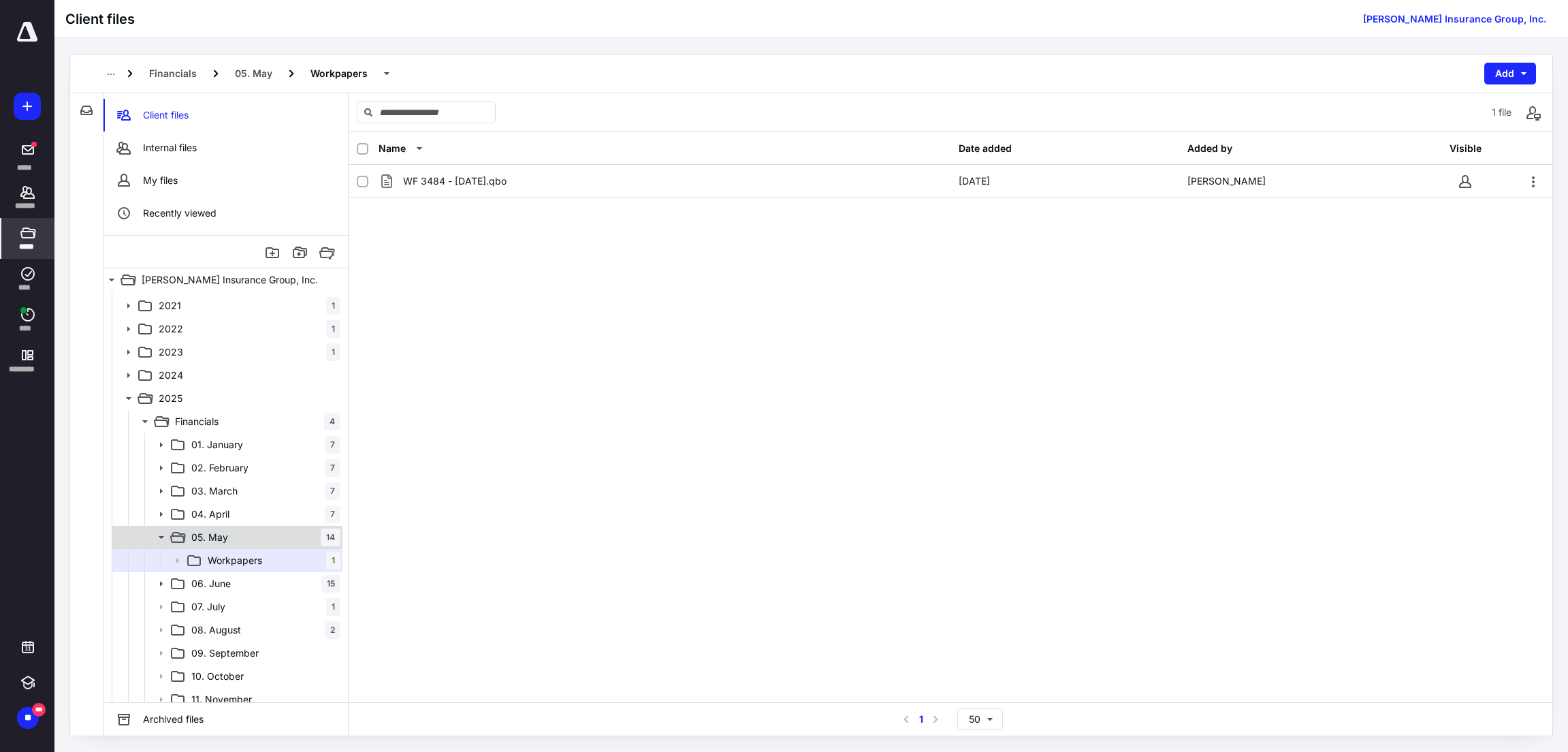 click on "[DATE]" at bounding box center (263, 537) 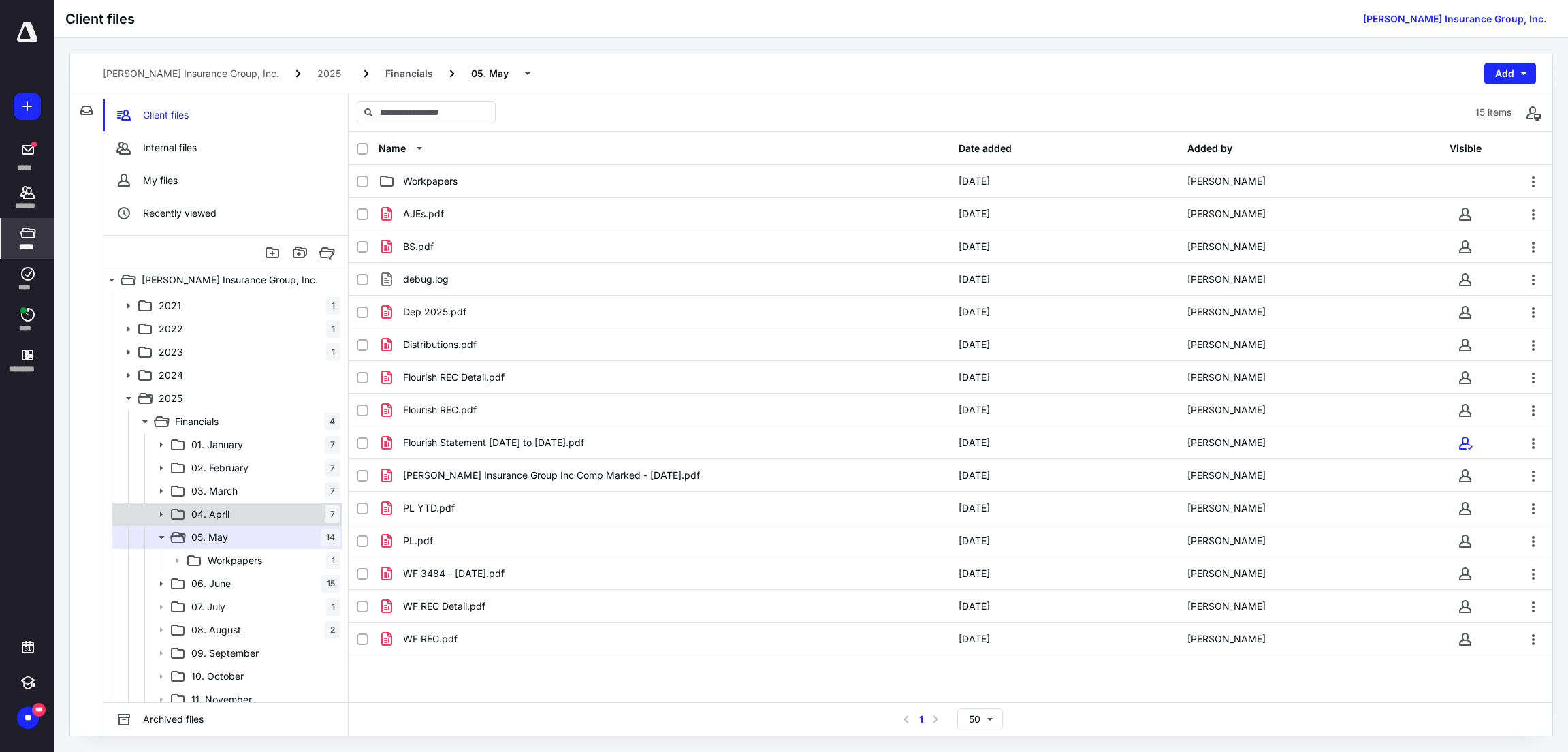 click on "04. [DATE]" at bounding box center (263, 514) 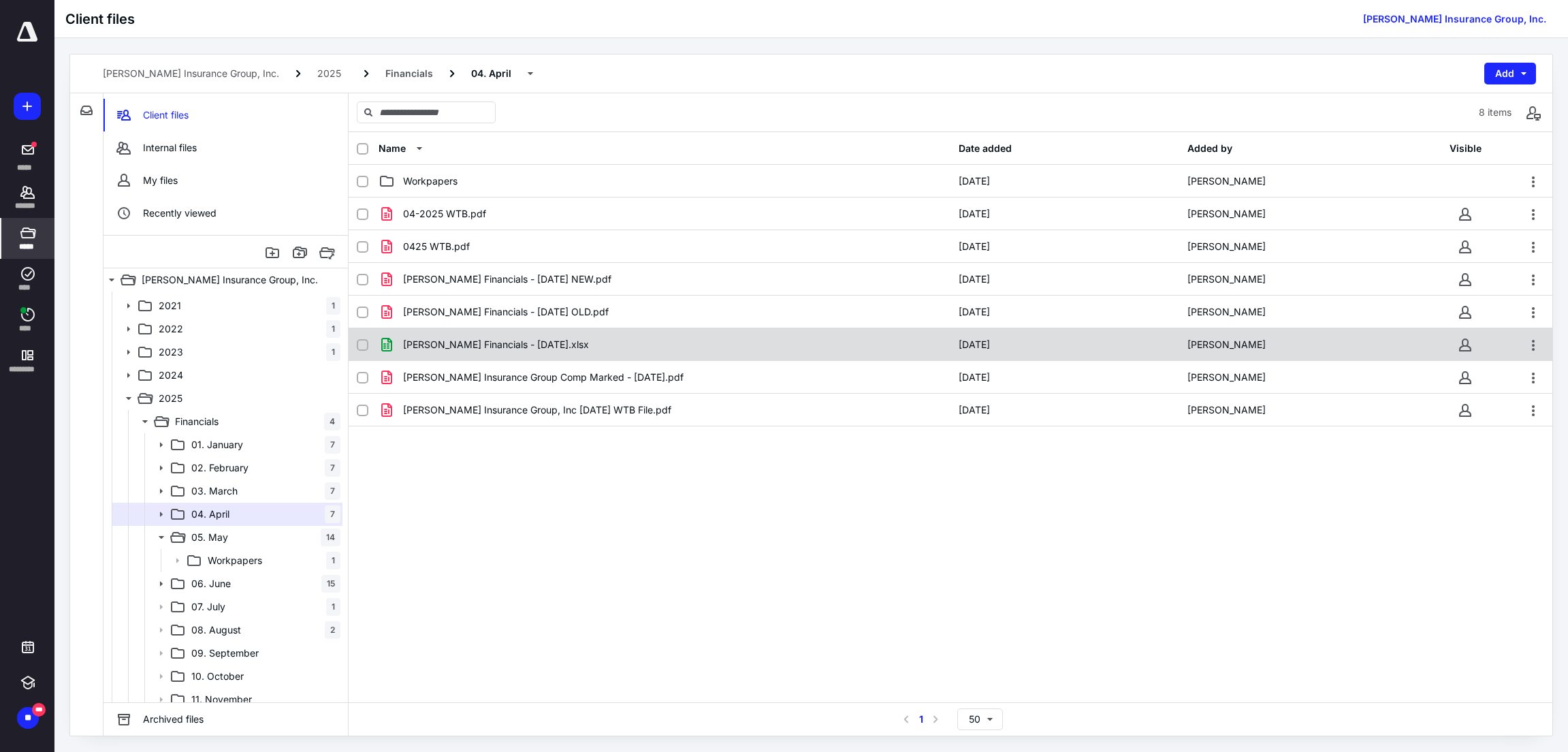 click on "[PERSON_NAME] Financials - [DATE].xlsx" at bounding box center [665, 345] 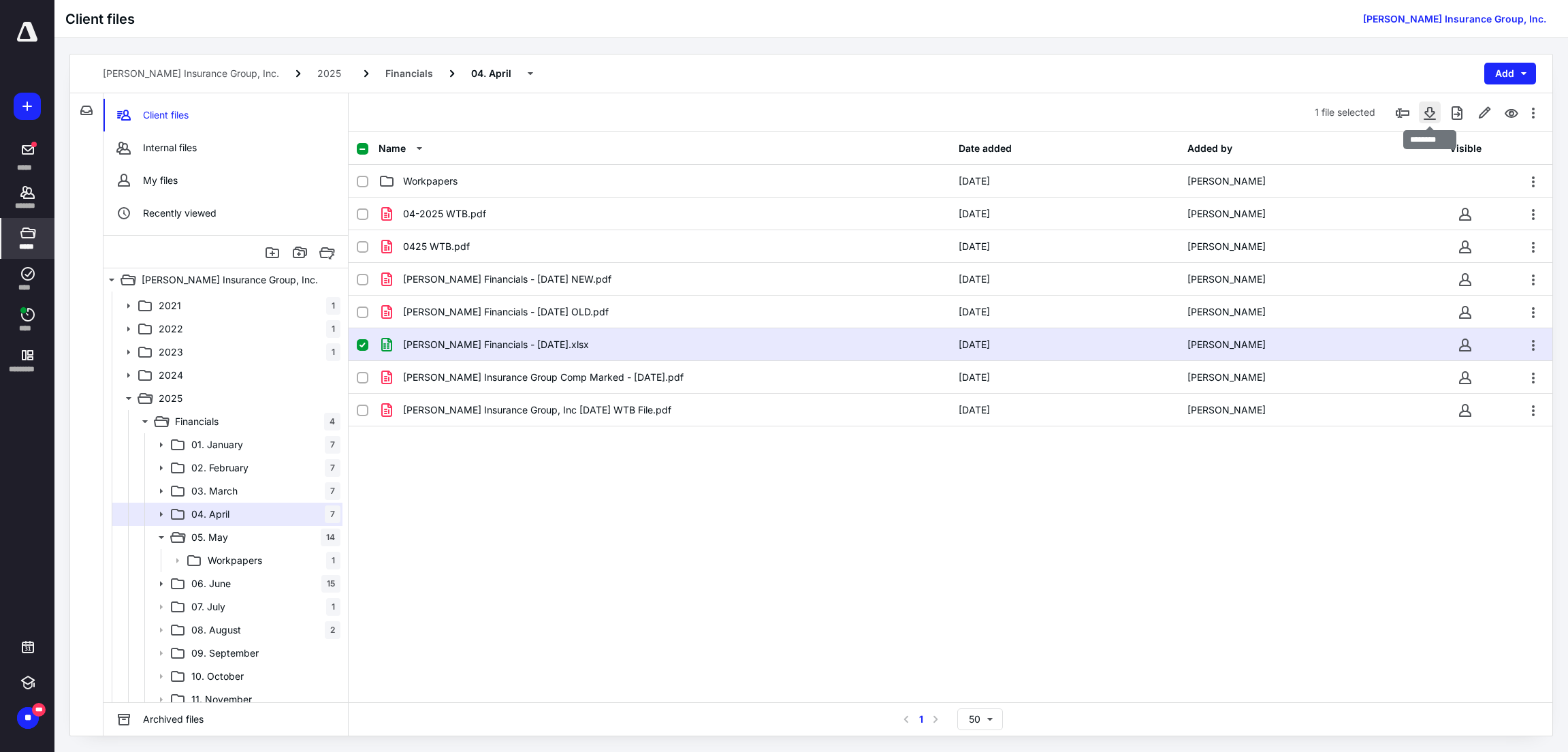 click at bounding box center (1430, 112) 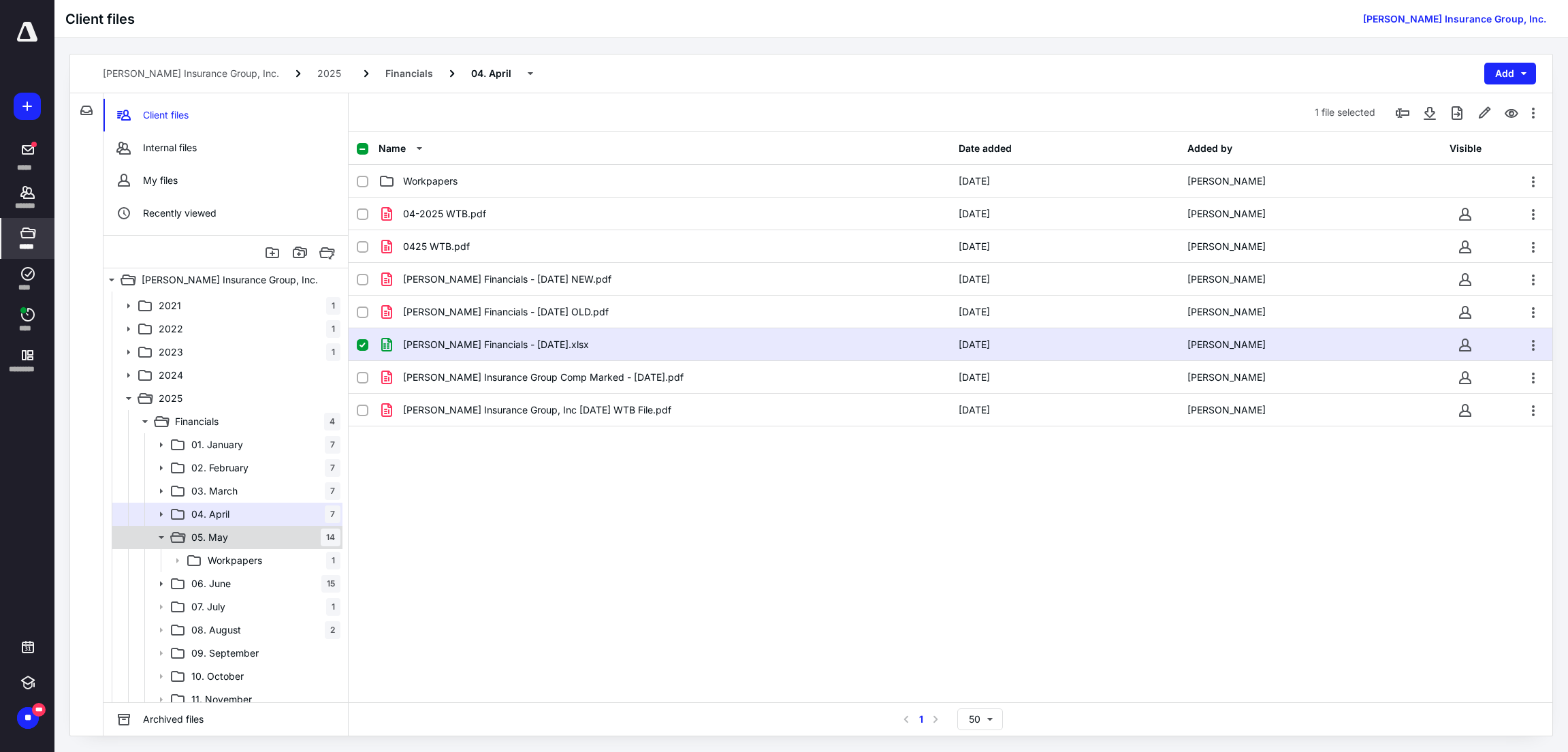 click on "[DATE]" at bounding box center [263, 537] 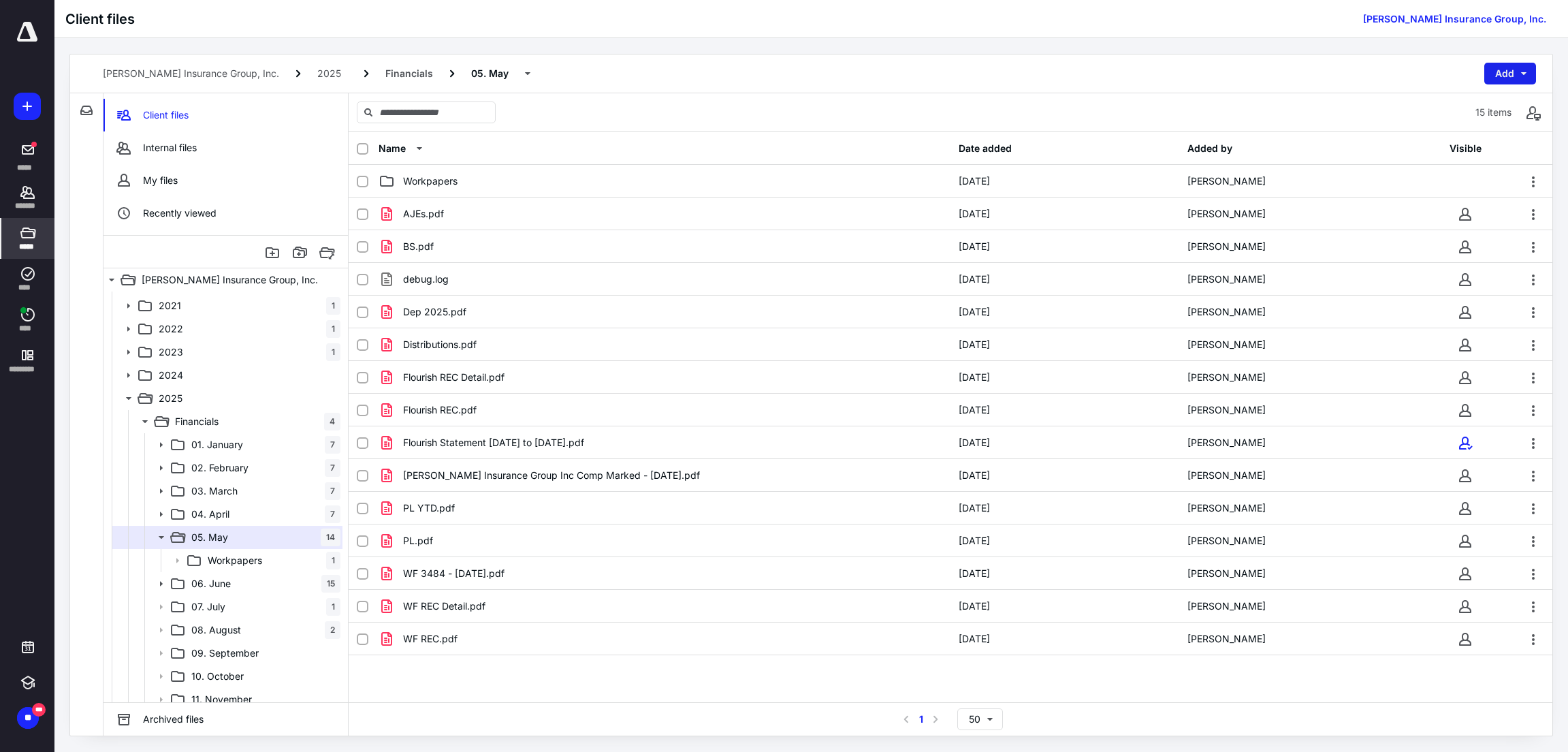 click on "Add" at bounding box center (1510, 74) 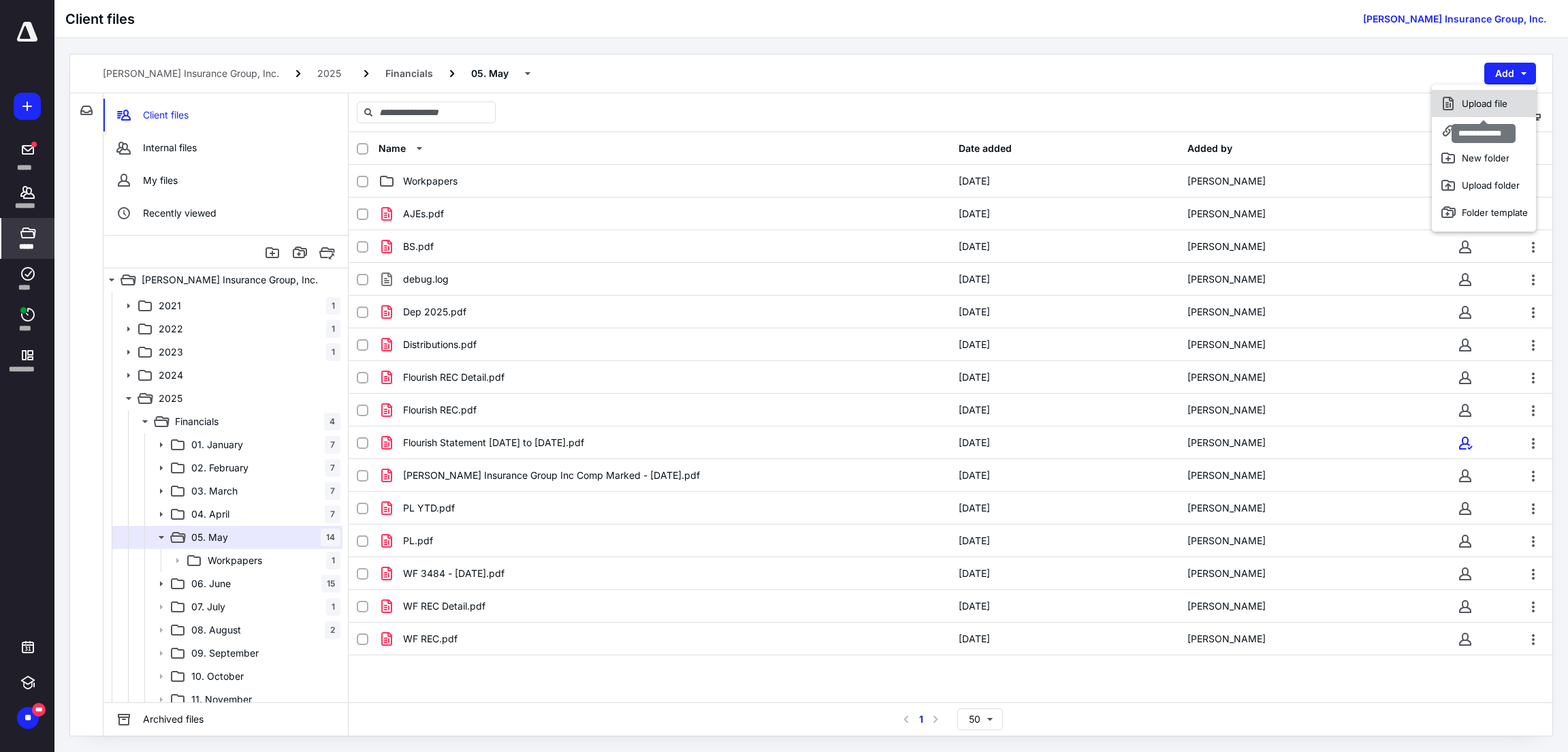 click on "Upload file" at bounding box center [1484, 104] 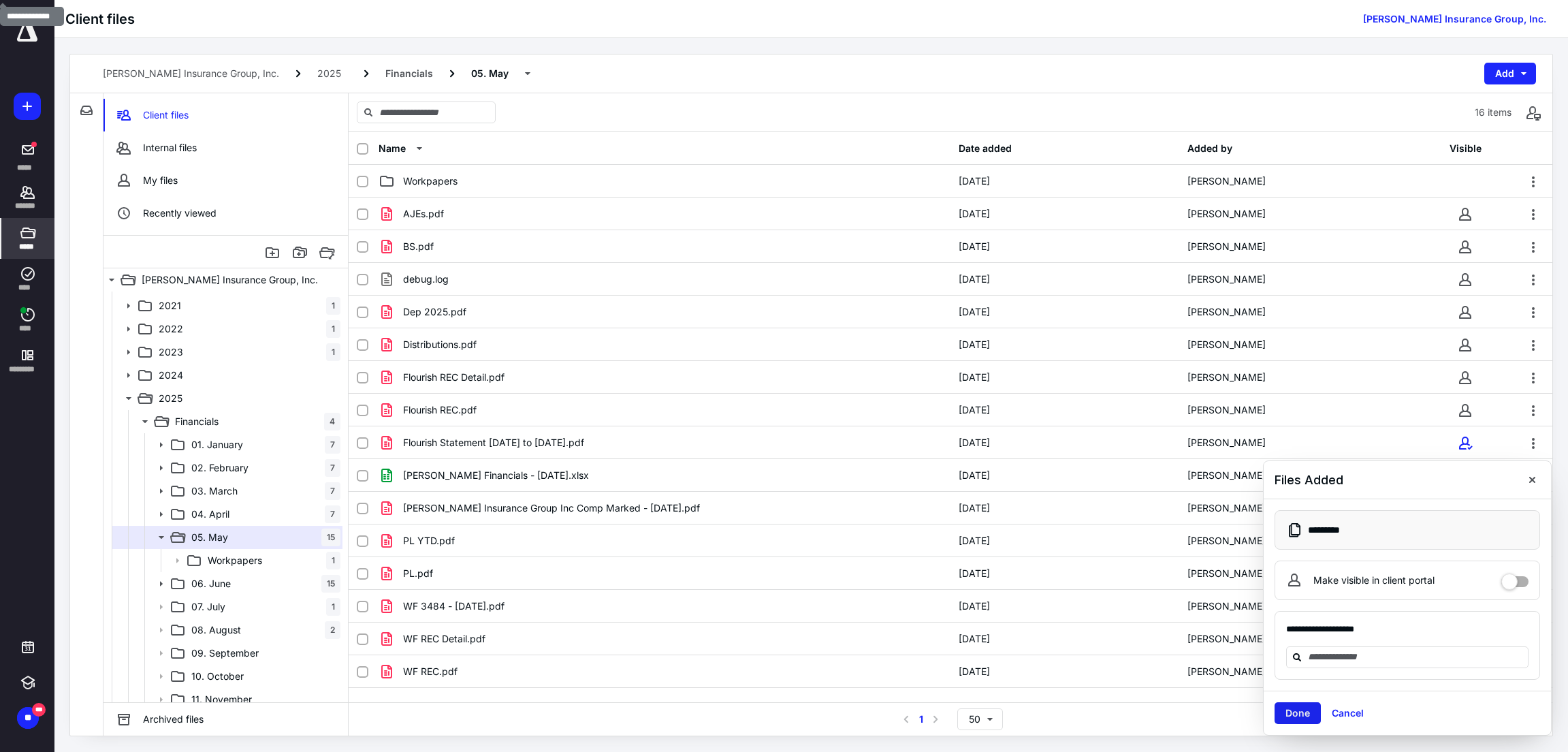 click on "Done" at bounding box center [1298, 713] 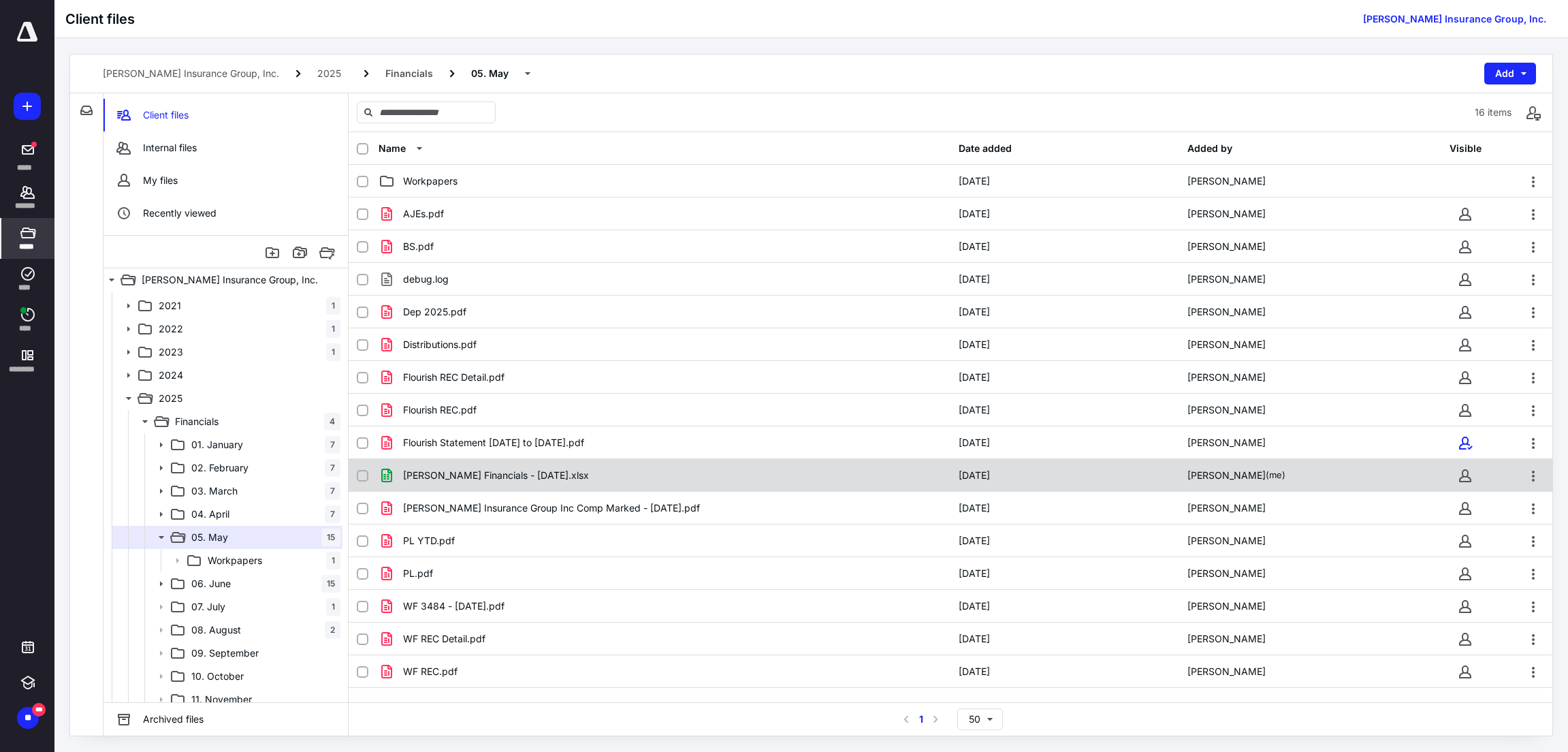 click on "[PERSON_NAME] Financials - [DATE].xlsx" at bounding box center [665, 475] 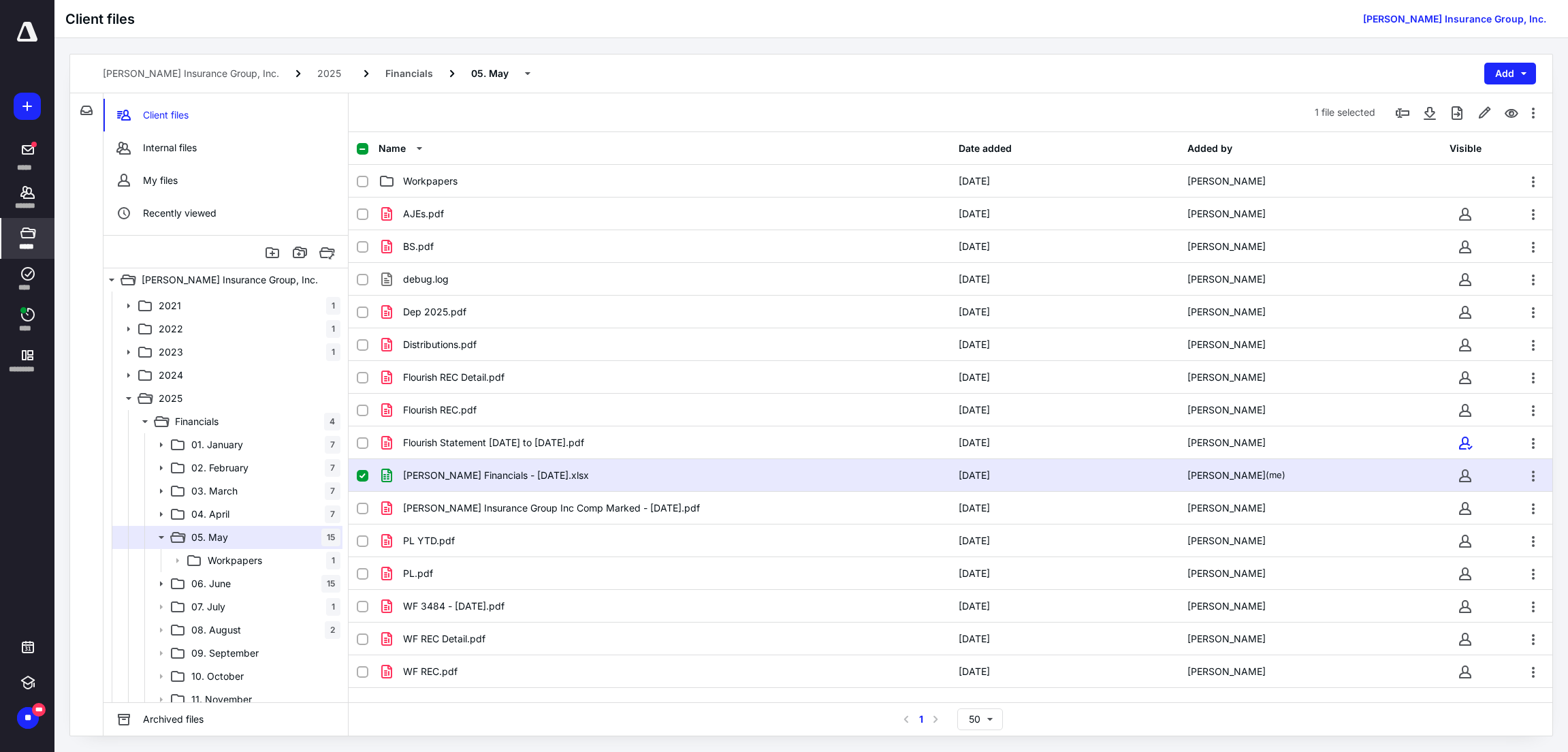 checkbox on "true" 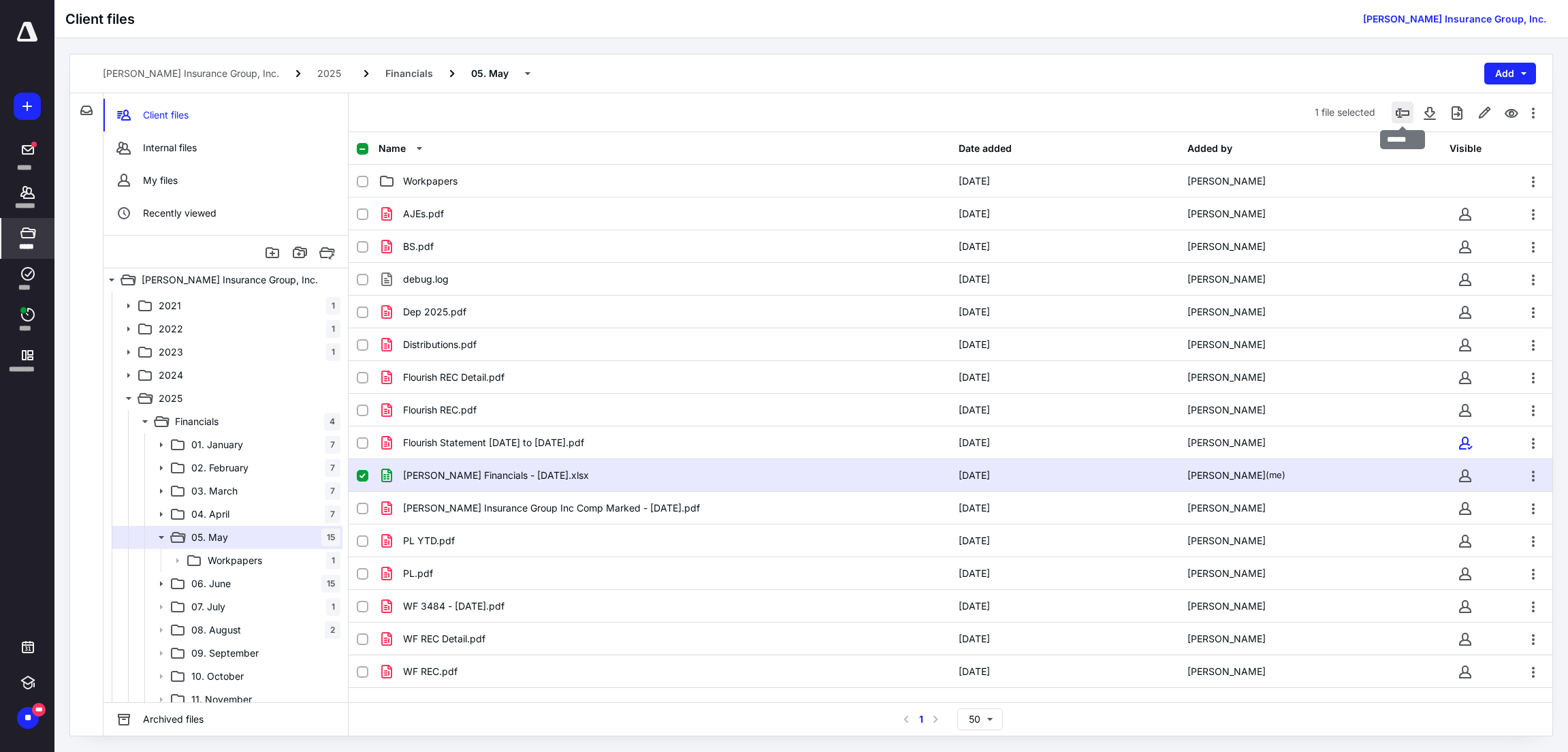 click at bounding box center [1403, 112] 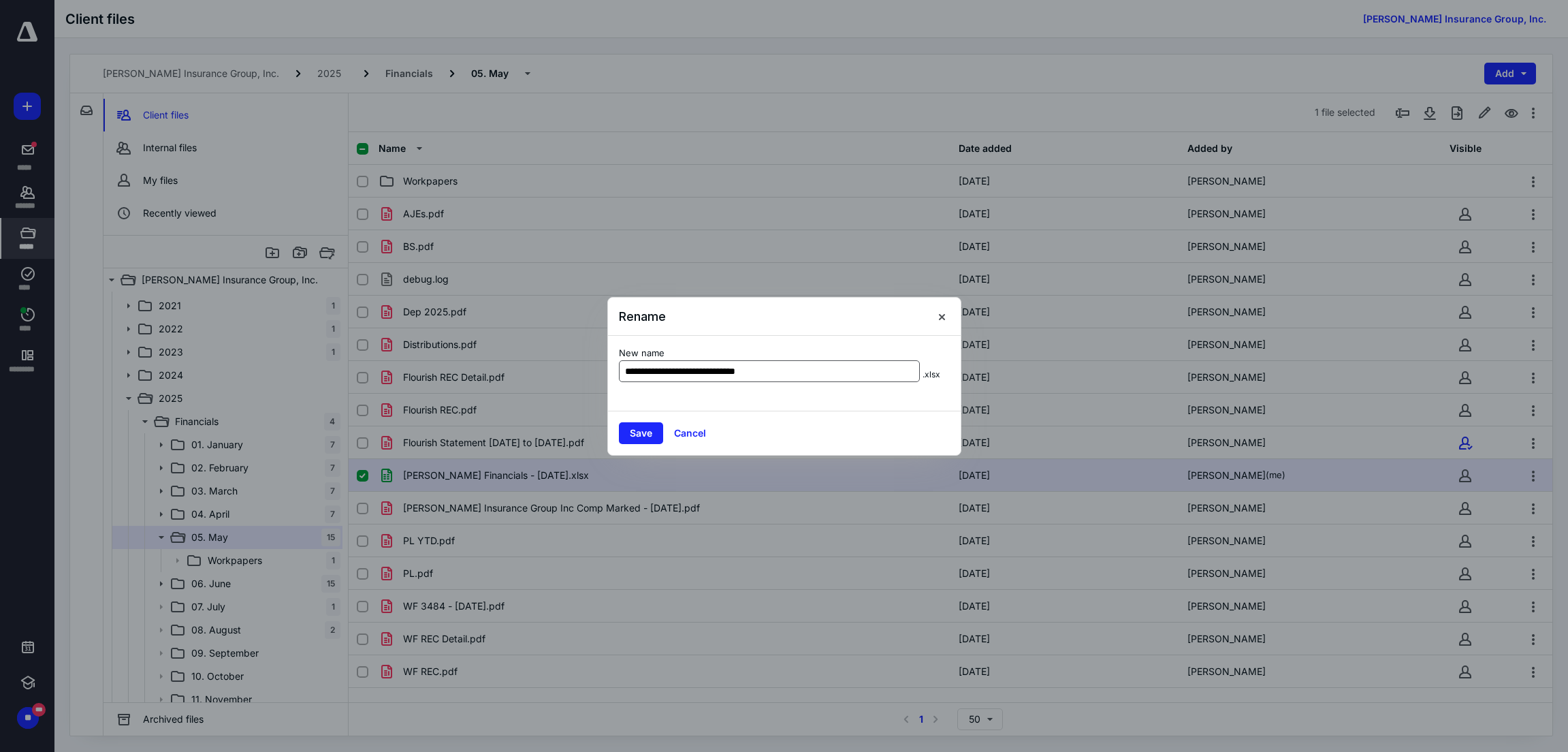 click on "**********" at bounding box center [769, 371] 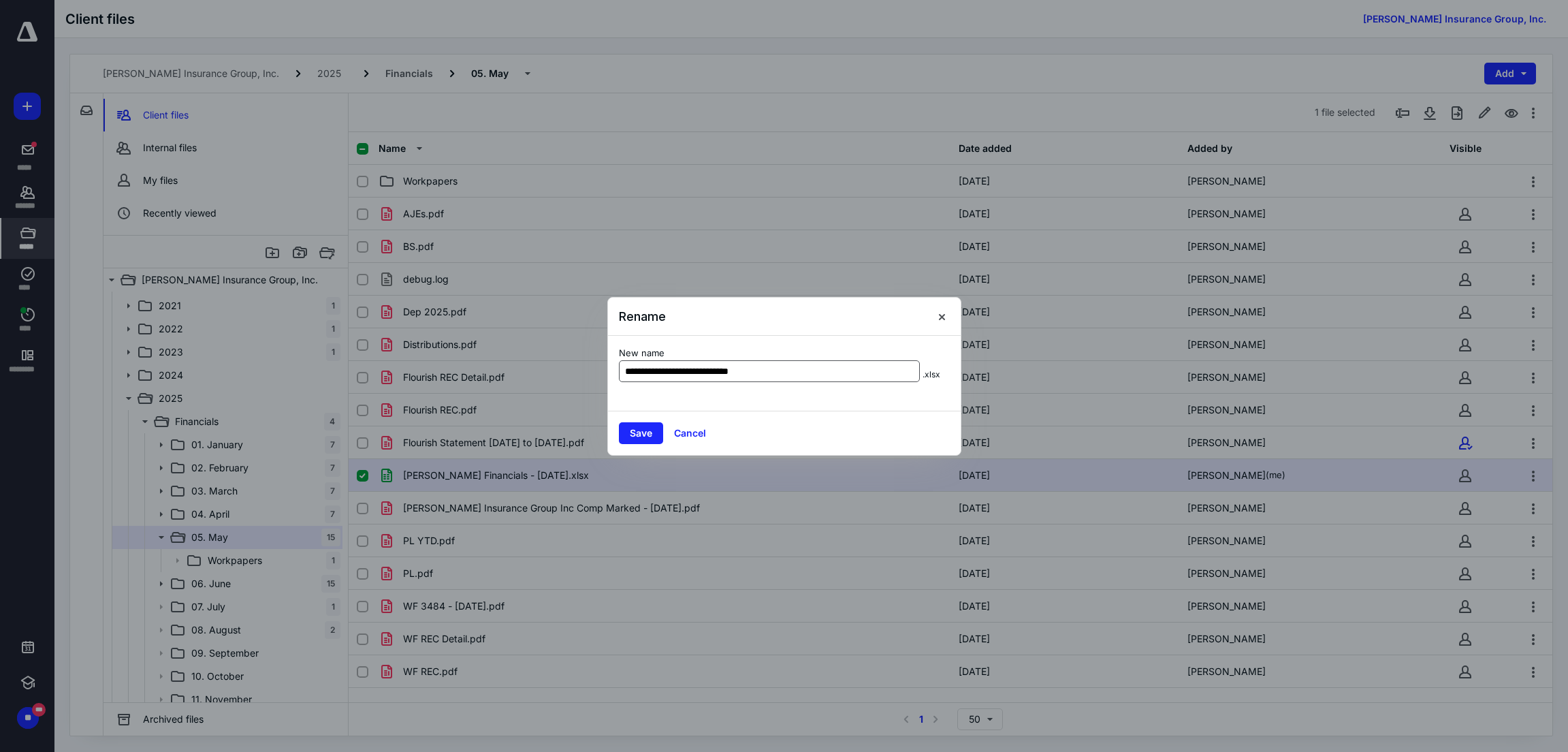 type on "**********" 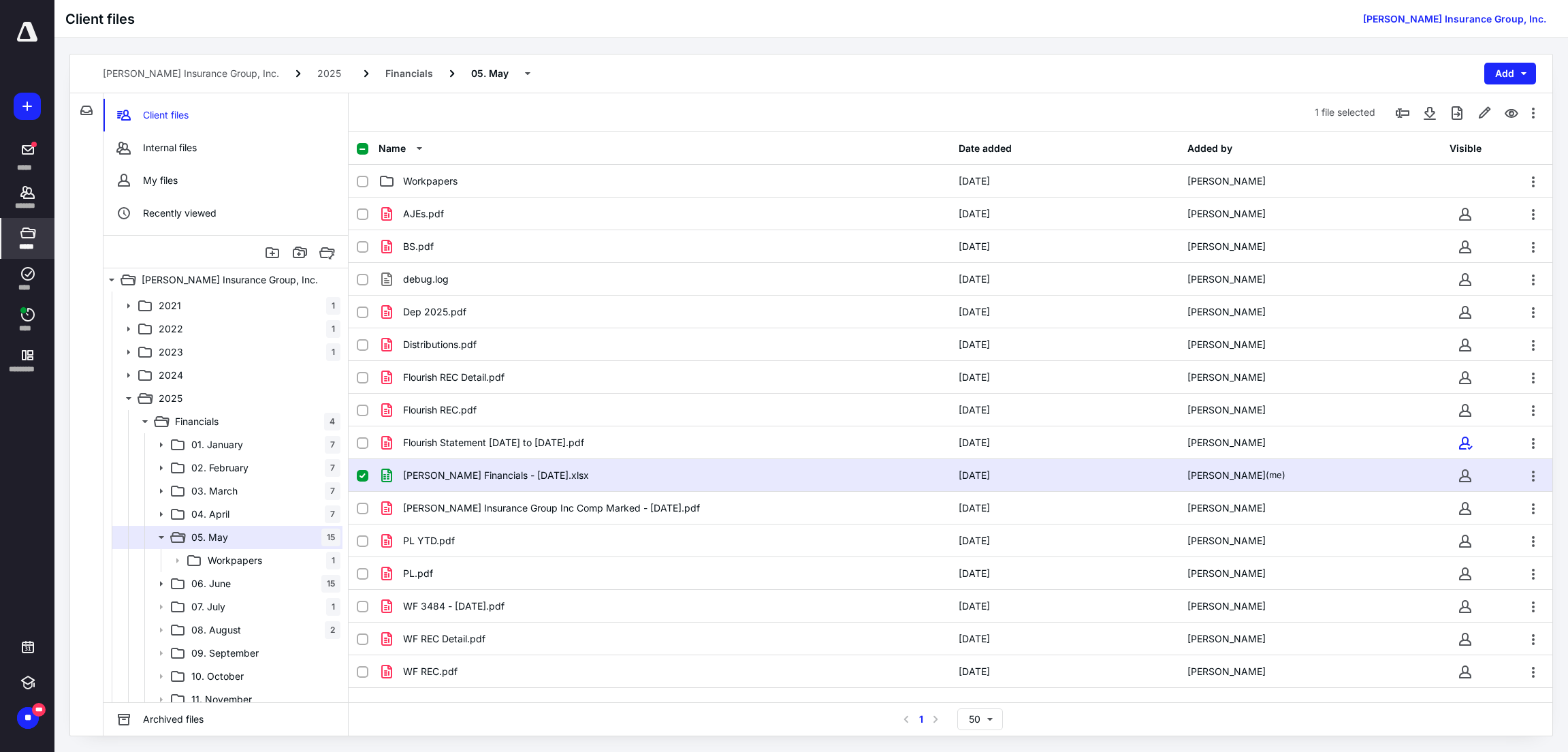 drag, startPoint x: 643, startPoint y: 47, endPoint x: 632, endPoint y: 59, distance: 16.278821 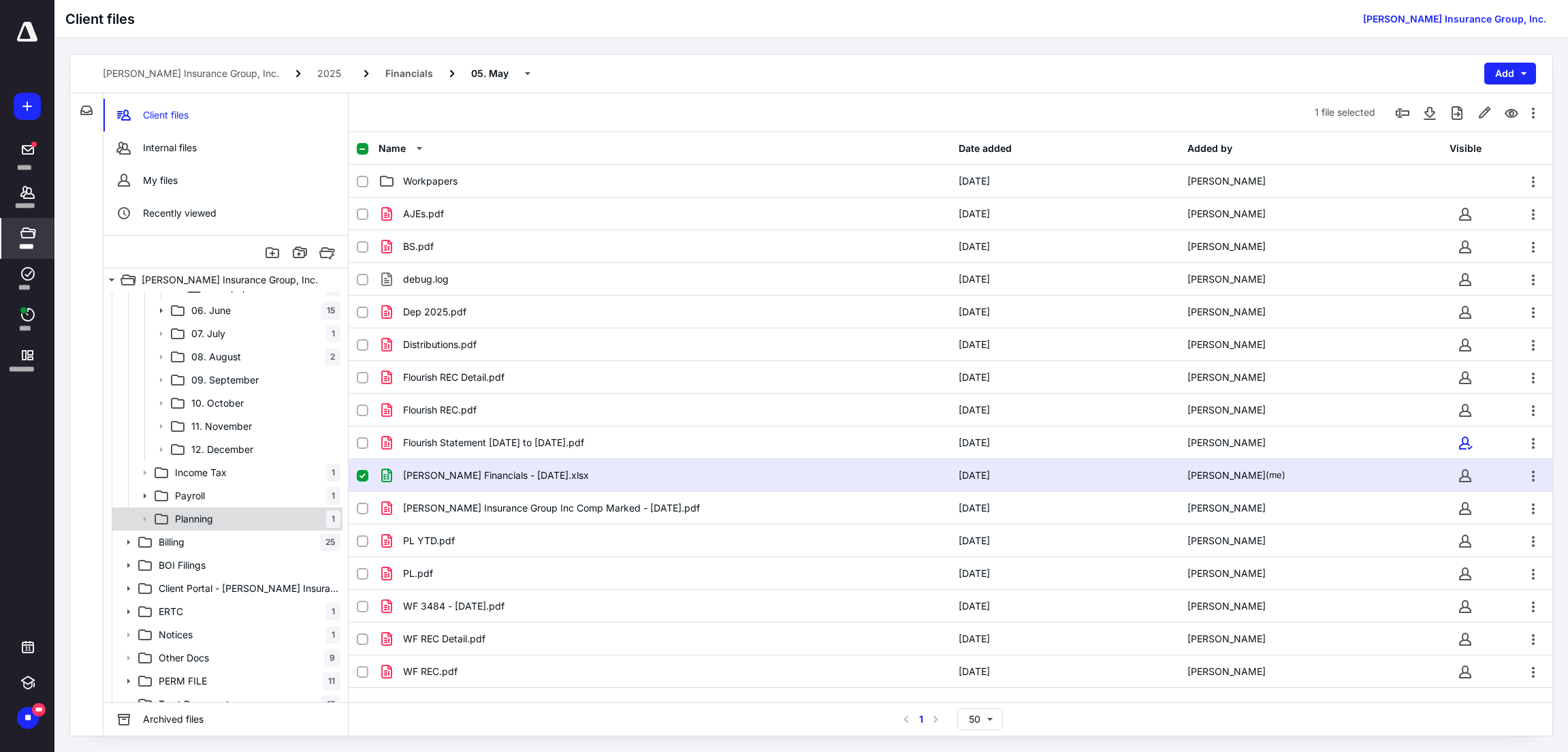 scroll, scrollTop: 423, scrollLeft: 0, axis: vertical 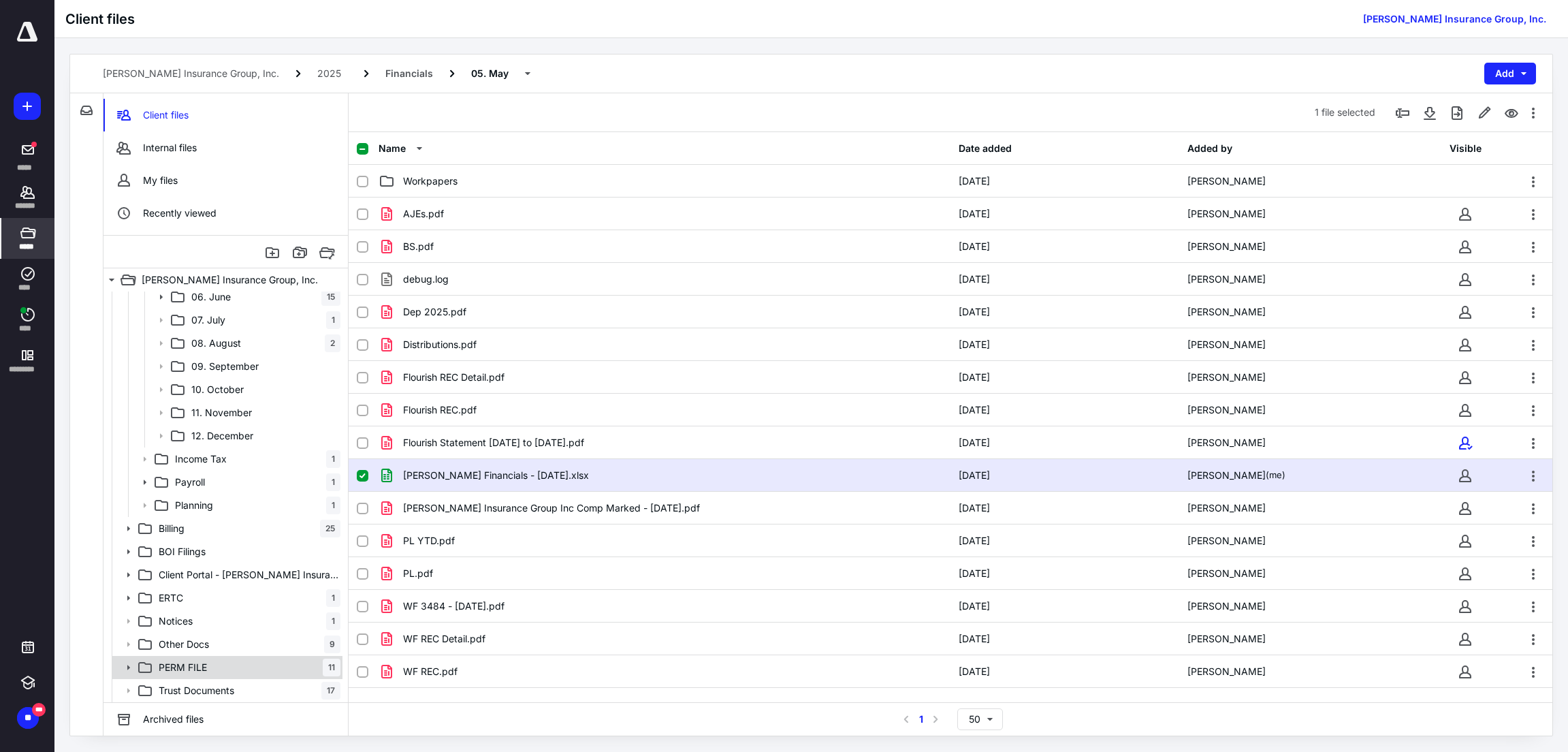 click on "PERM FILE 11" at bounding box center (246, 668) 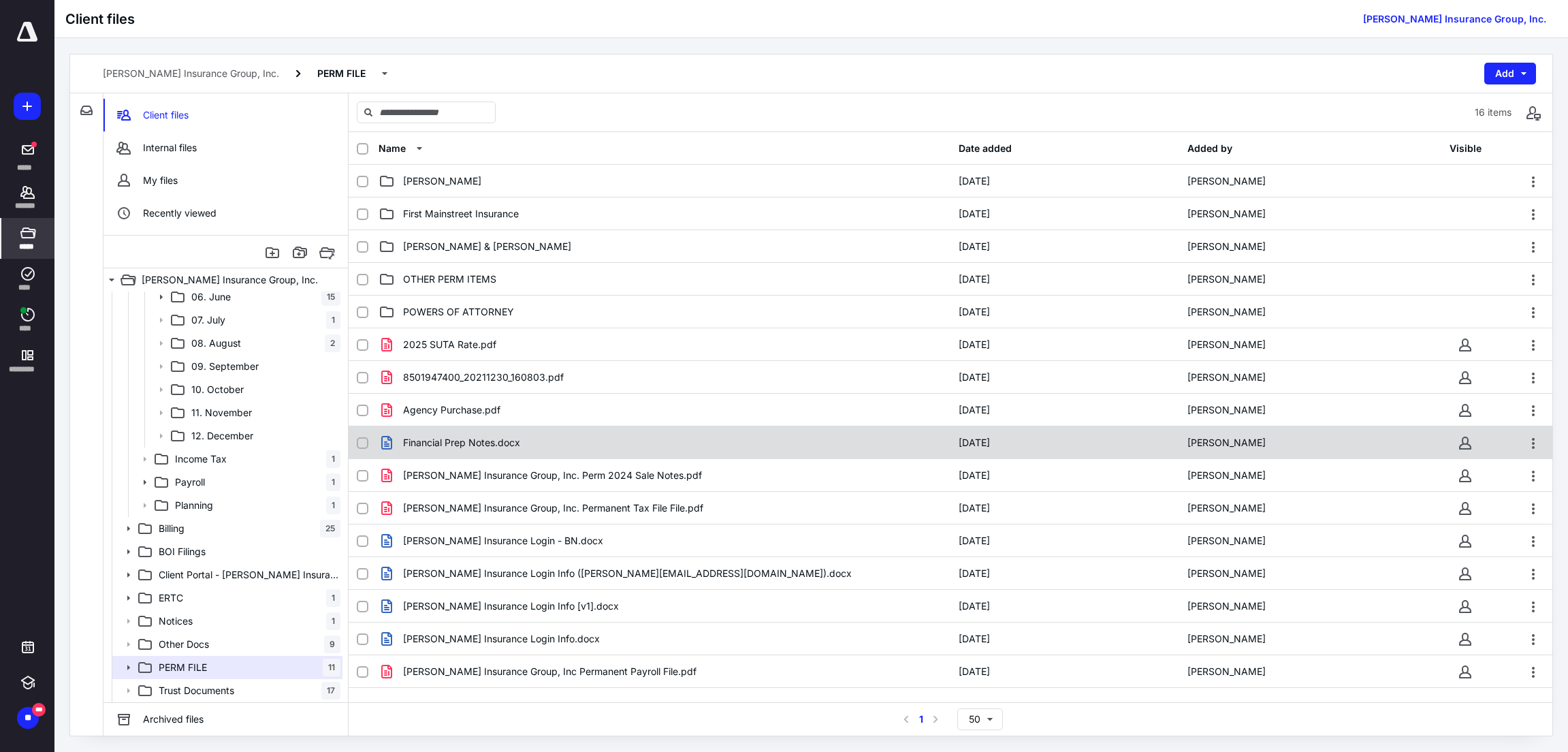 click on "Financial Prep Notes.docx" at bounding box center [462, 443] 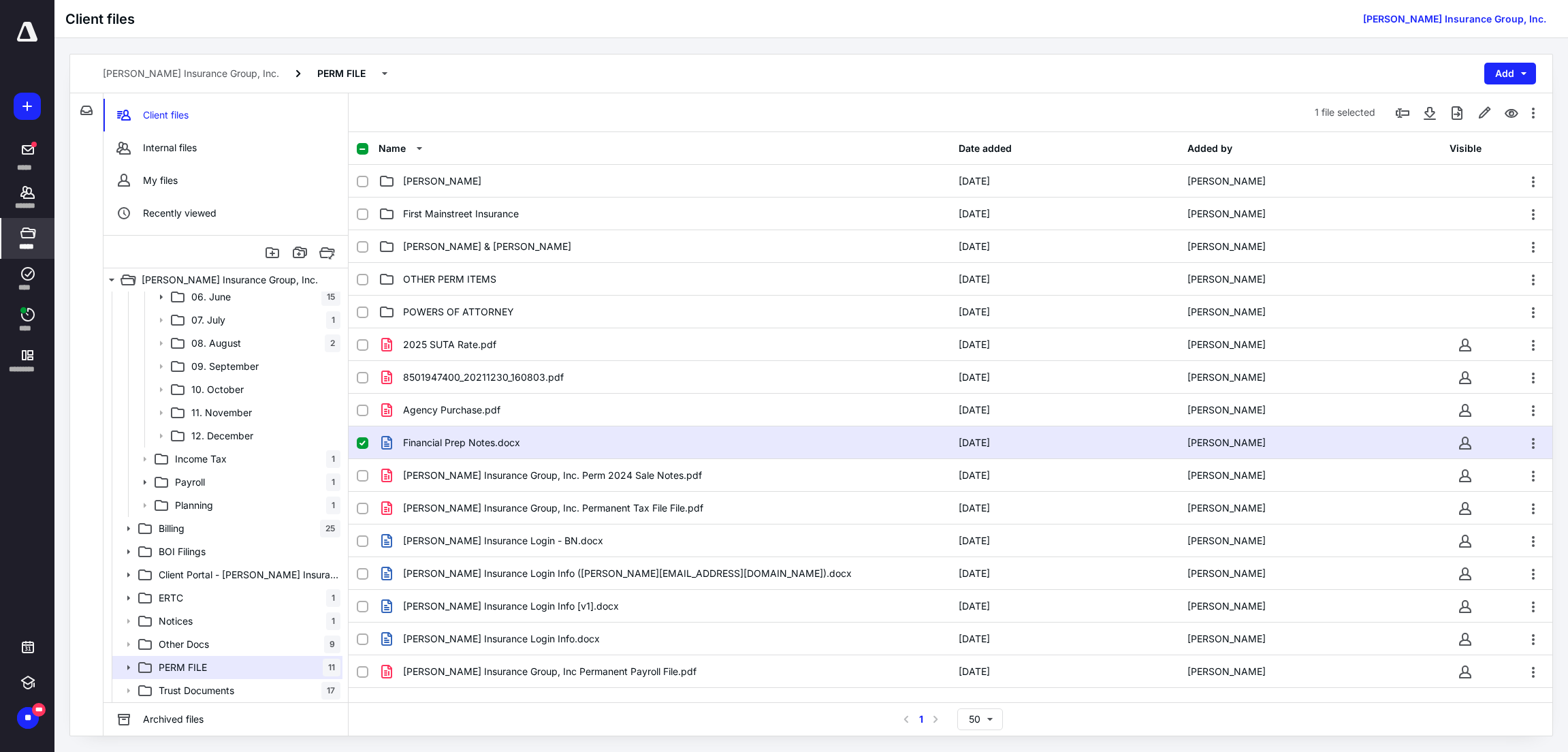 click on "Financial Prep Notes.docx" at bounding box center [462, 443] 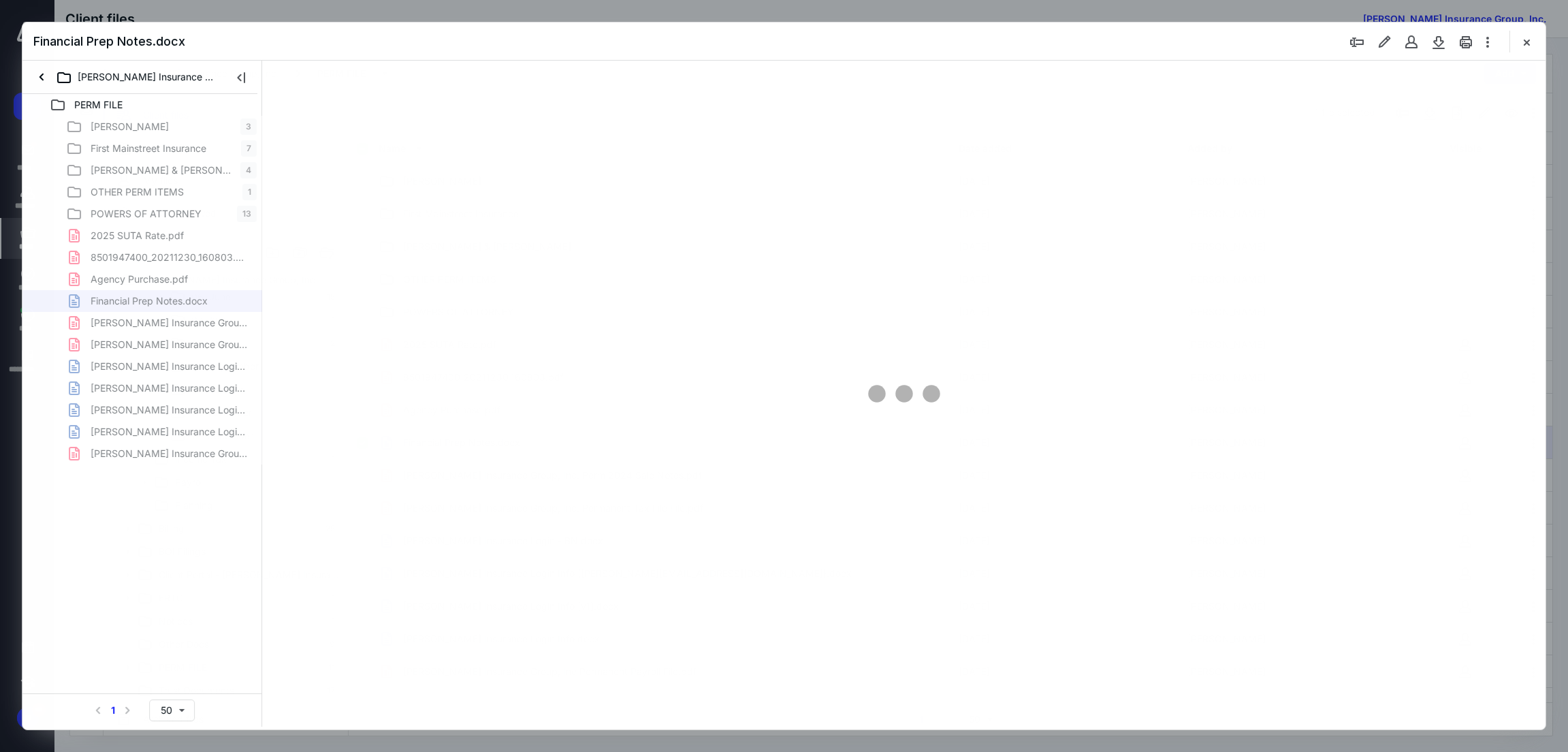 scroll, scrollTop: 0, scrollLeft: 0, axis: both 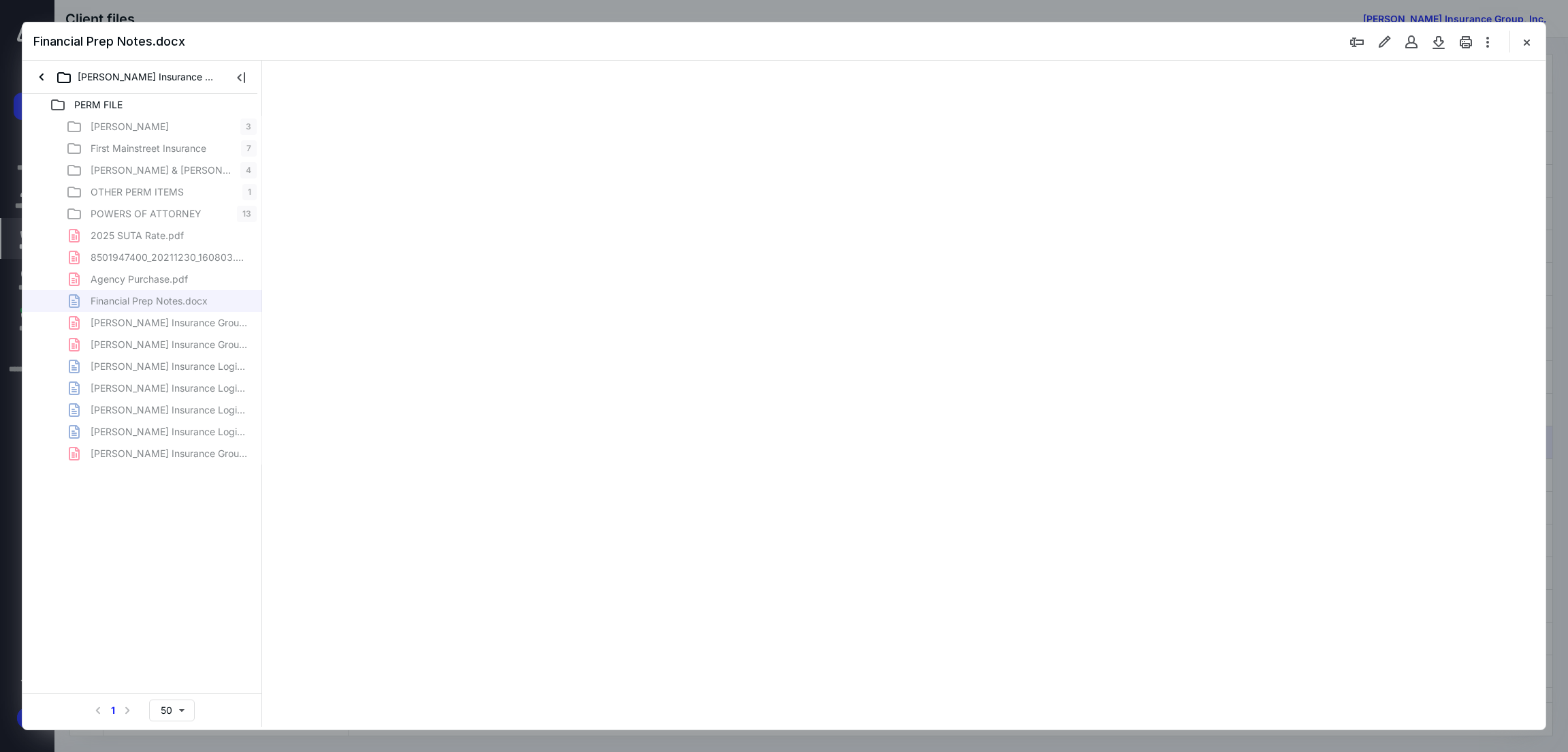 type on "302" 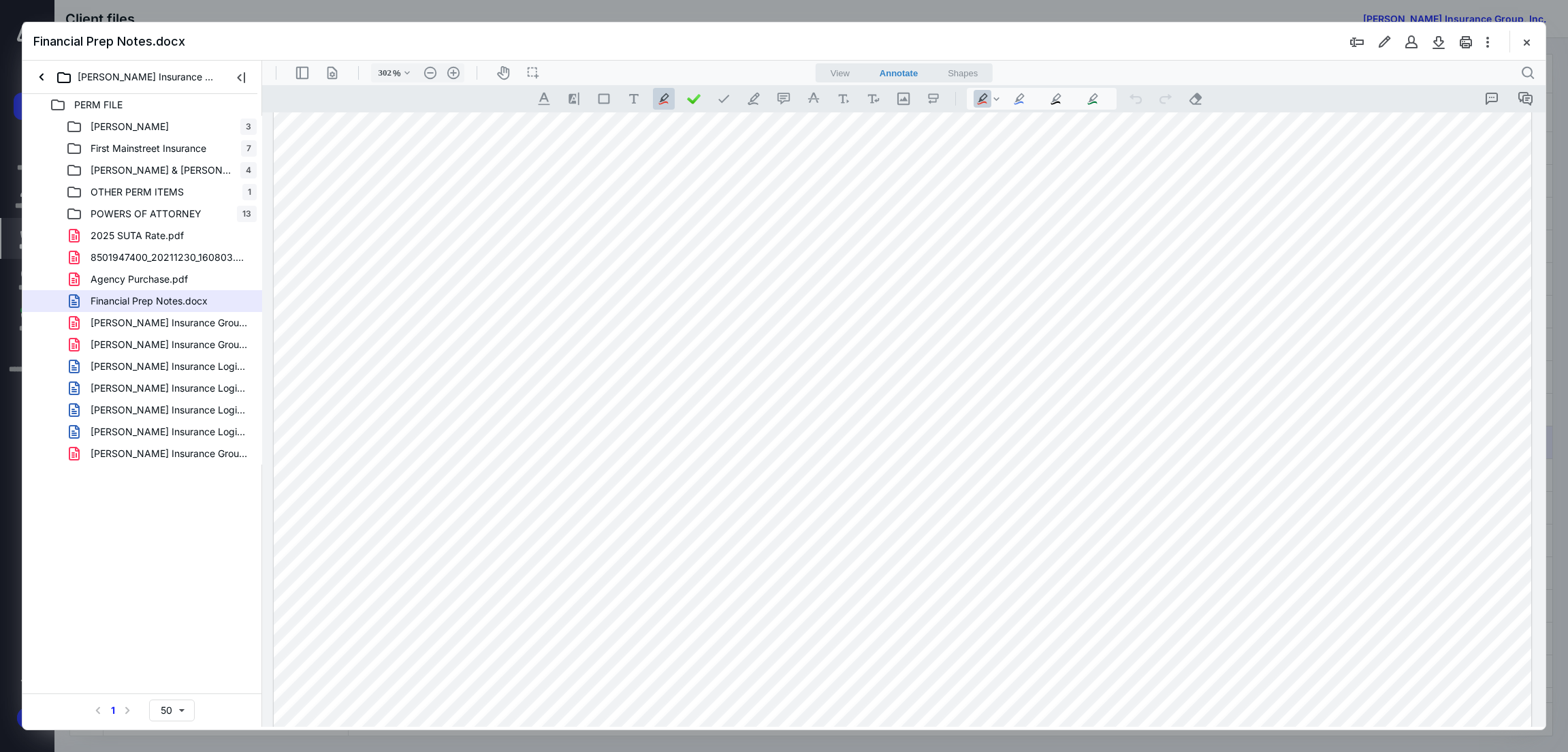 scroll, scrollTop: 0, scrollLeft: 0, axis: both 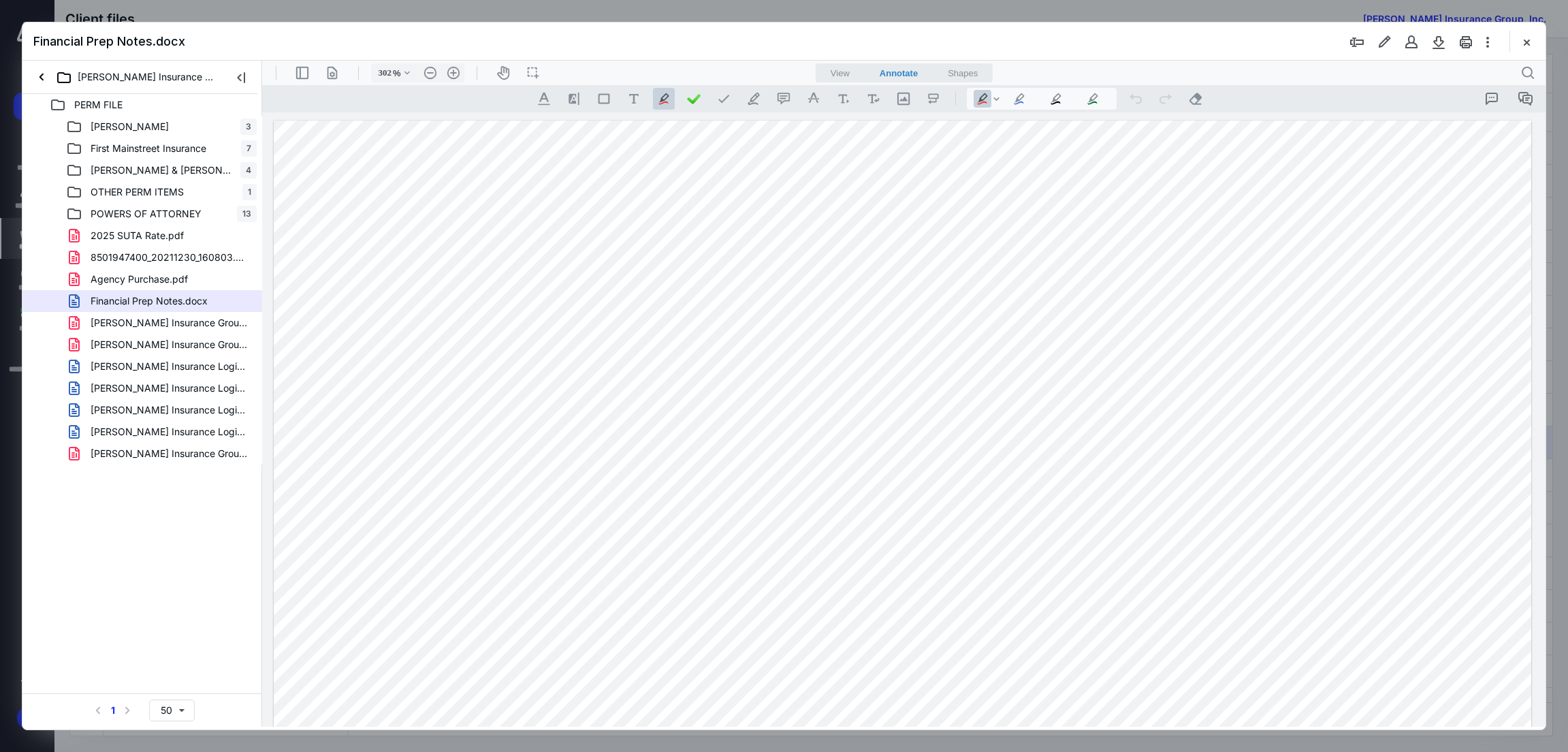 drag, startPoint x: 1524, startPoint y: 44, endPoint x: 1504, endPoint y: 59, distance: 25 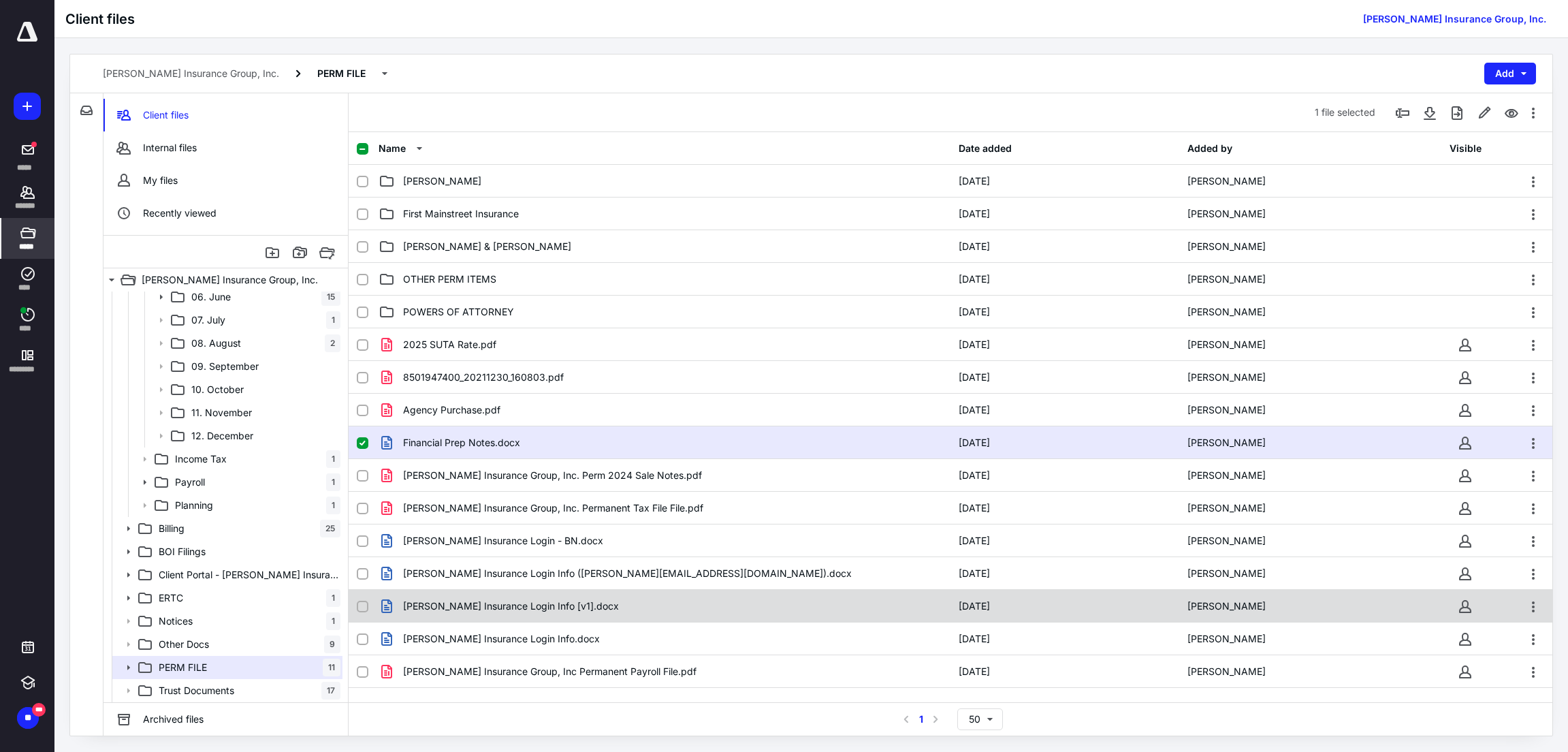click on "[PERSON_NAME] Insurance Login Info [v1].docx [DATE] [PERSON_NAME]" at bounding box center [950, 606] 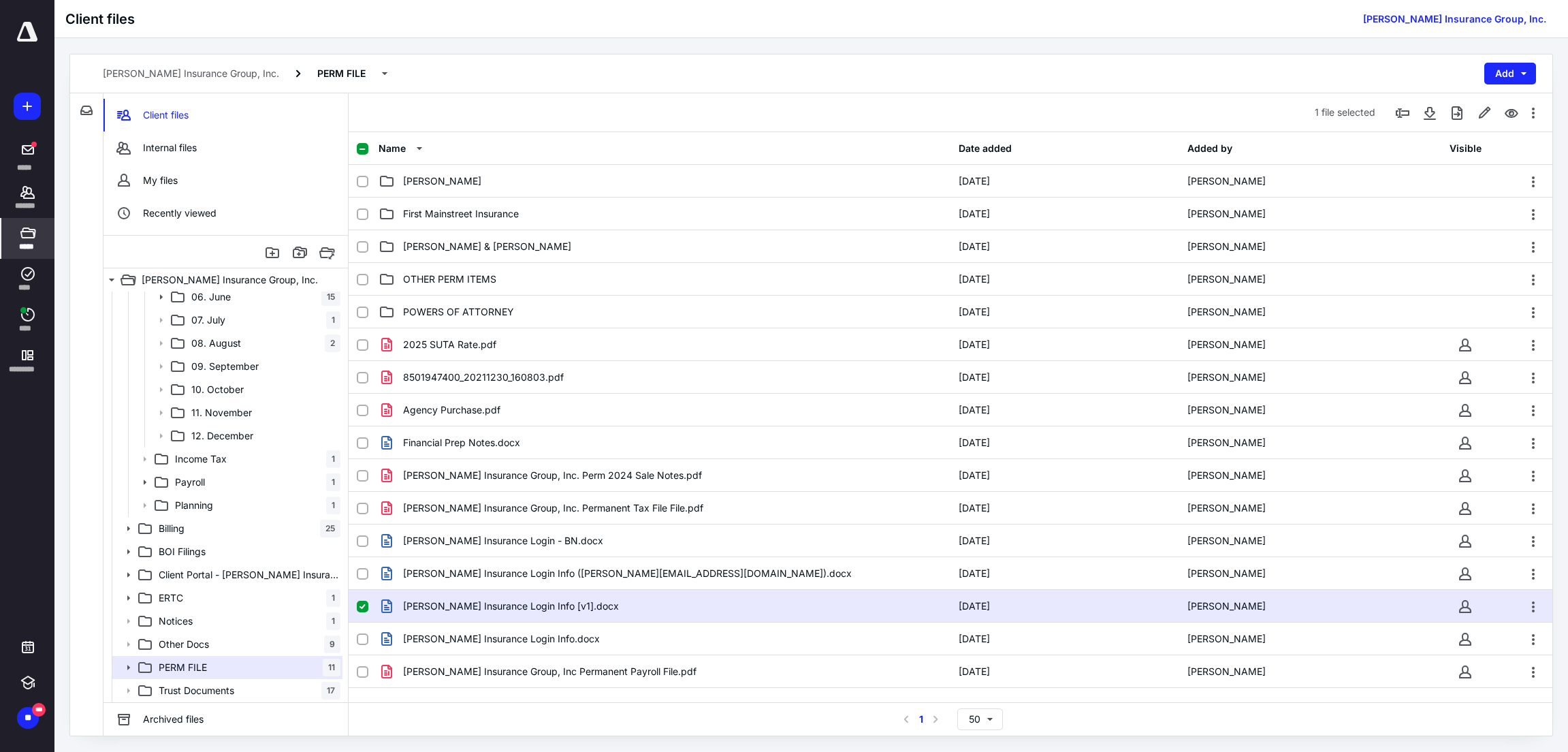 click on "[PERSON_NAME] Insurance Login Info [v1].docx" at bounding box center [665, 606] 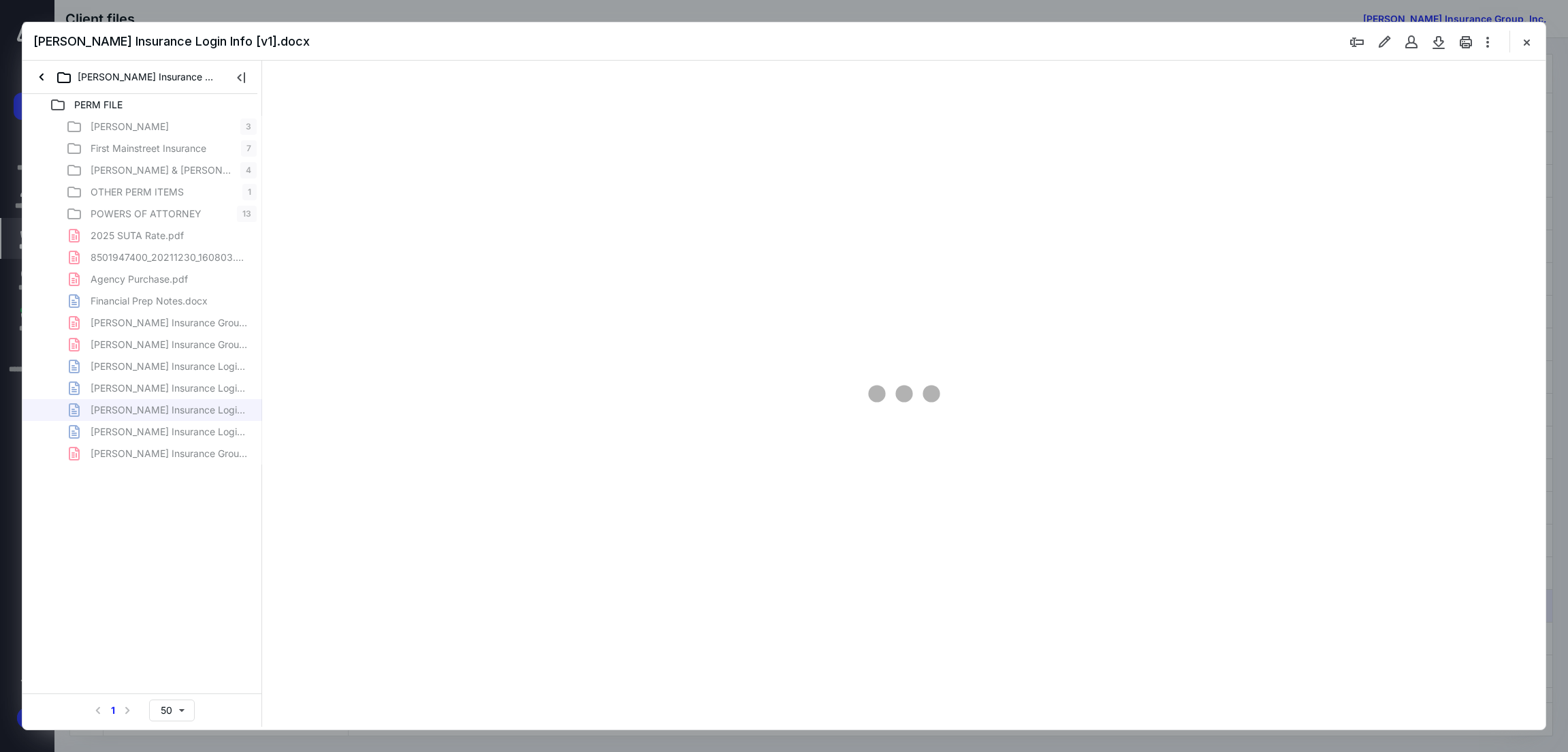 scroll, scrollTop: 0, scrollLeft: 0, axis: both 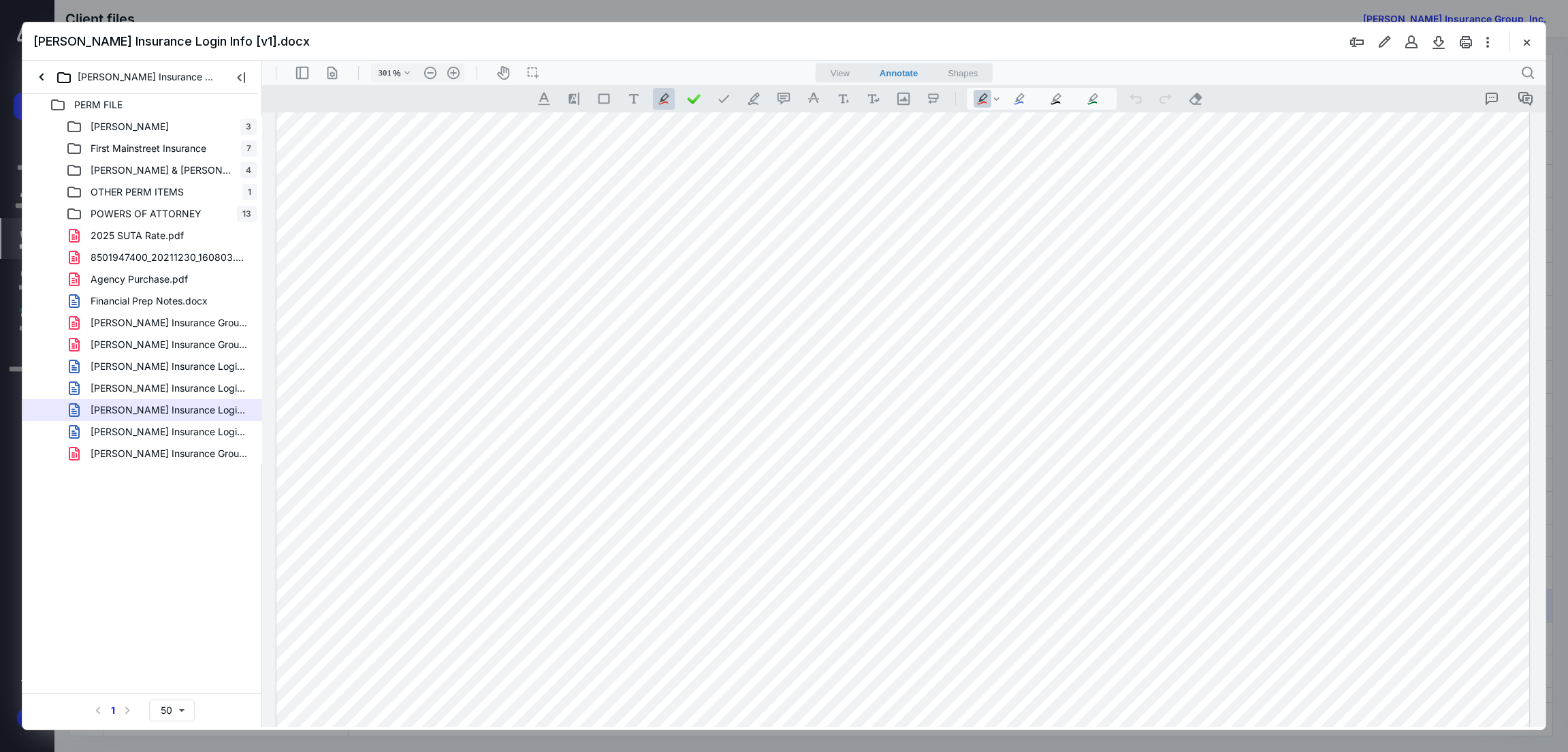 click at bounding box center [903, 717] 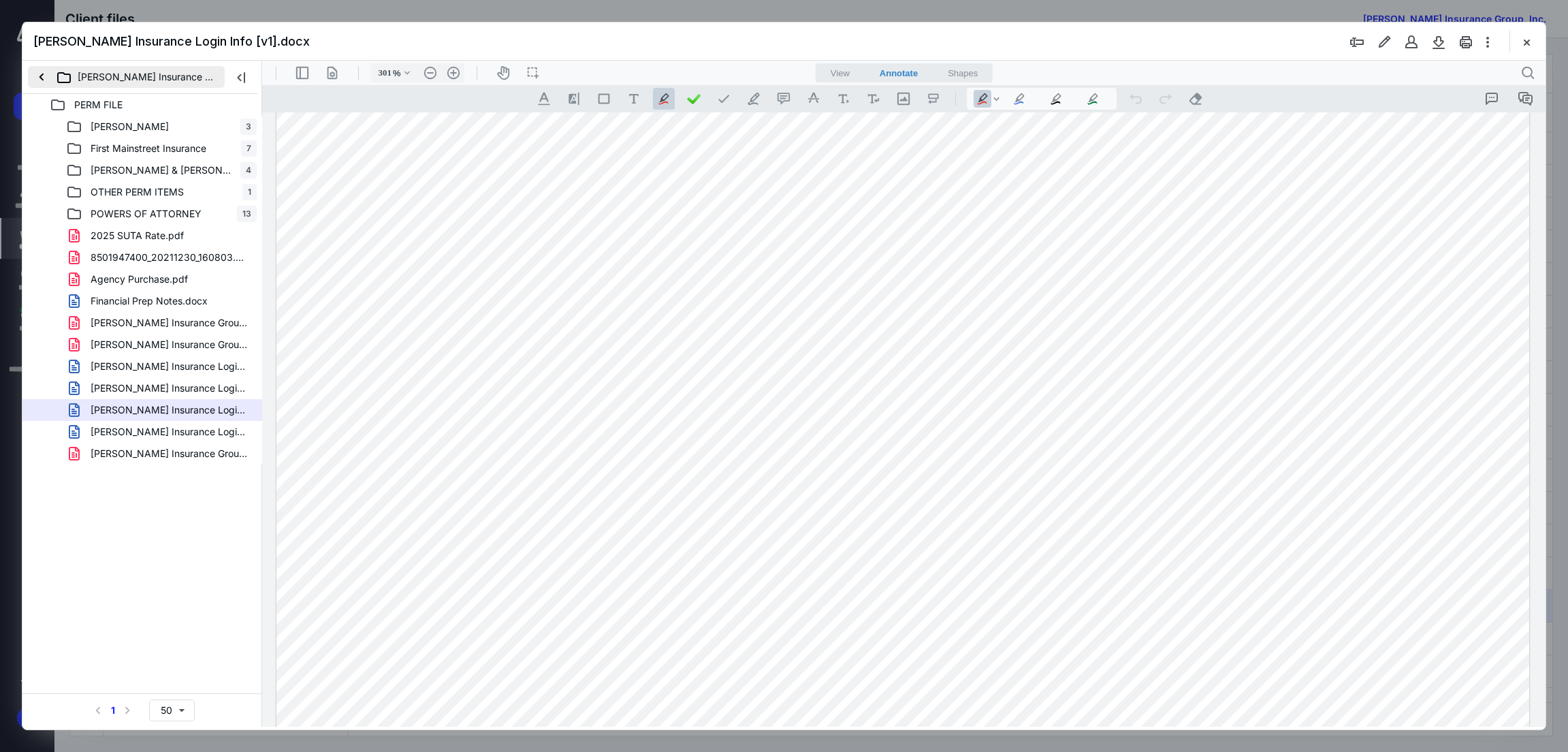 click on "[PERSON_NAME] Insurance Group, Inc." at bounding box center (126, 77) 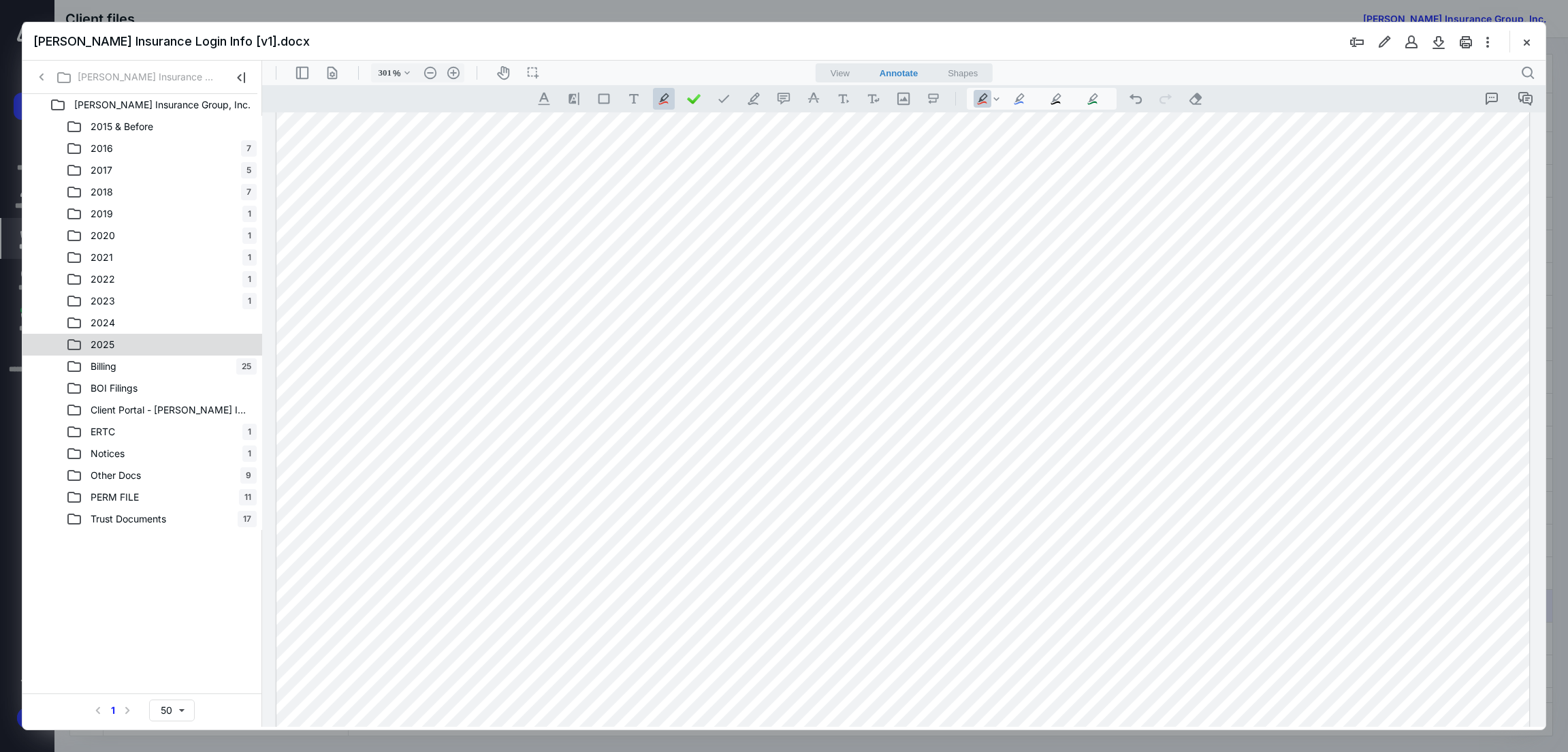 click on "2025" at bounding box center [161, 345] 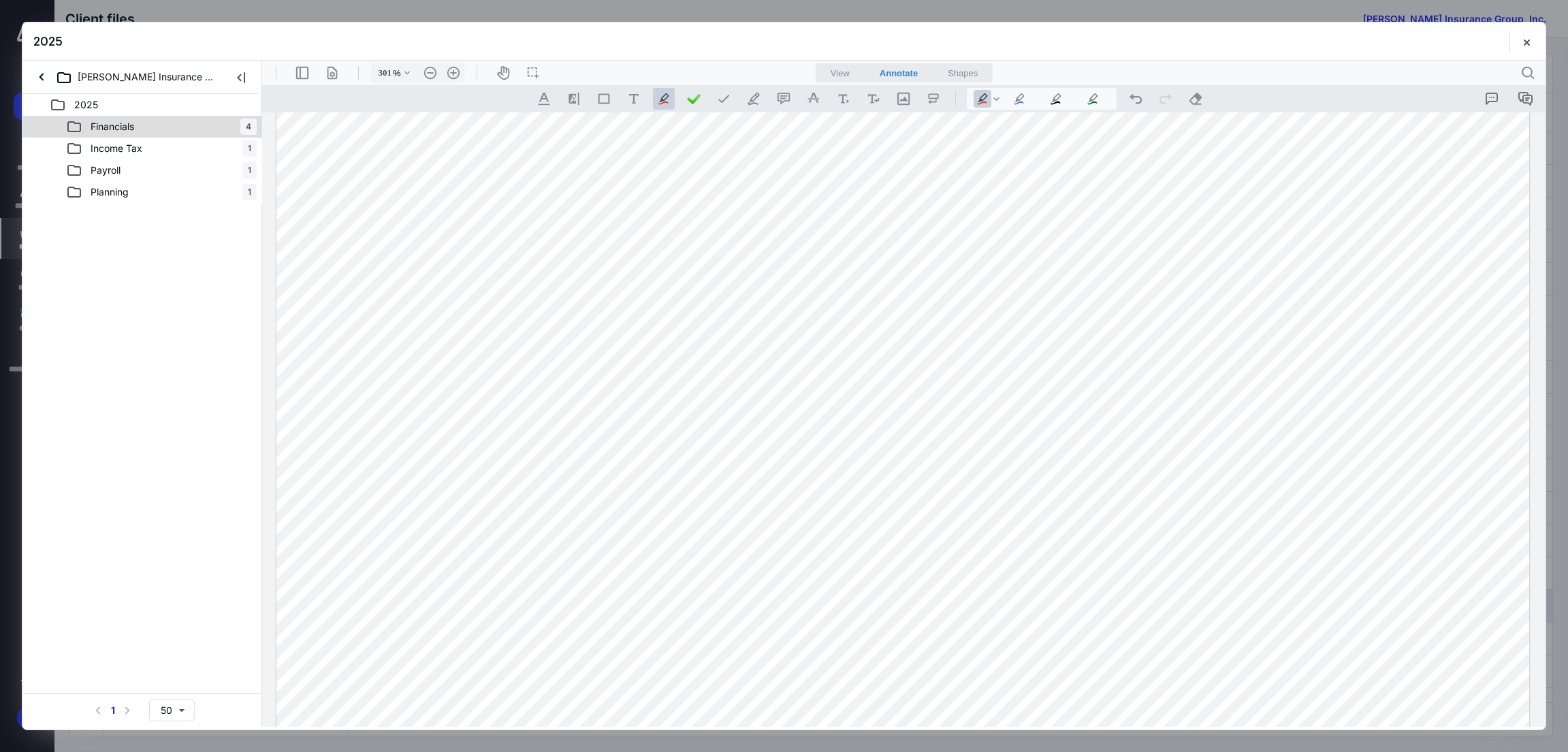 click on "Financials 4" at bounding box center (161, 127) 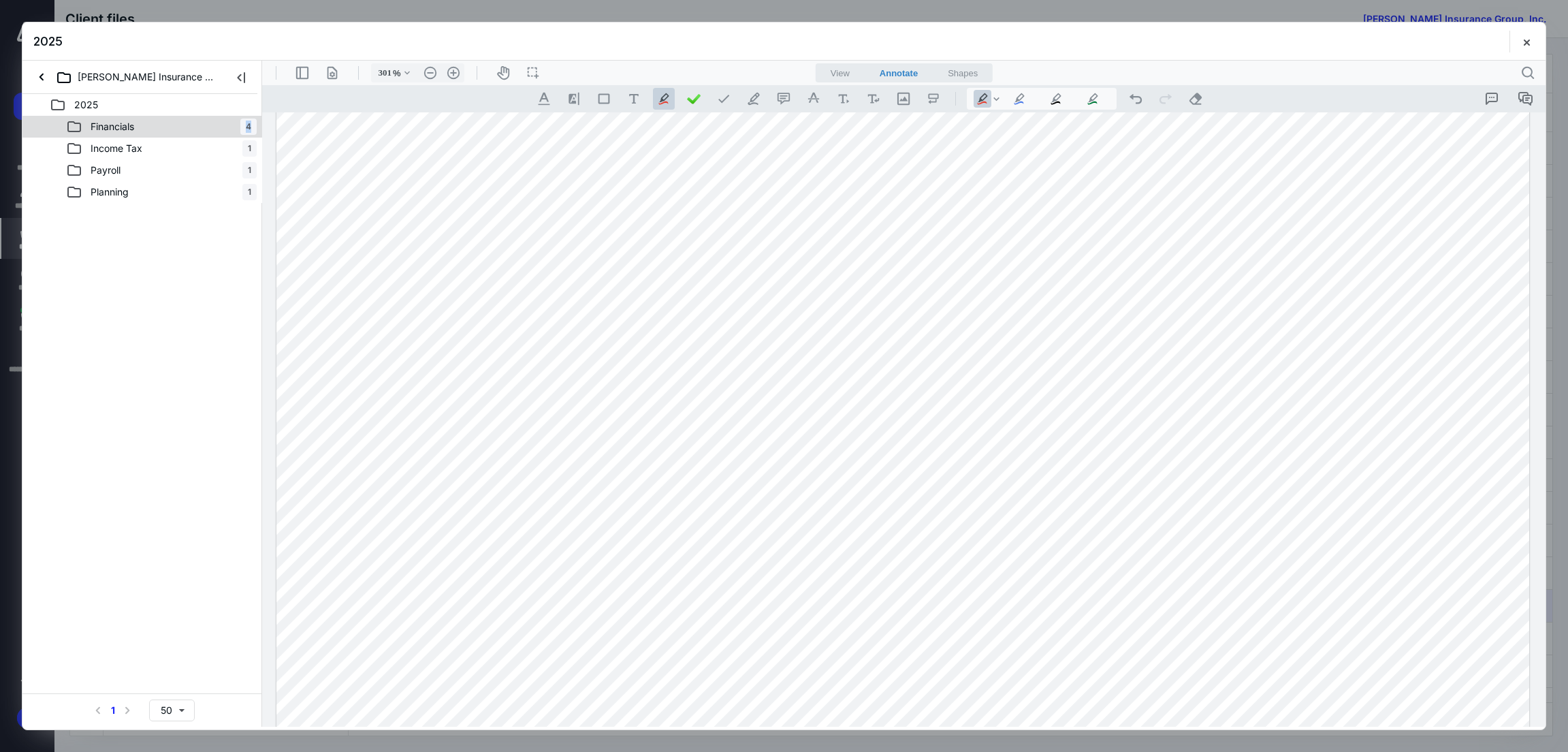 click on "Financials 4" at bounding box center [161, 127] 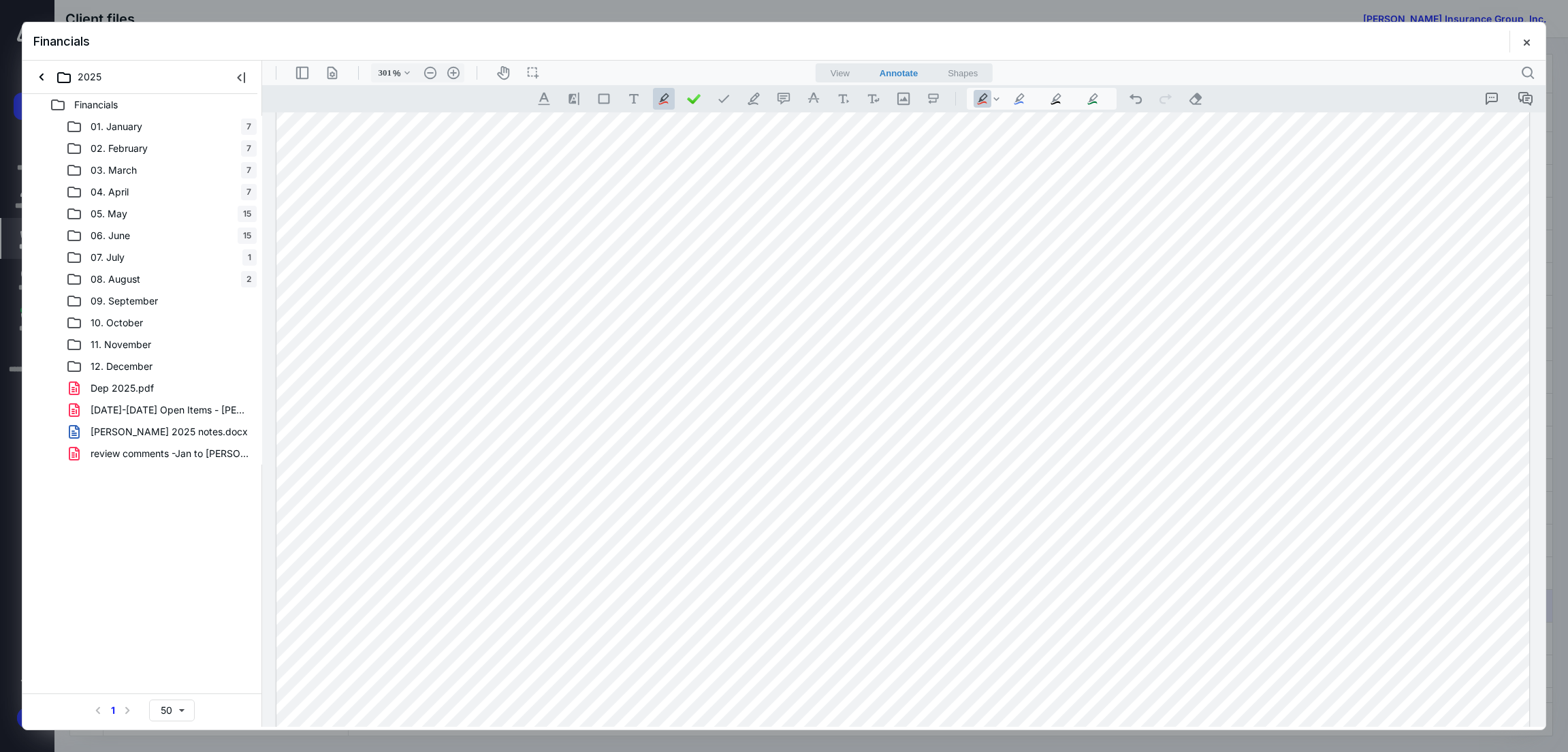 click at bounding box center [784, 376] 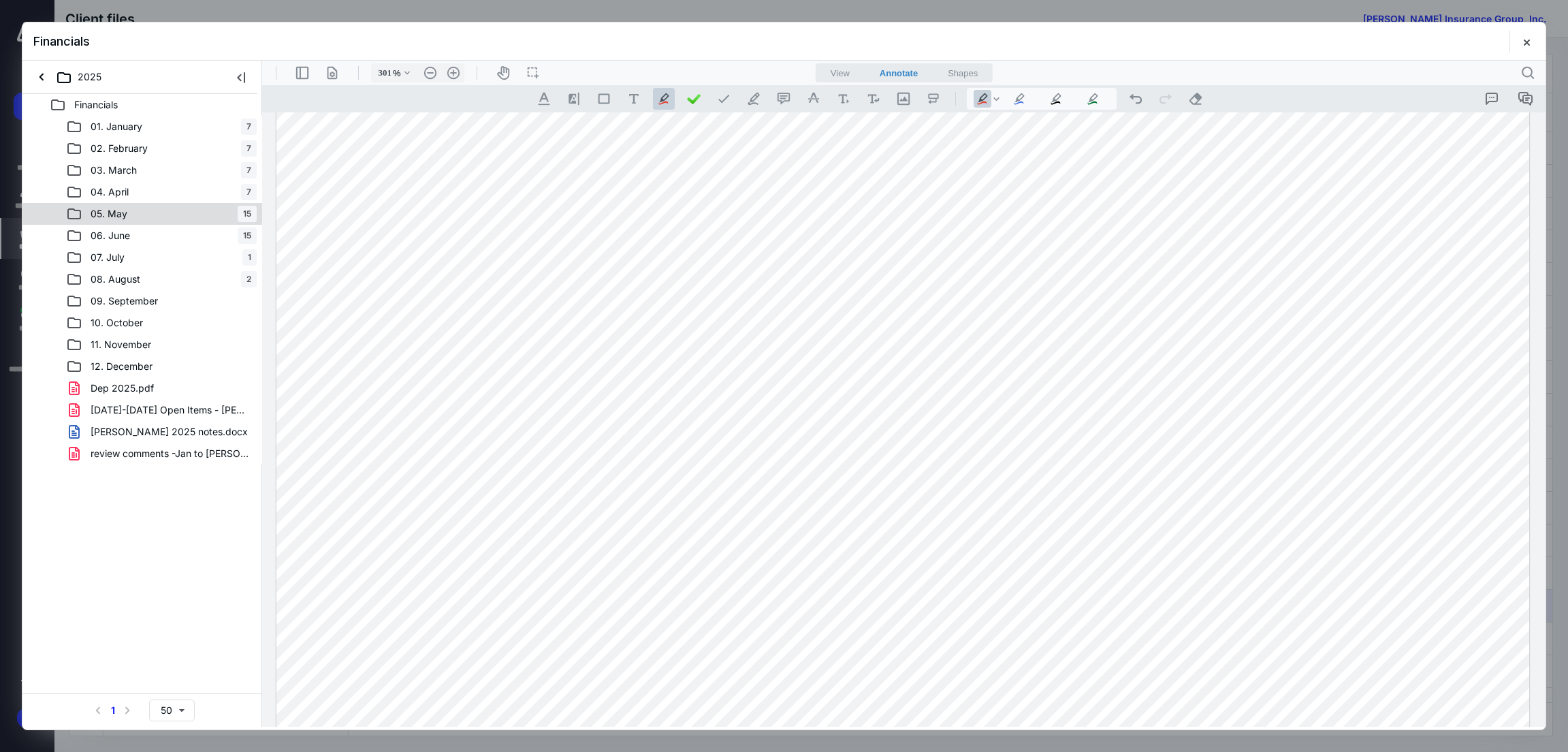 click on "05. May" at bounding box center (109, 214) 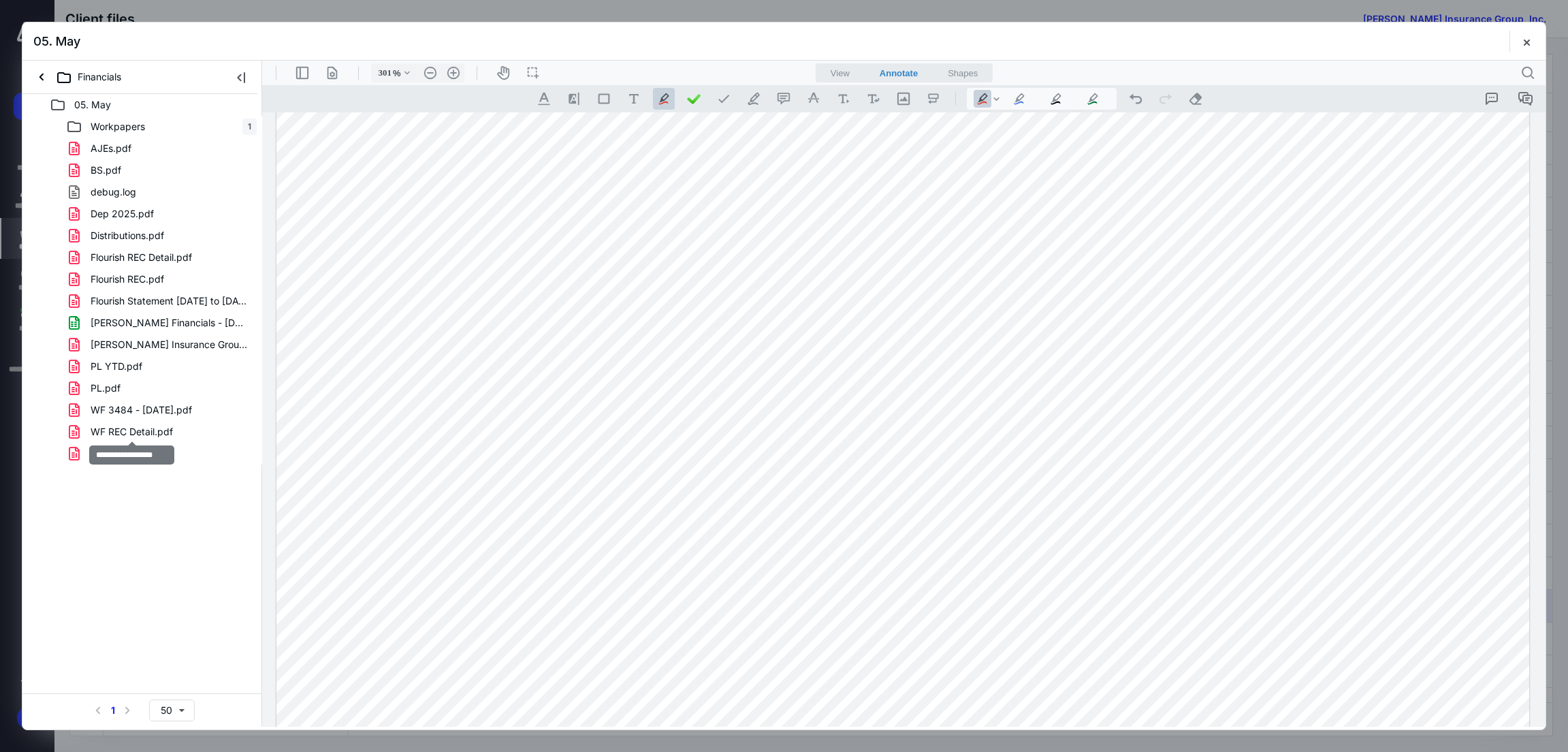 click on "WF REC Detail.pdf" at bounding box center (131, 432) 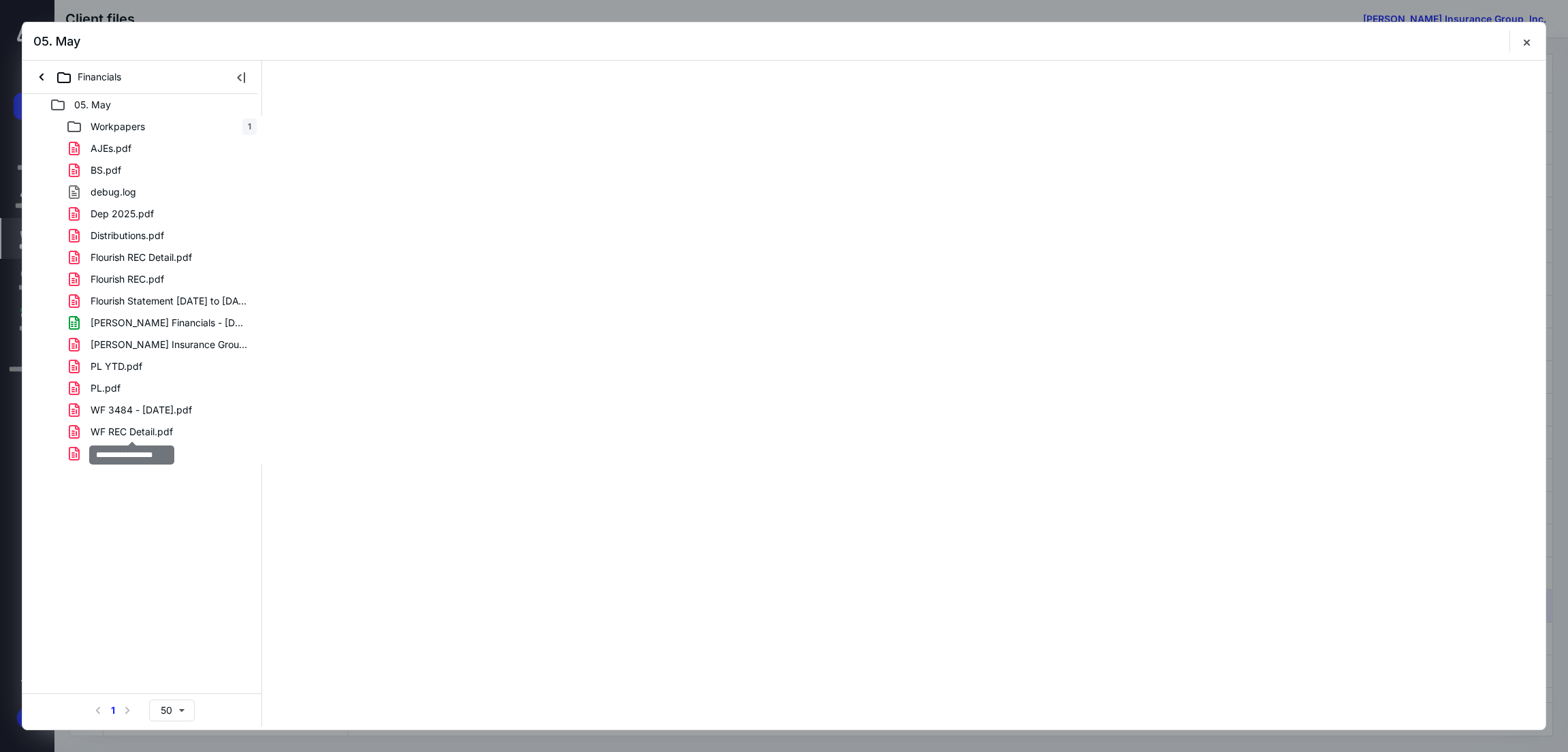 click on "Workpapers 1 AJEs.pdf BS.pdf debug.log Dep 2025.pdf Distributions.pdf Flourish REC Detail.pdf Flourish REC.pdf Flourish Statement [DATE] to [DATE].pdf [PERSON_NAME] Financials - [DATE].xlsx [PERSON_NAME] Insurance Group Inc Comp Marked - [DATE].pdf PL YTD.pdf PL.pdf WF 3484 - [DATE].pdf WF REC Detail.pdf WF REC.pdf" at bounding box center (142, 290) 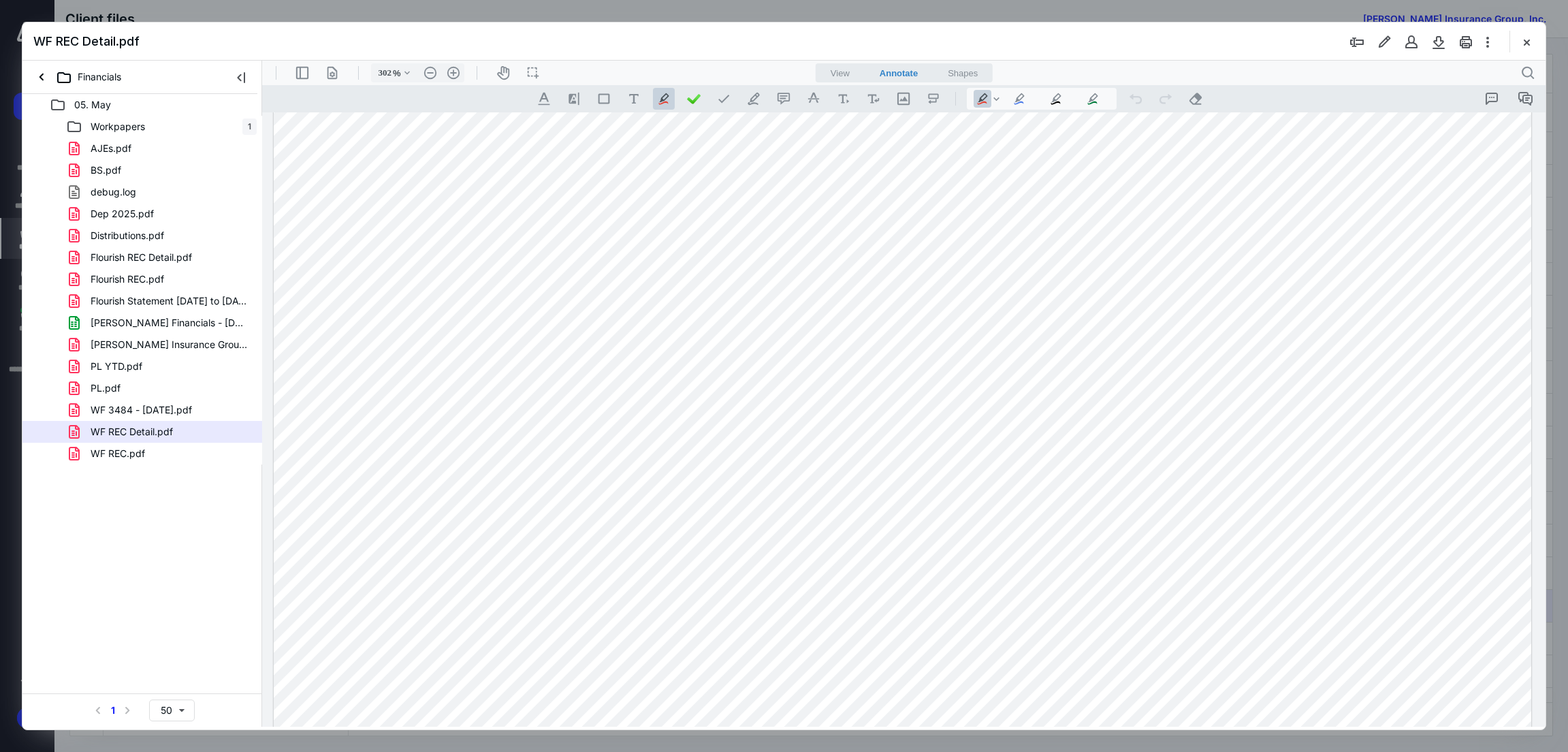 scroll, scrollTop: 136, scrollLeft: 0, axis: vertical 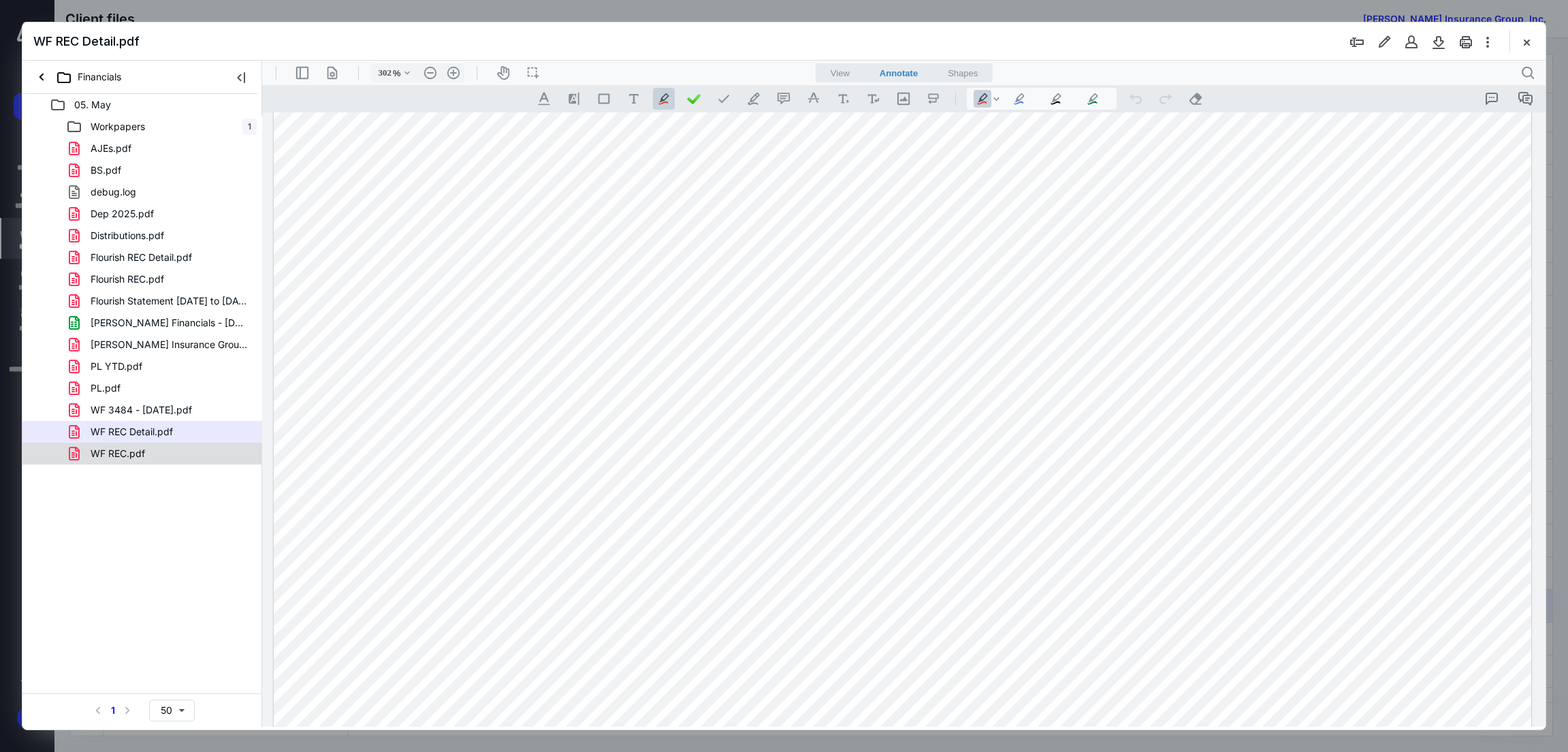 click on "WF REC.pdf" at bounding box center (118, 454) 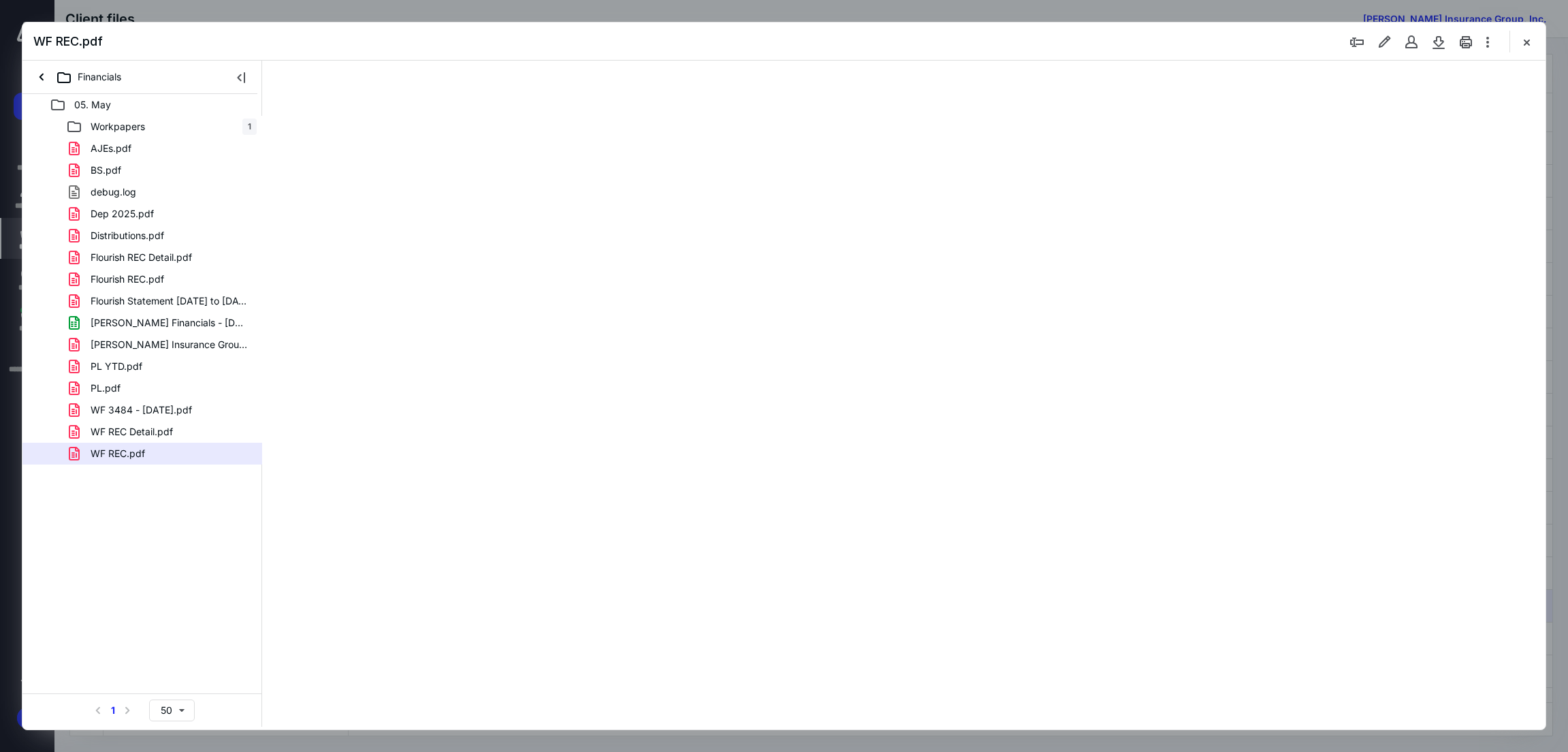 scroll, scrollTop: 0, scrollLeft: 0, axis: both 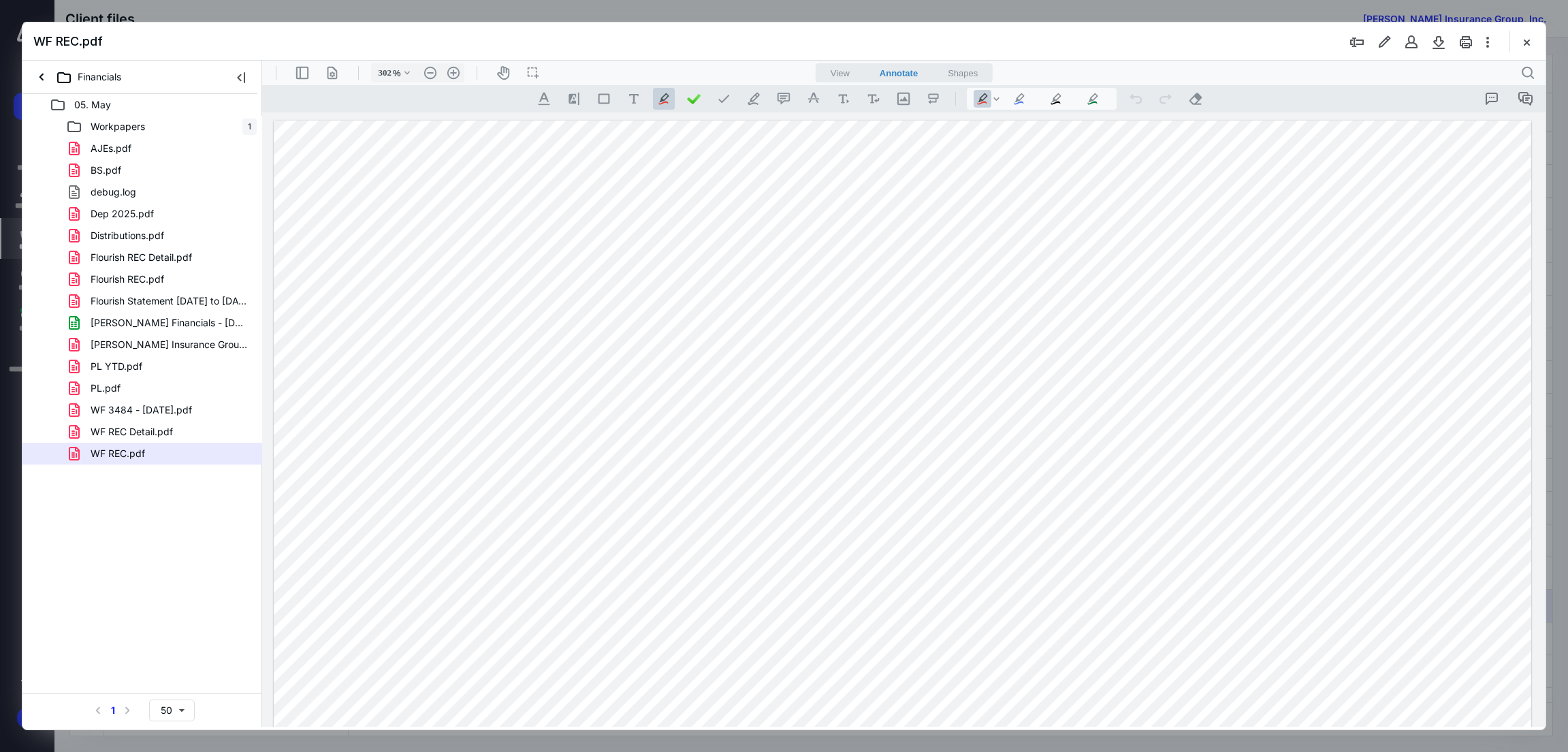 click at bounding box center [784, 376] 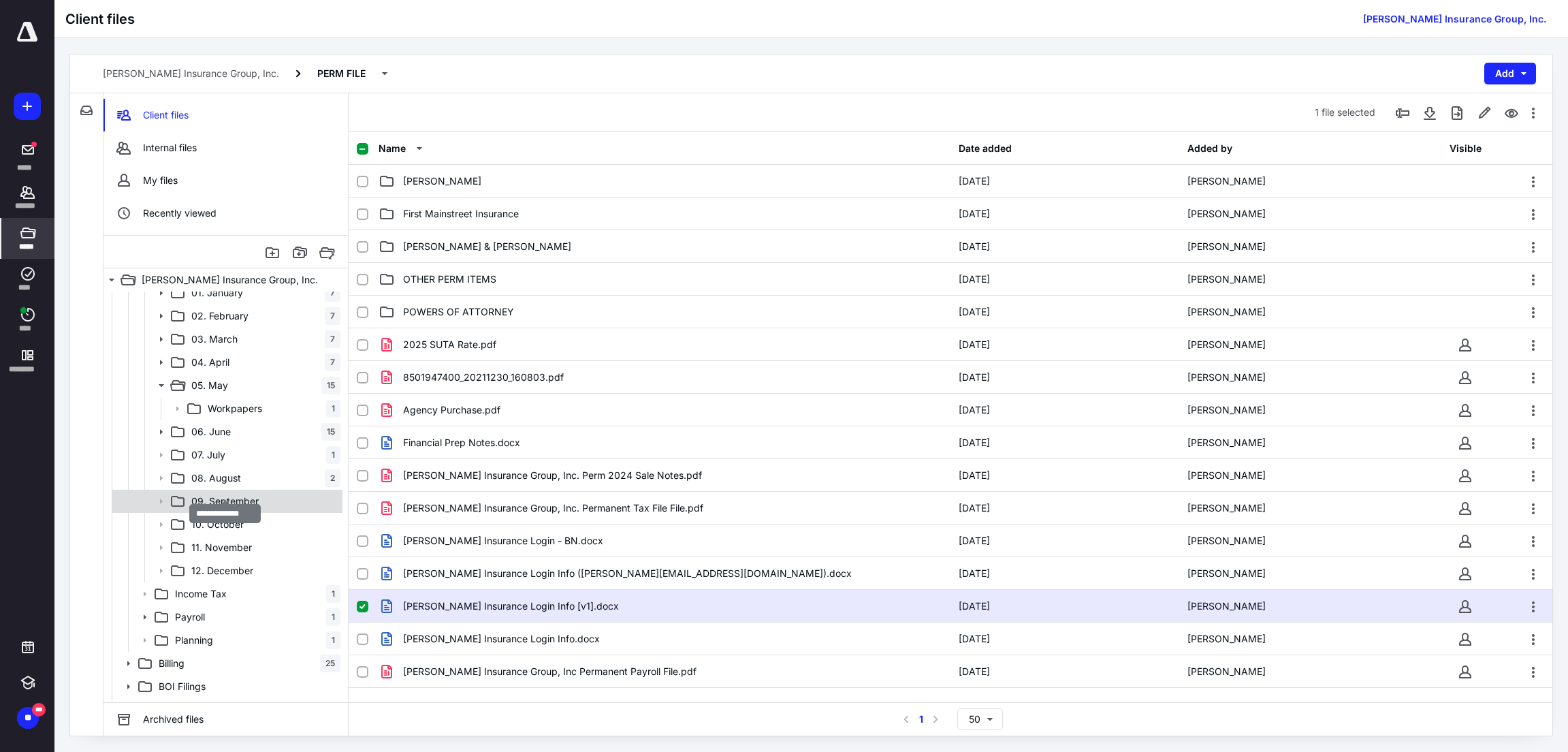 scroll, scrollTop: 287, scrollLeft: 0, axis: vertical 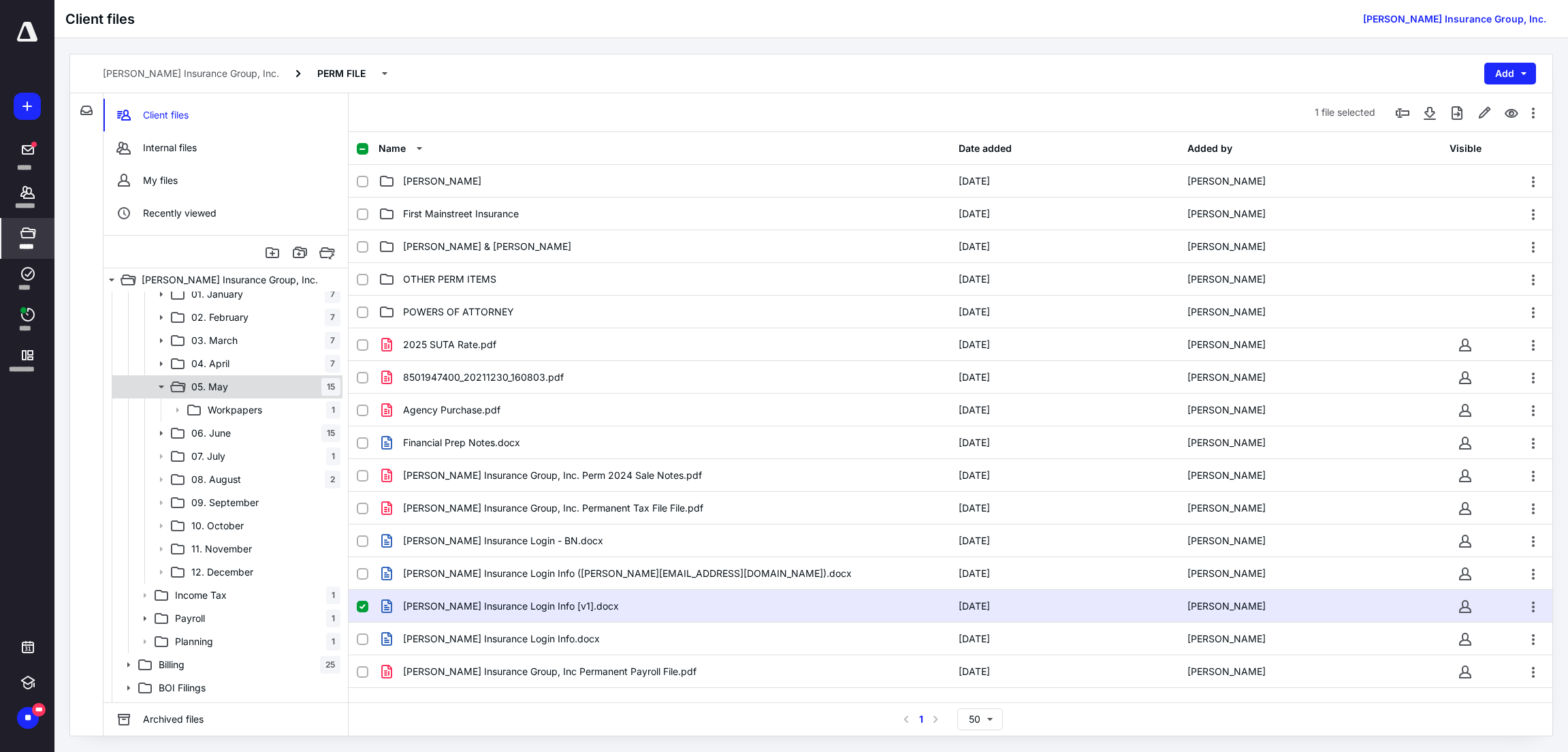 click on "[DATE]" at bounding box center (263, 387) 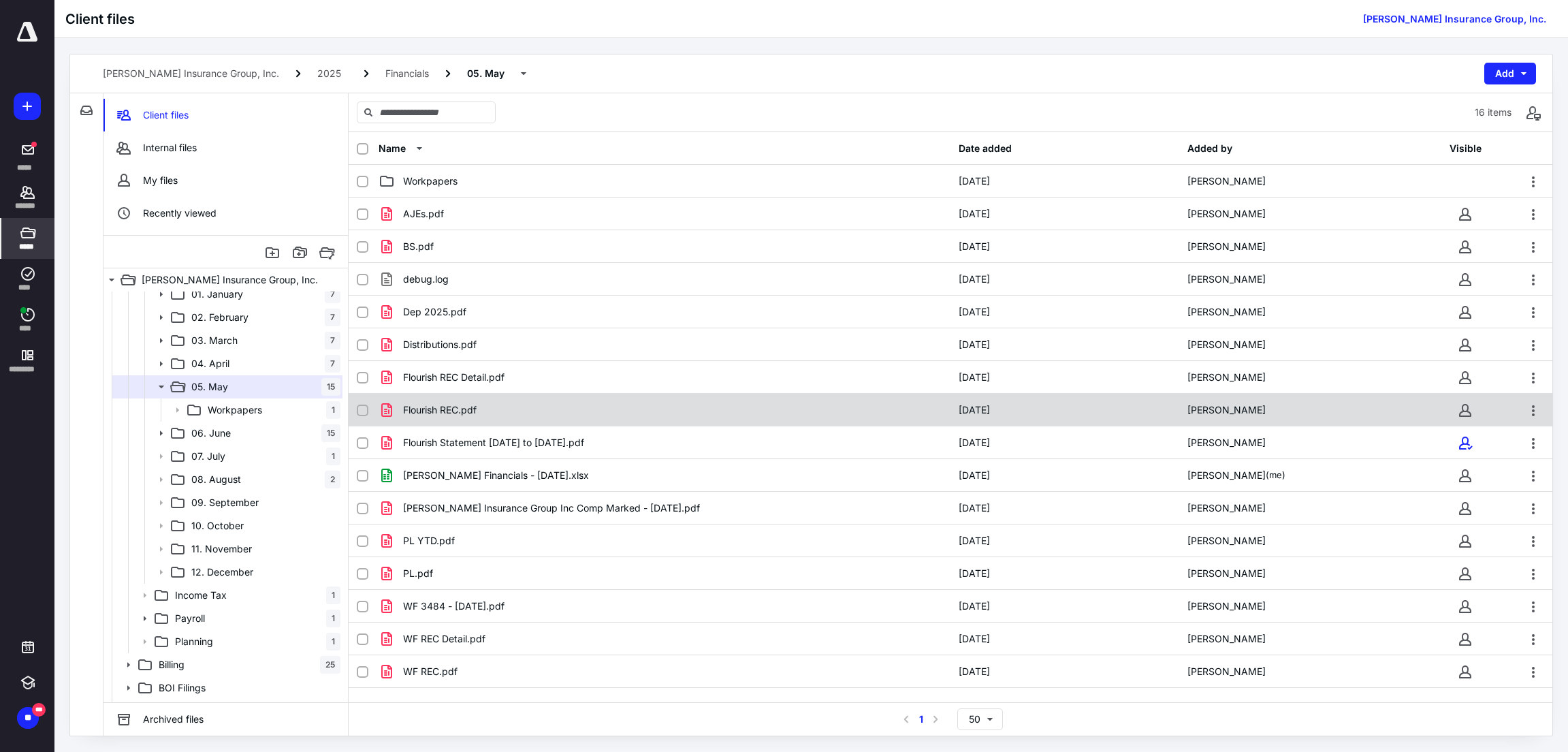 click on "Flourish REC.pdf" at bounding box center (665, 410) 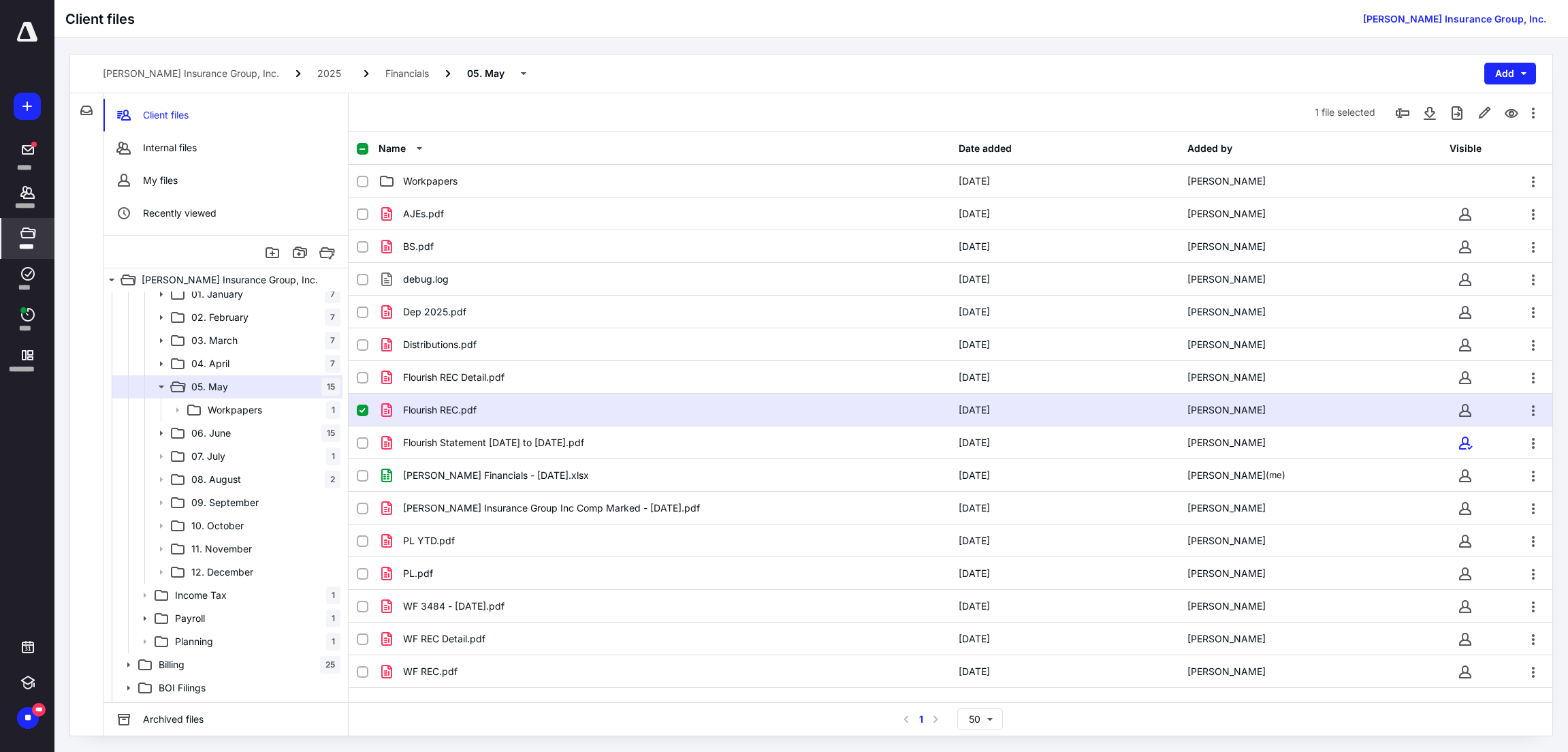 click on "Flourish REC.pdf" at bounding box center [665, 410] 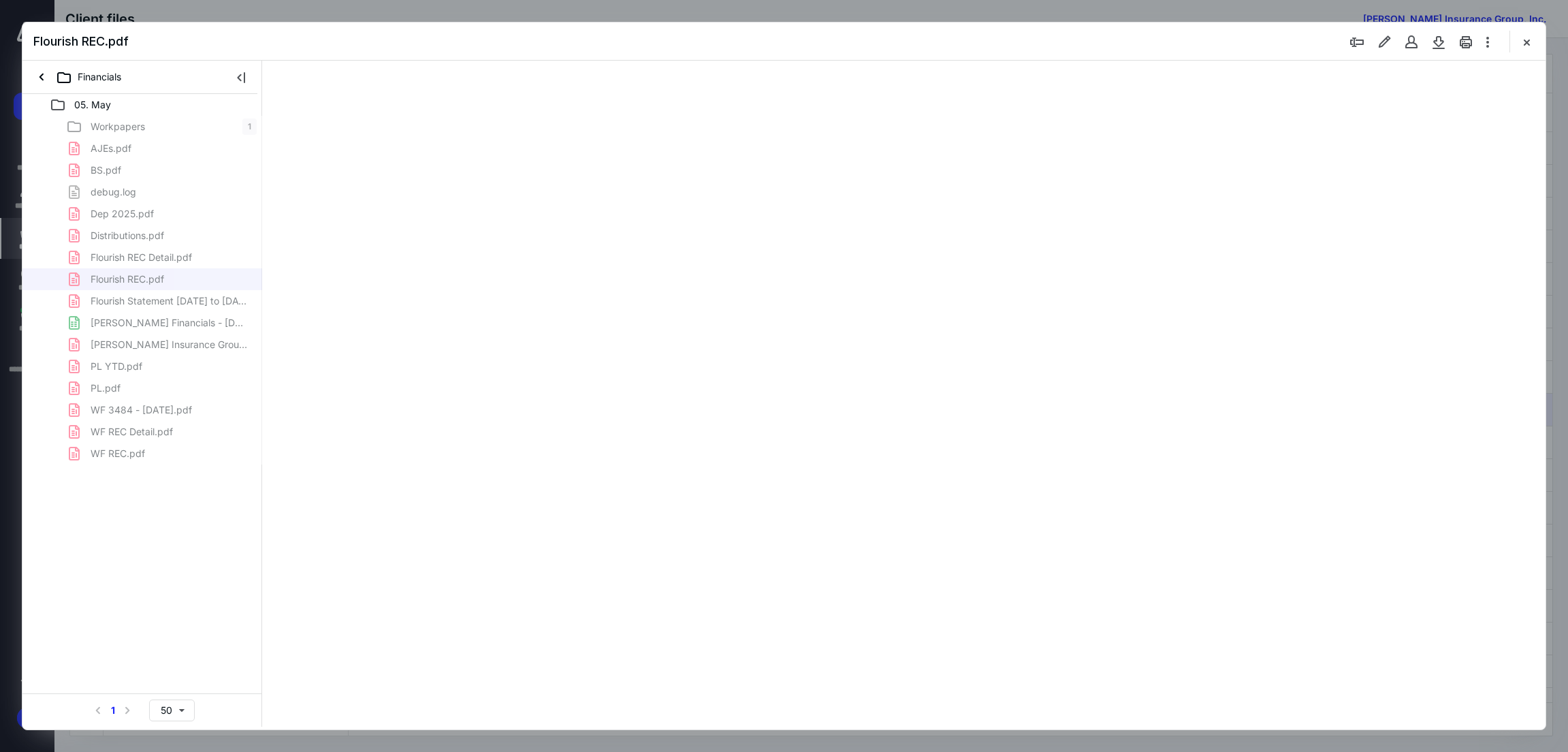 scroll, scrollTop: 0, scrollLeft: 0, axis: both 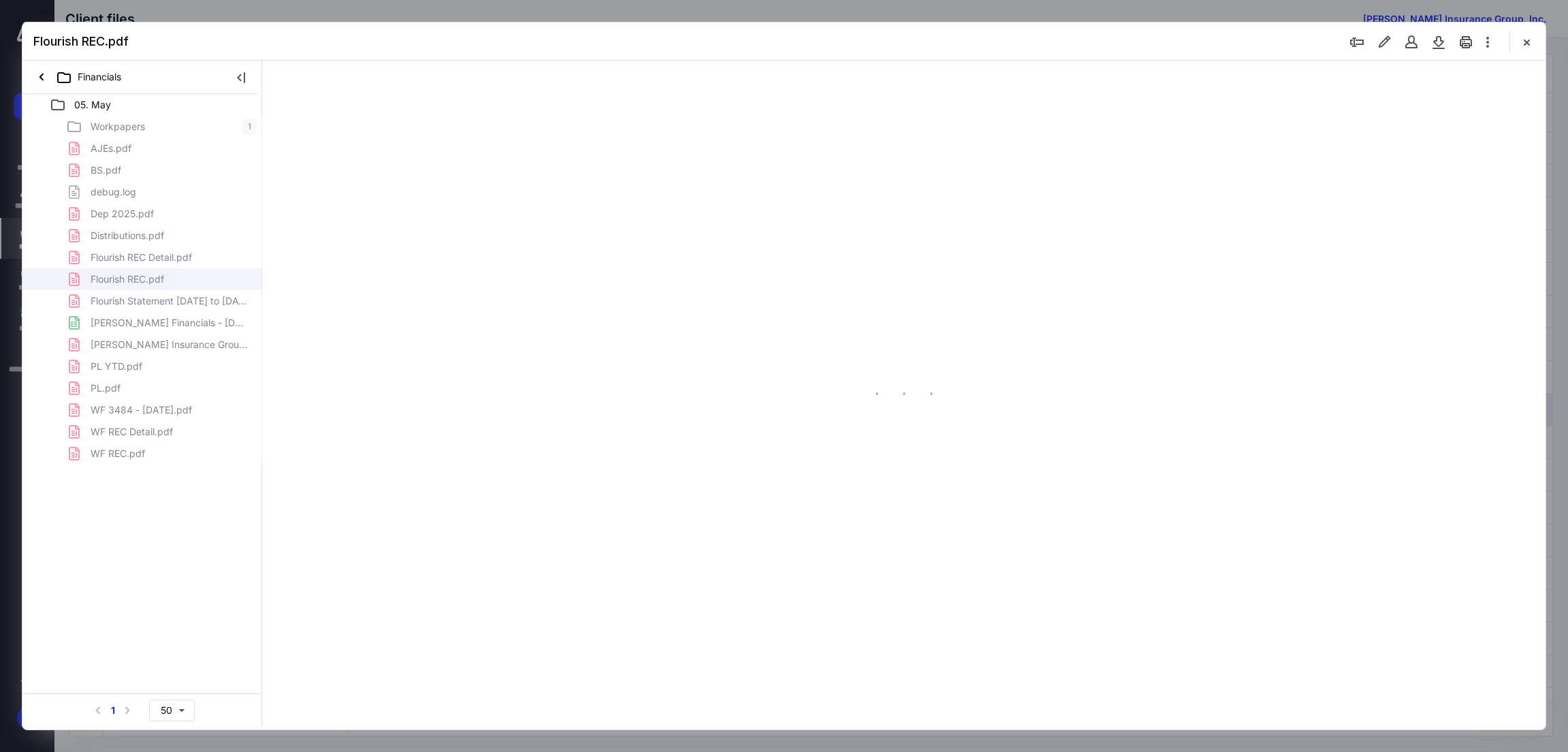 type on "302" 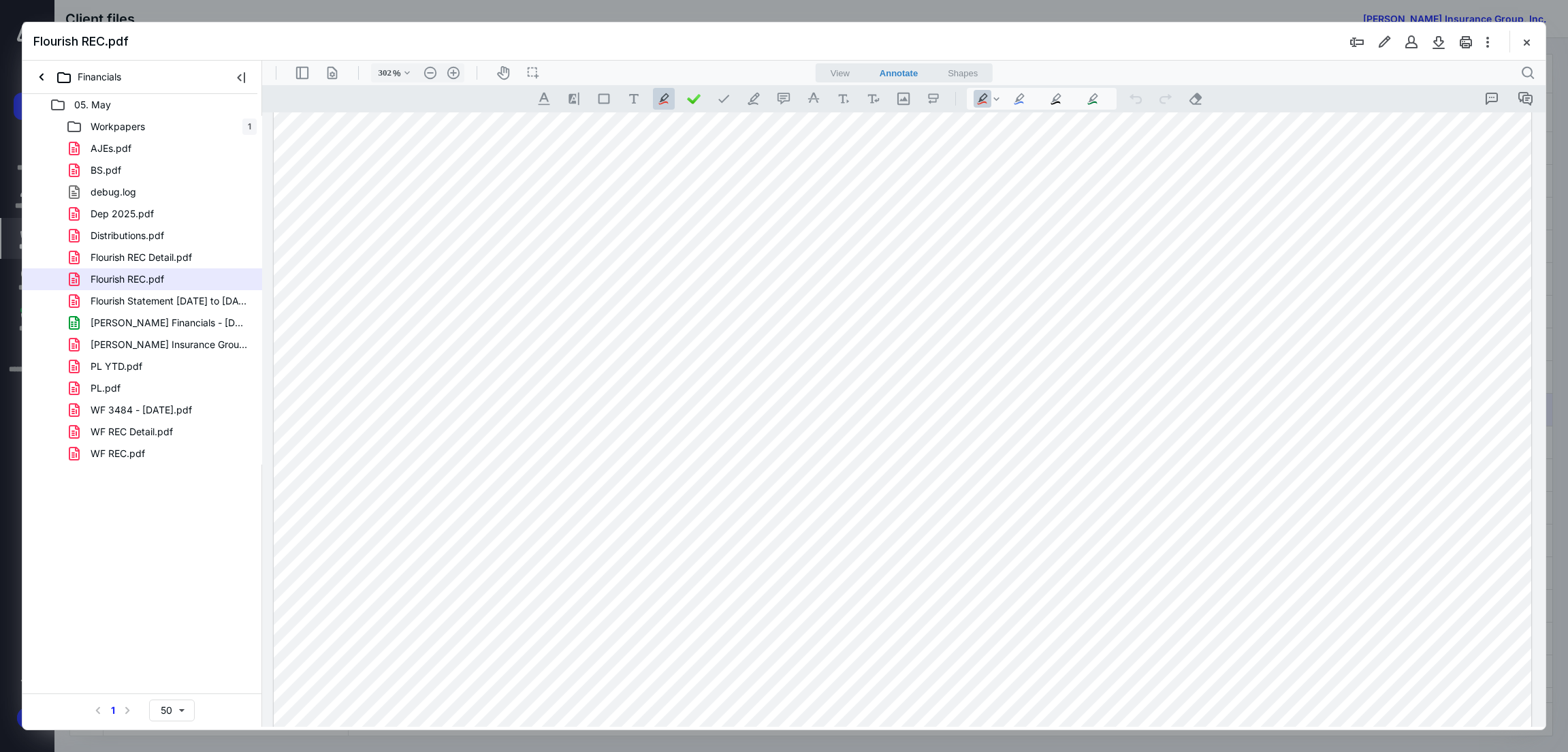 scroll, scrollTop: 68, scrollLeft: 0, axis: vertical 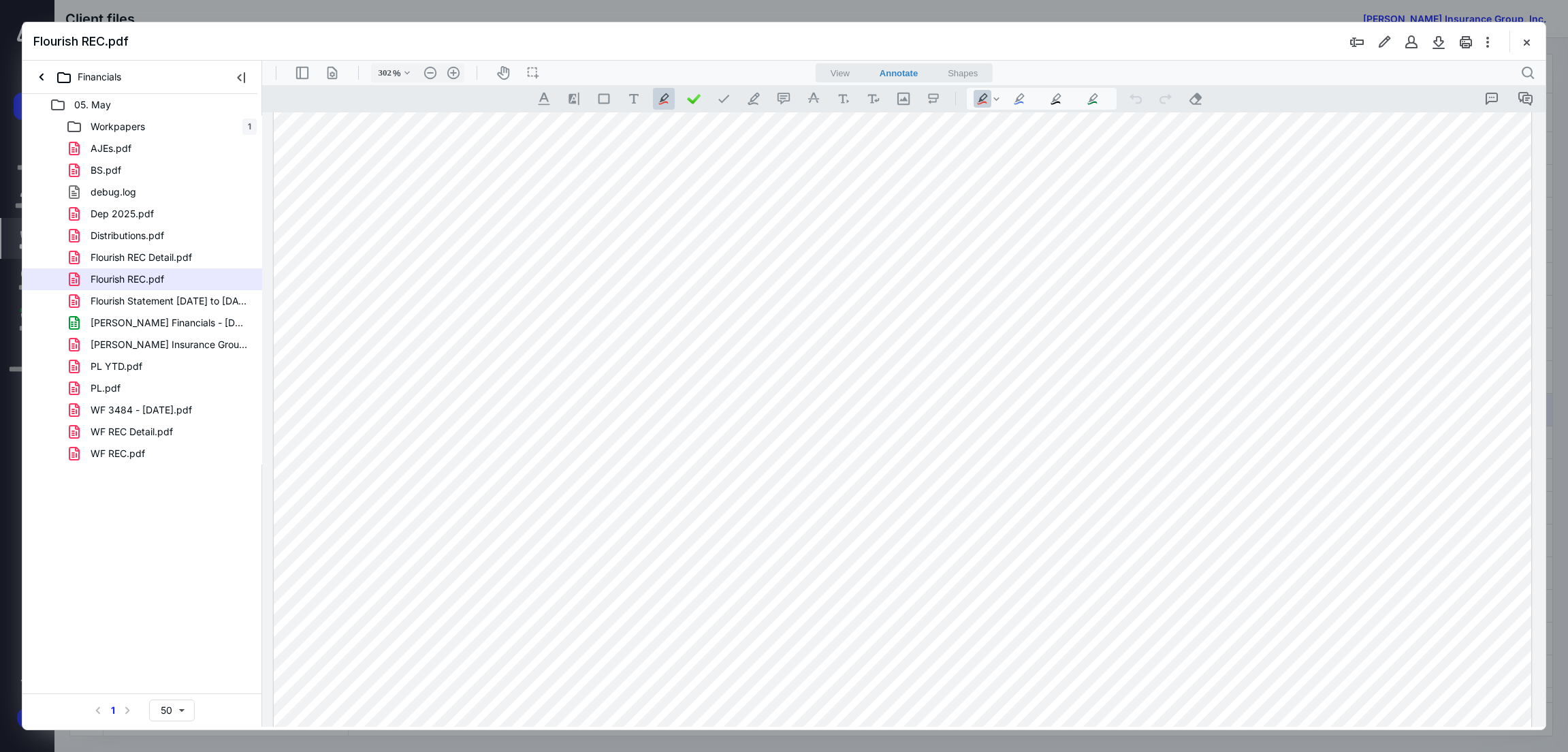 drag, startPoint x: 1235, startPoint y: 411, endPoint x: 1190, endPoint y: 413, distance: 45.0444 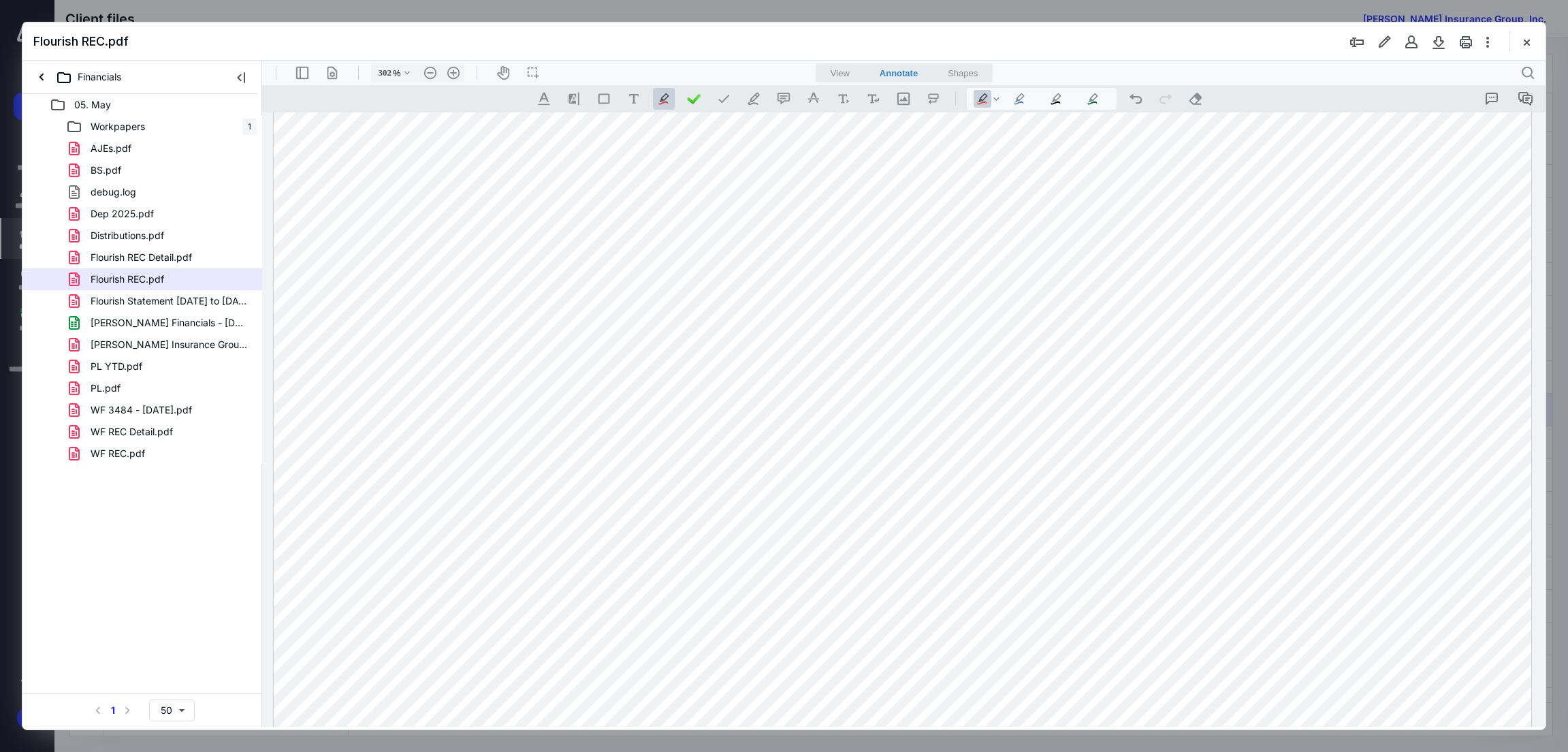 scroll, scrollTop: 0, scrollLeft: 0, axis: both 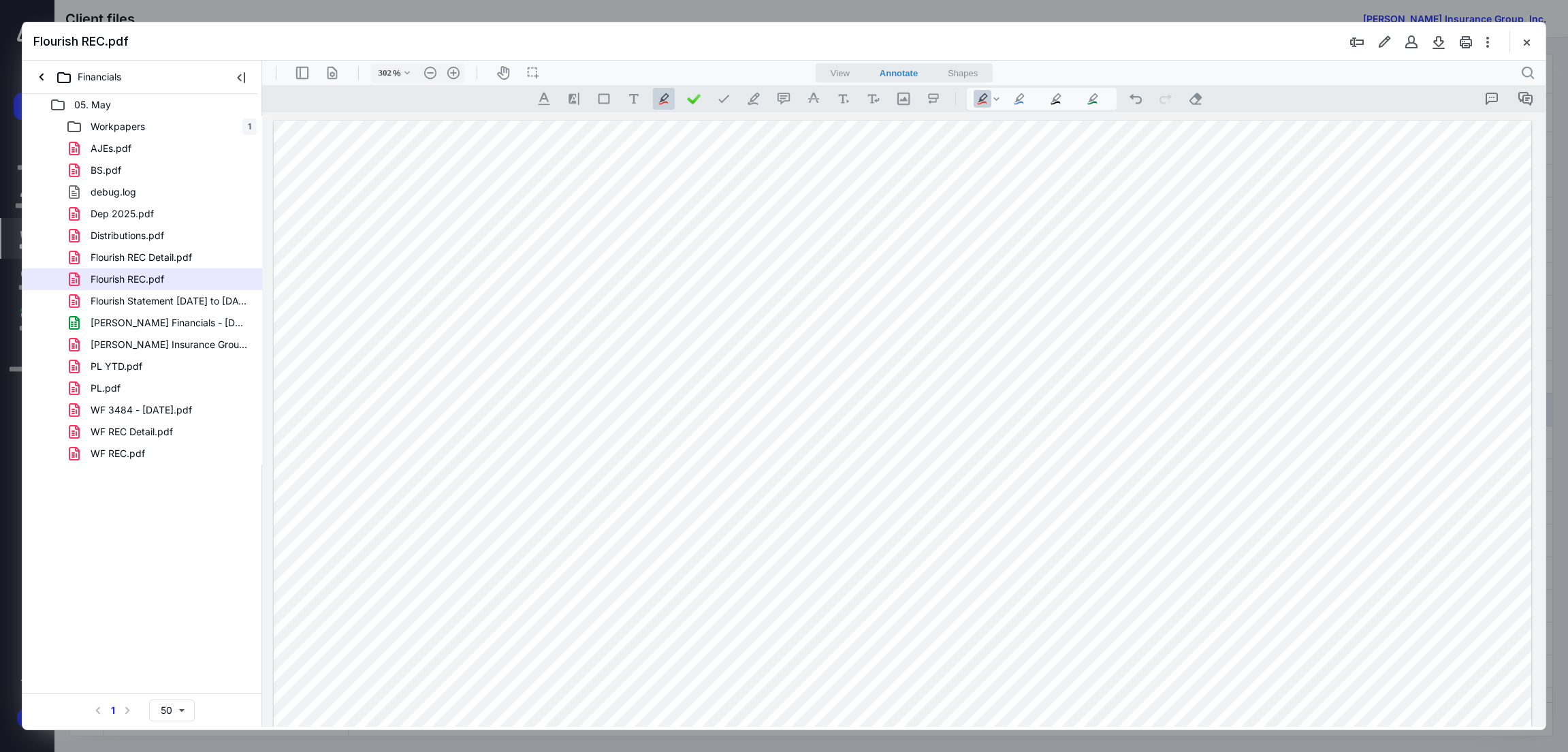 click at bounding box center (1526, 42) 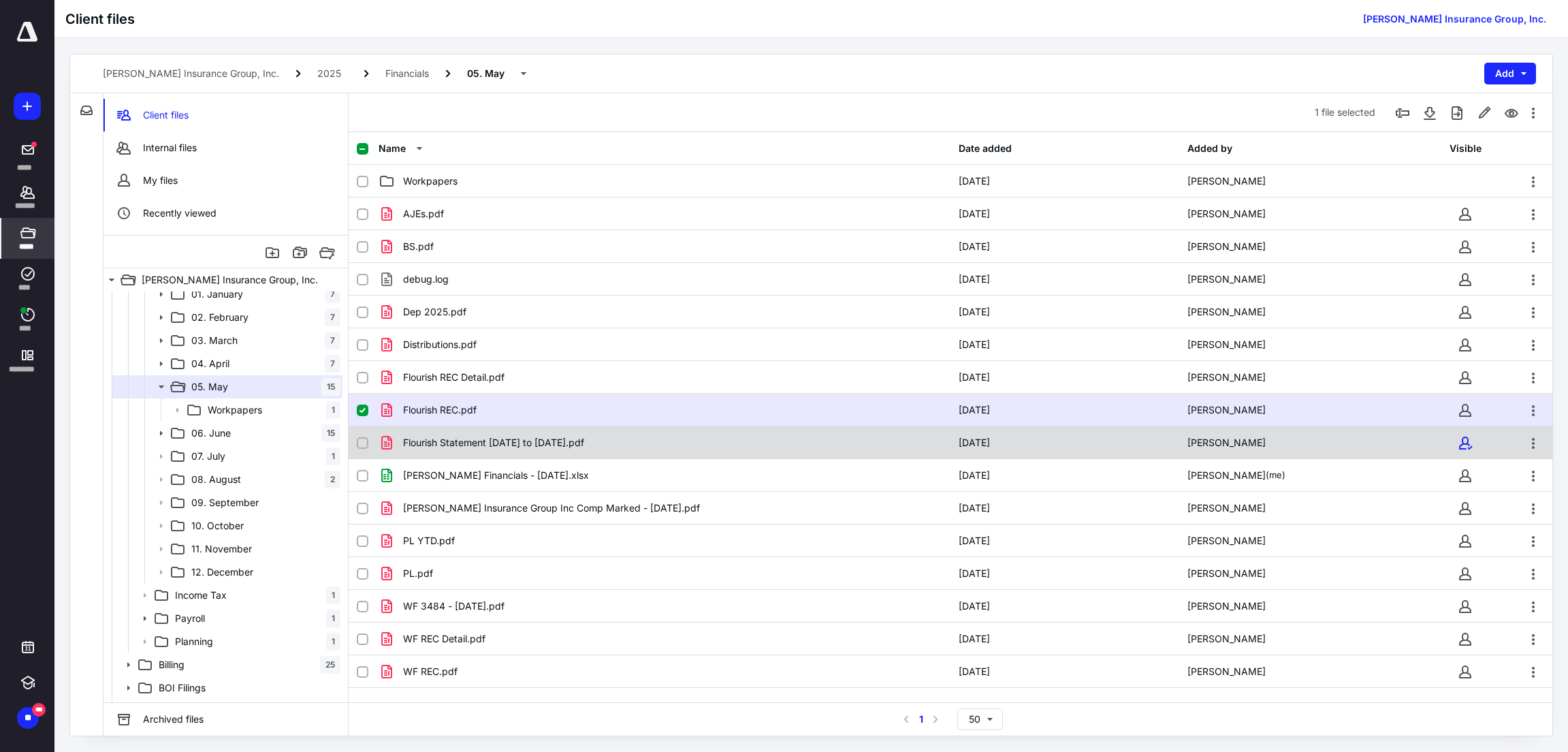 click on "Flourish Statement [DATE] to [DATE].pdf" at bounding box center (665, 443) 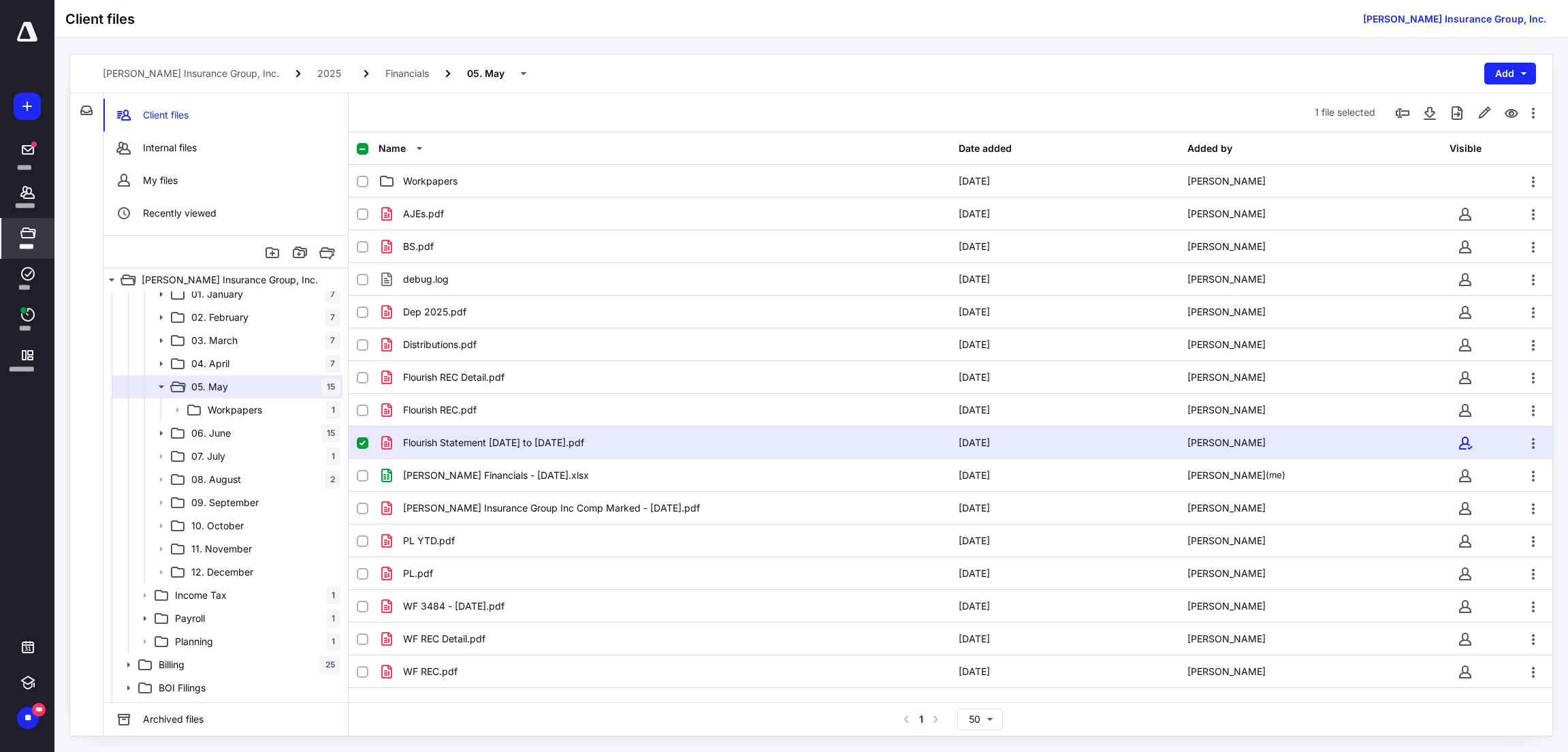 click on "Flourish Statement [DATE] to [DATE].pdf" at bounding box center [665, 443] 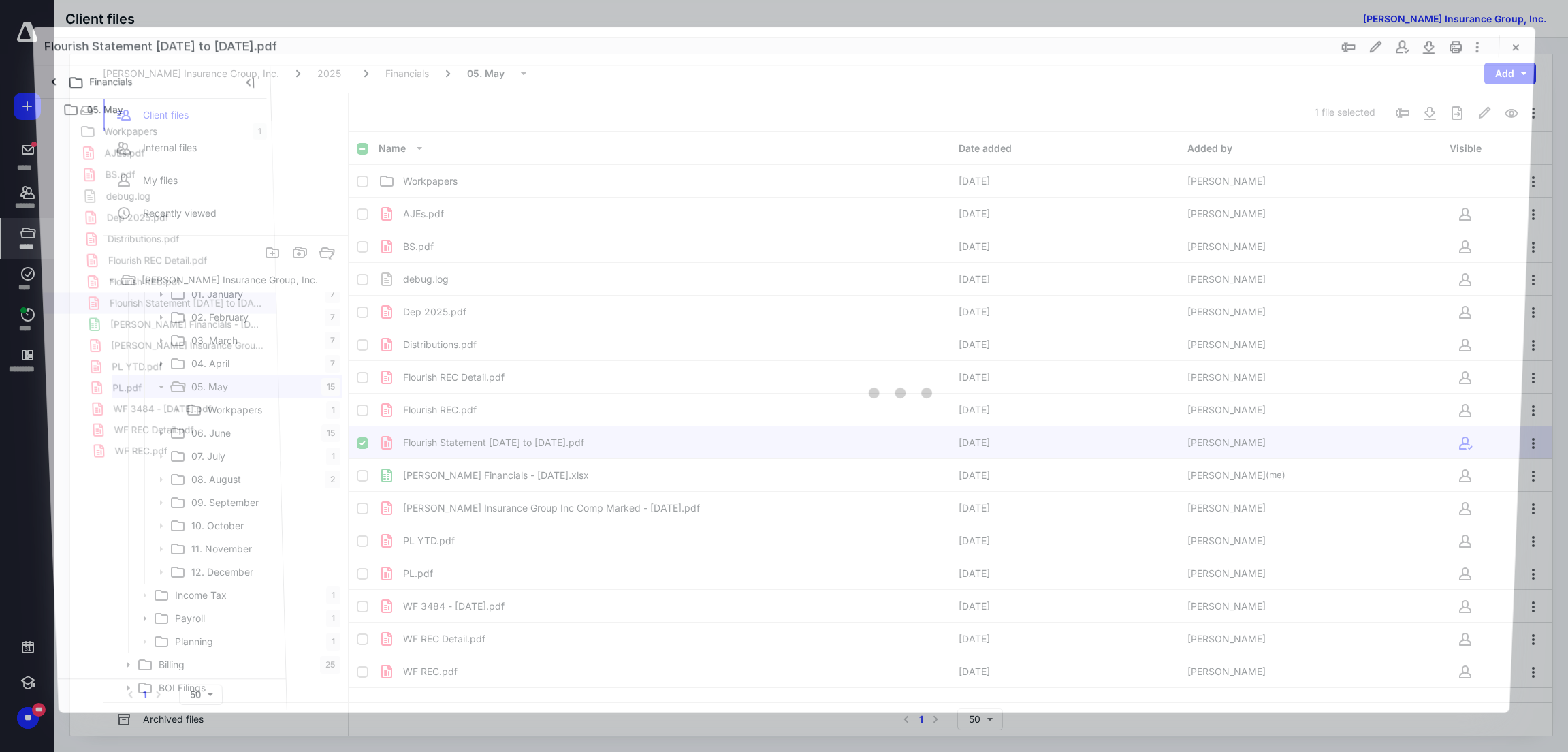 scroll, scrollTop: 0, scrollLeft: 0, axis: both 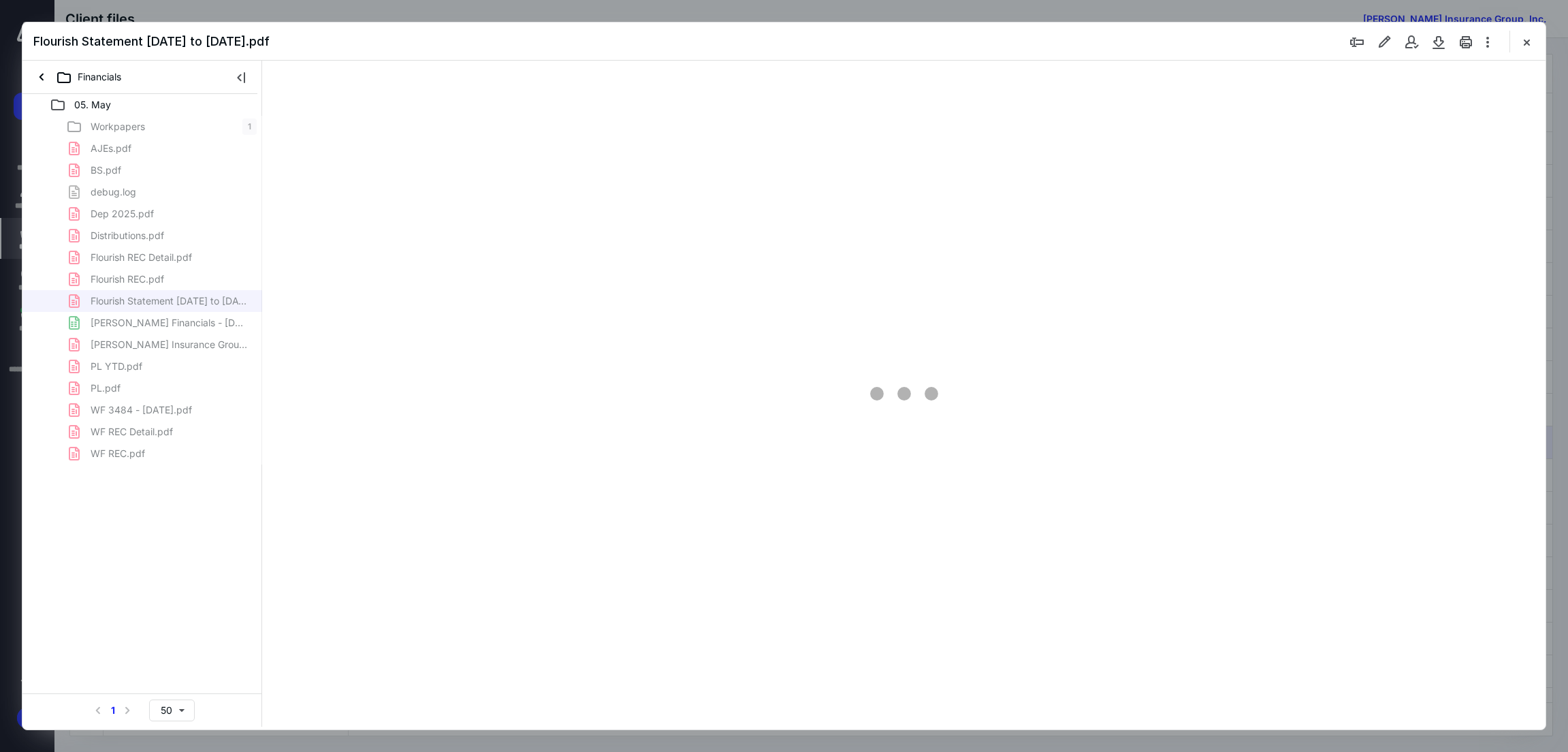 type on "302" 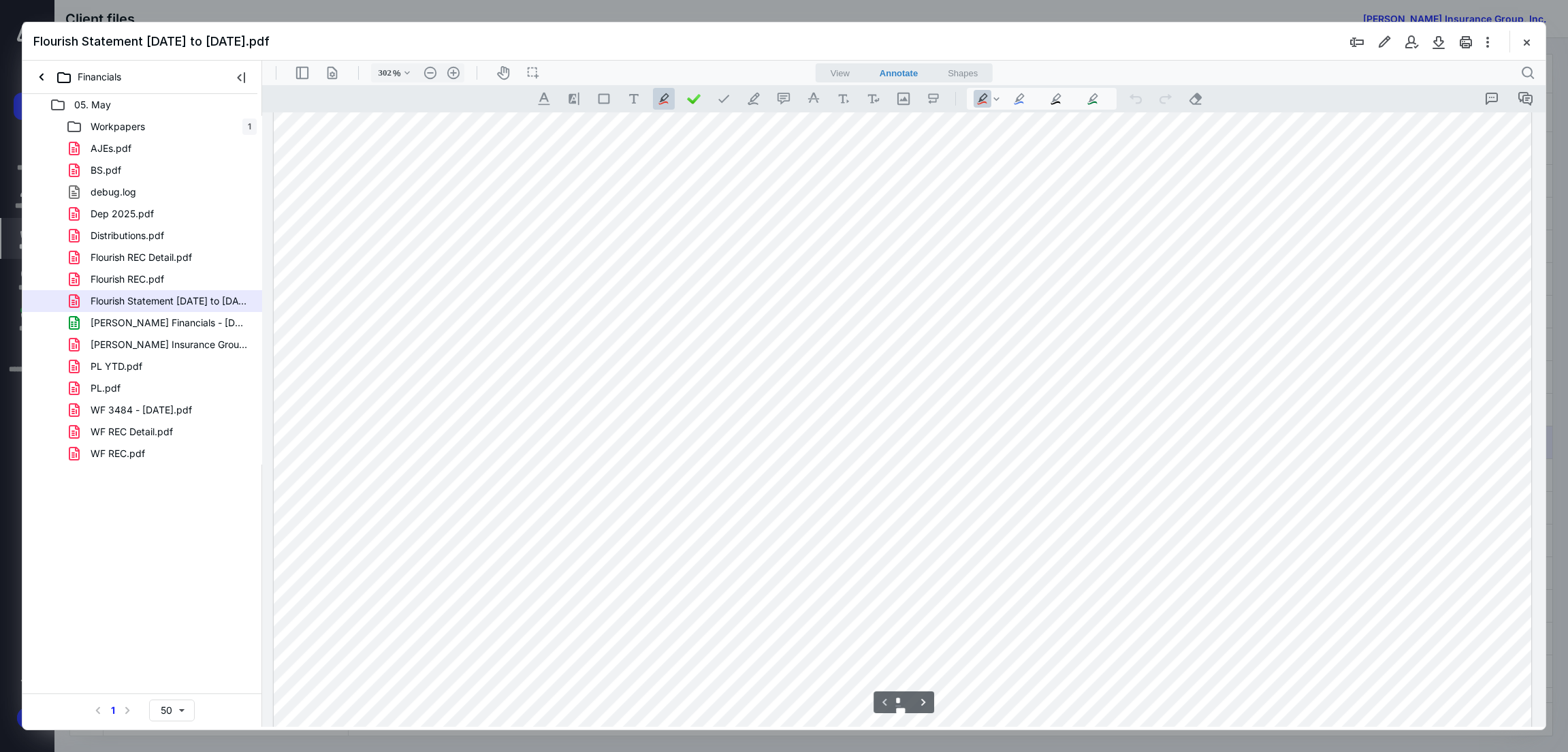 scroll, scrollTop: 945, scrollLeft: 0, axis: vertical 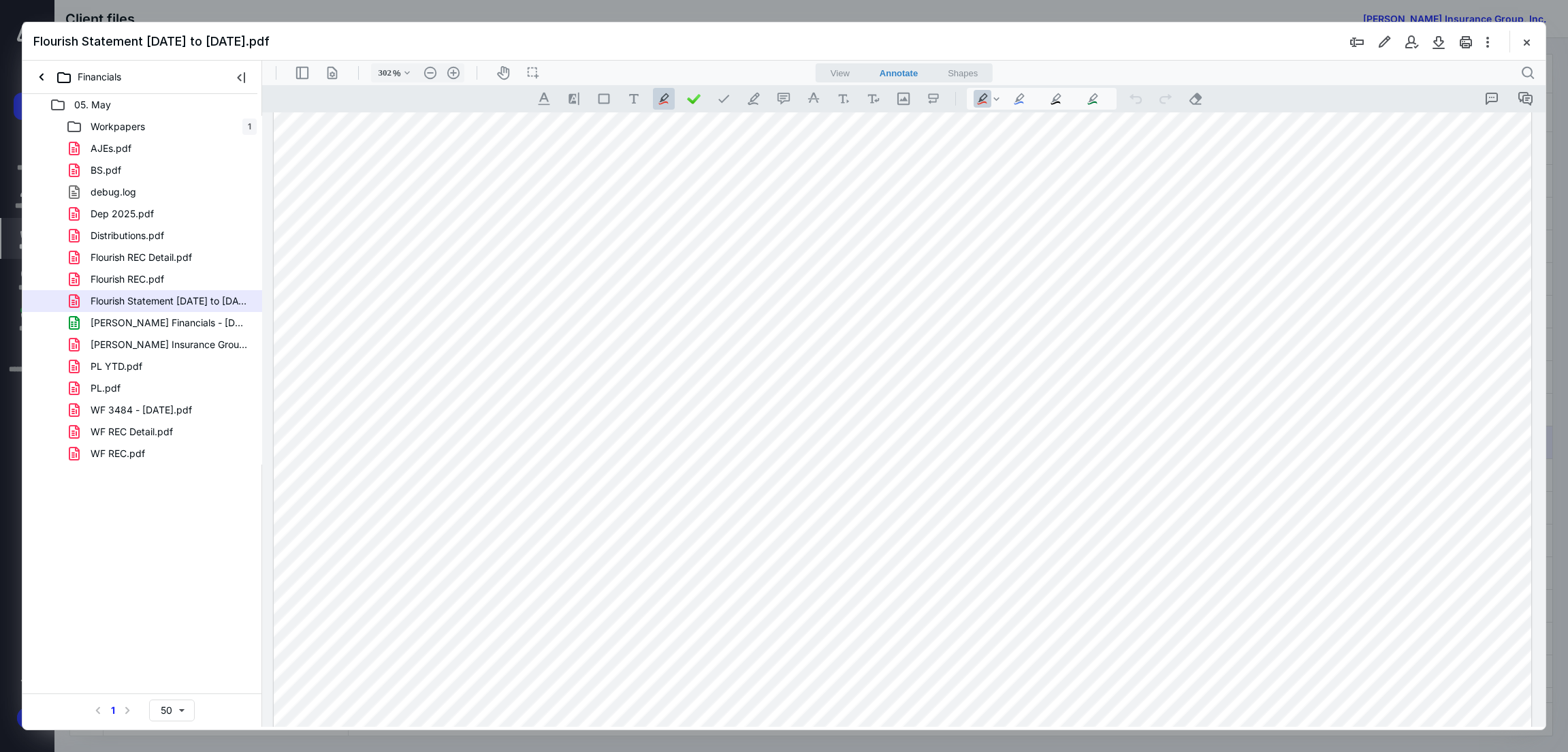 drag, startPoint x: 1356, startPoint y: 388, endPoint x: 1470, endPoint y: 388, distance: 114 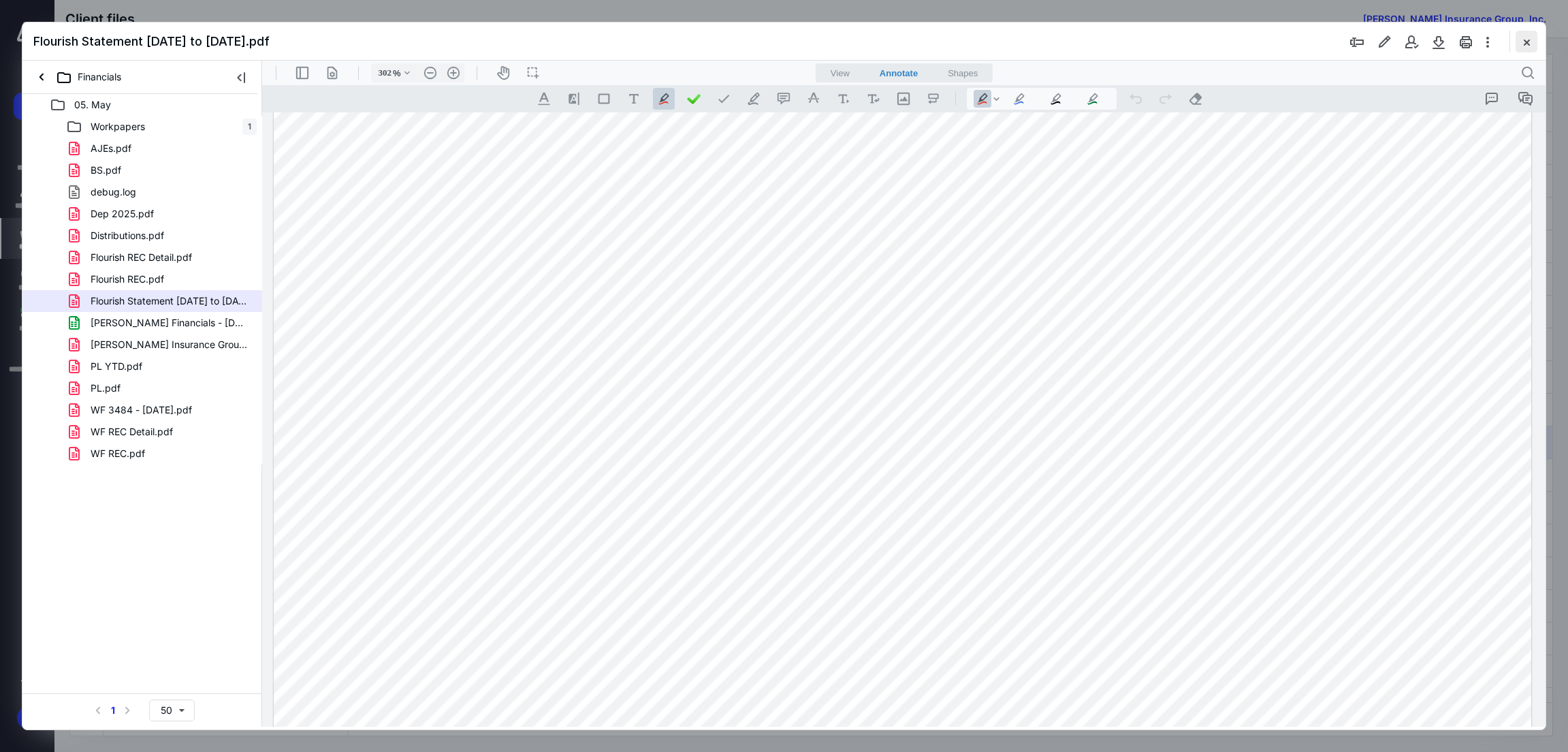 click at bounding box center (1526, 42) 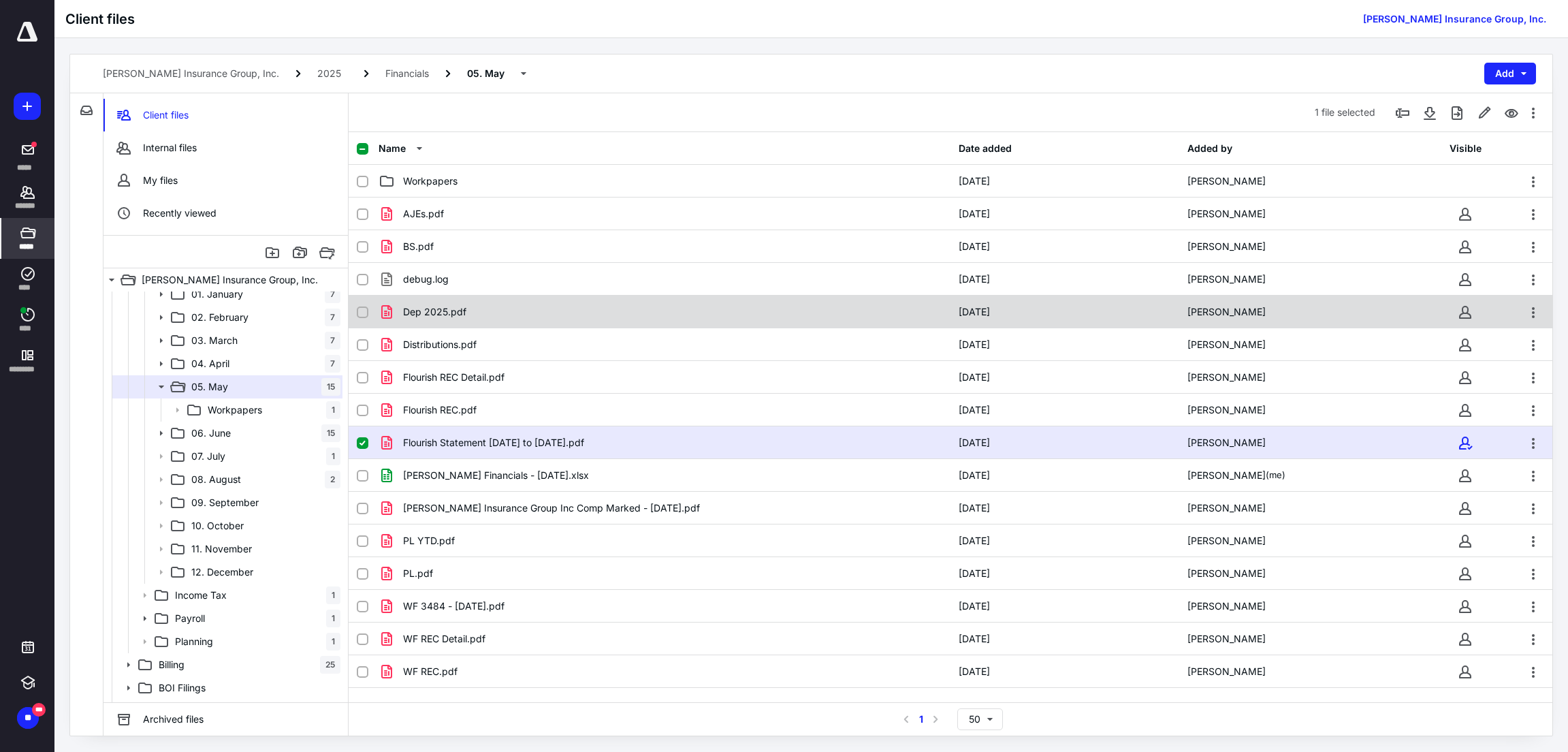click on "Dep 2025.pdf" at bounding box center [665, 312] 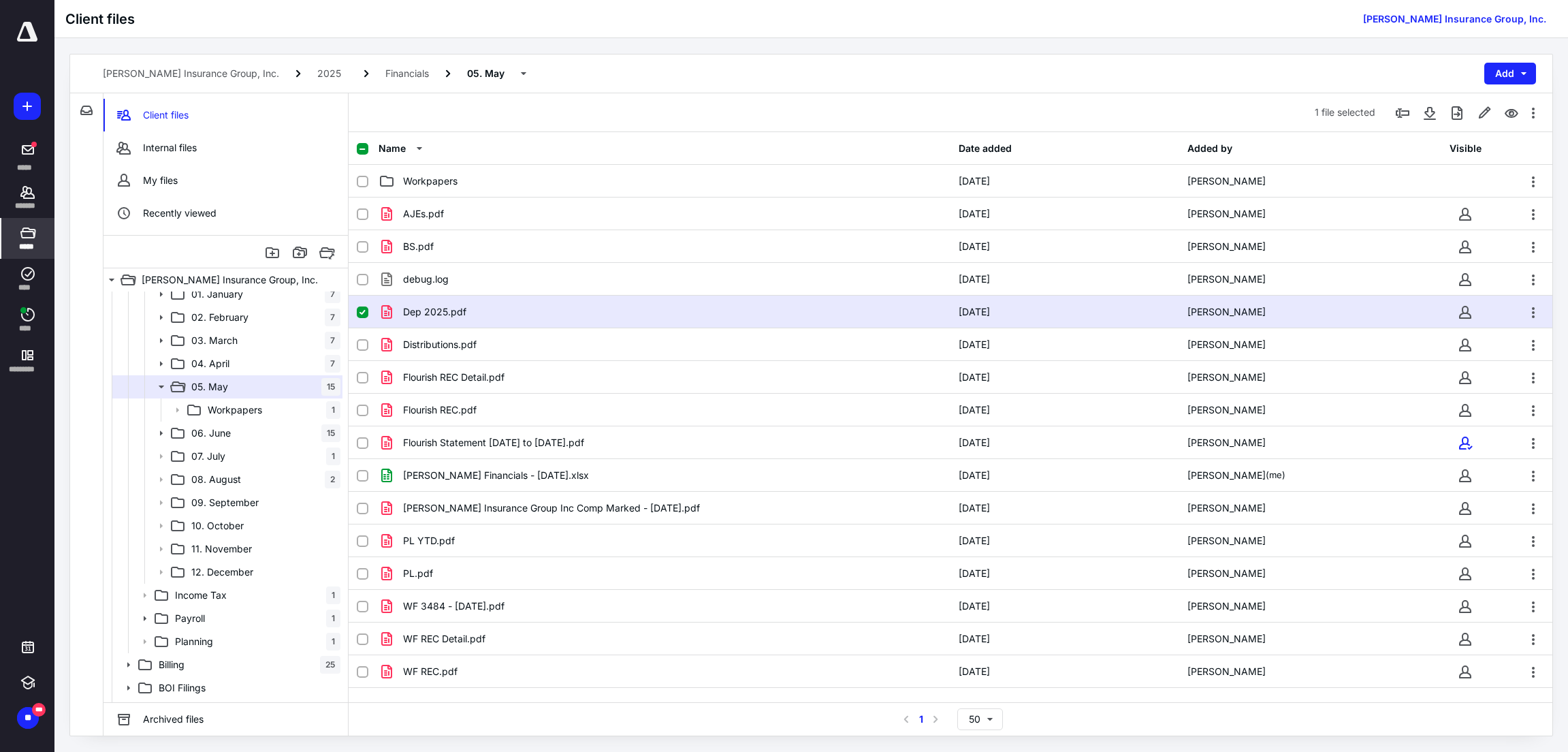 click on "Dep 2025.pdf" at bounding box center [665, 312] 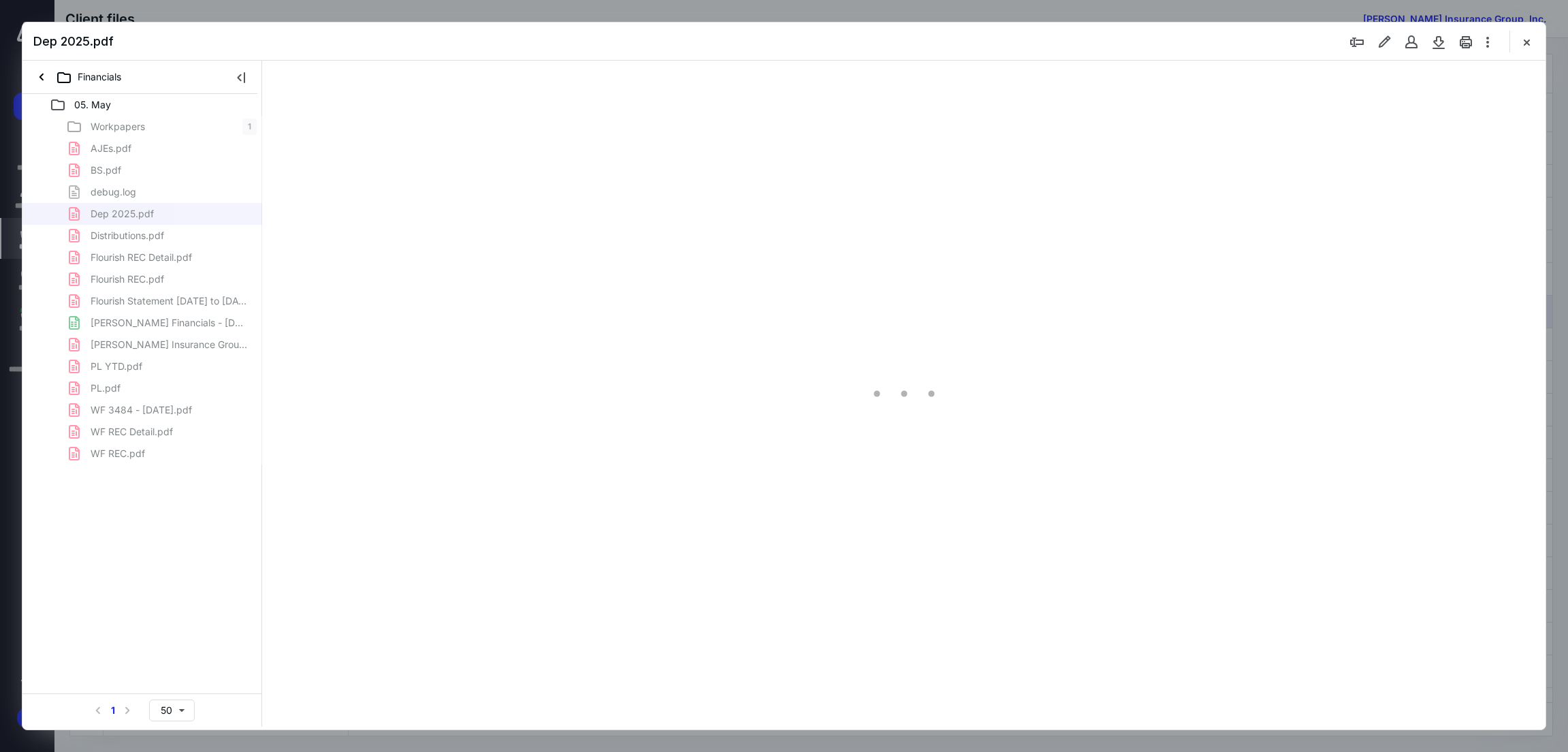 scroll, scrollTop: 0, scrollLeft: 0, axis: both 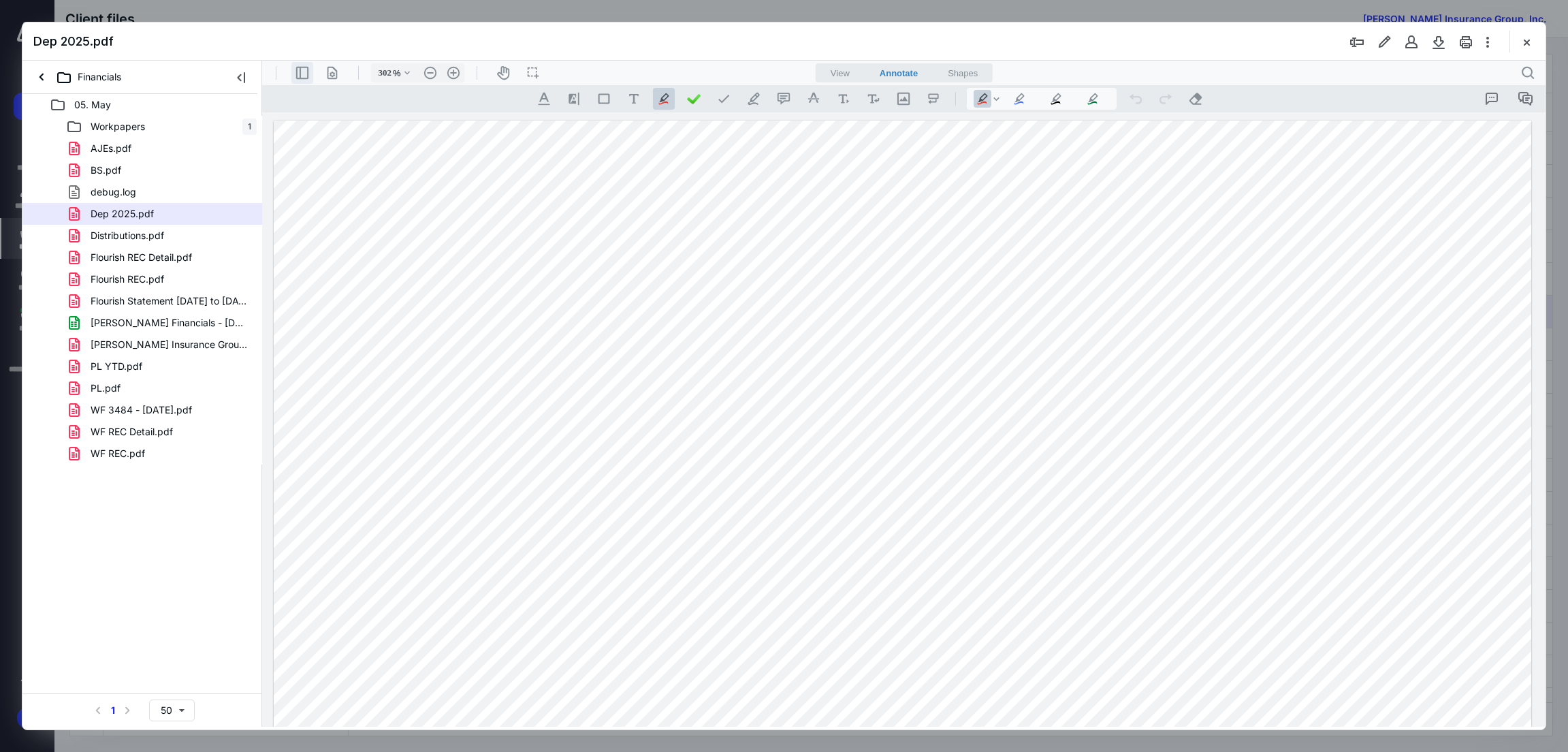 click on ".cls-1{fill:#abb0c4;} icon - header - sidebar - line" at bounding box center [302, 73] 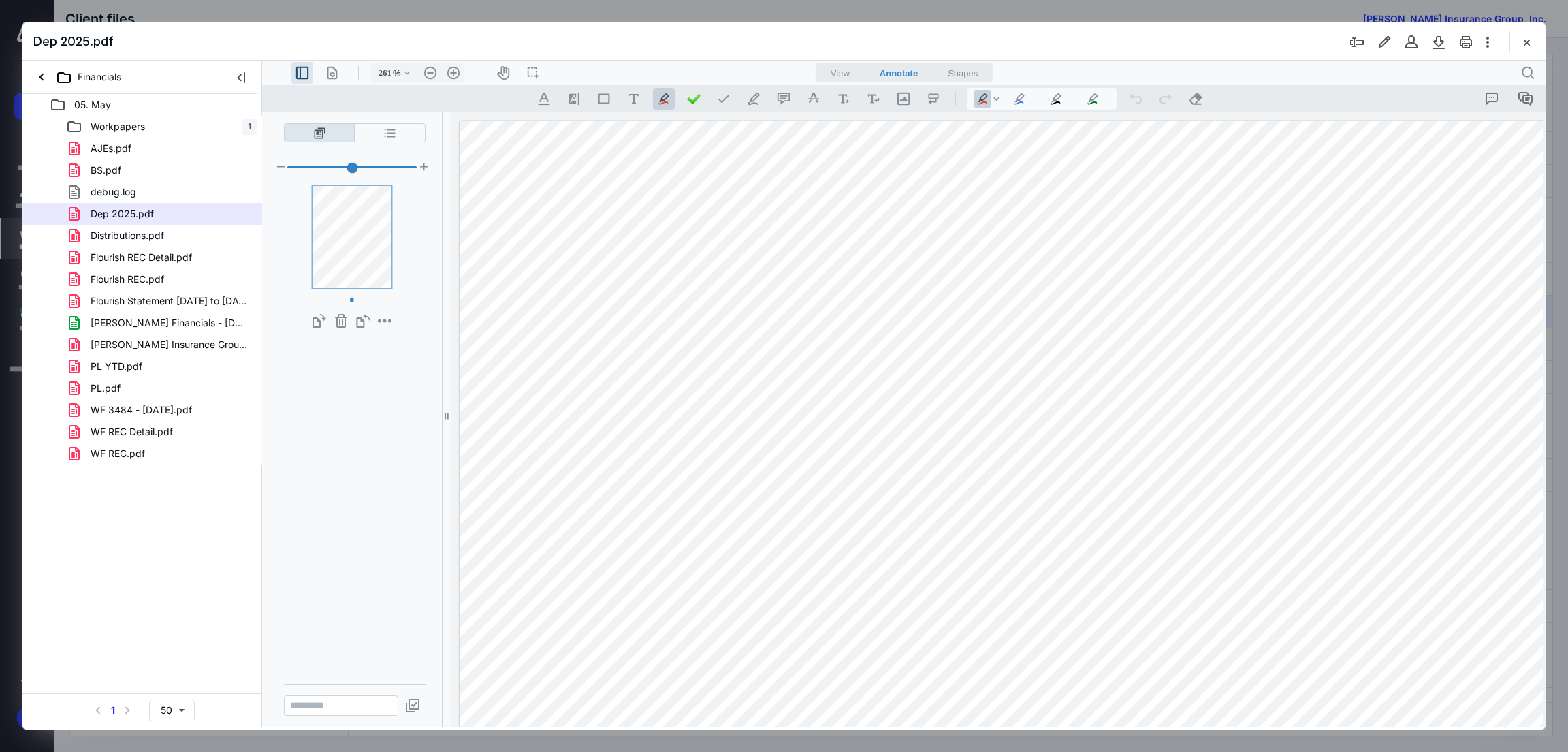 type on "257" 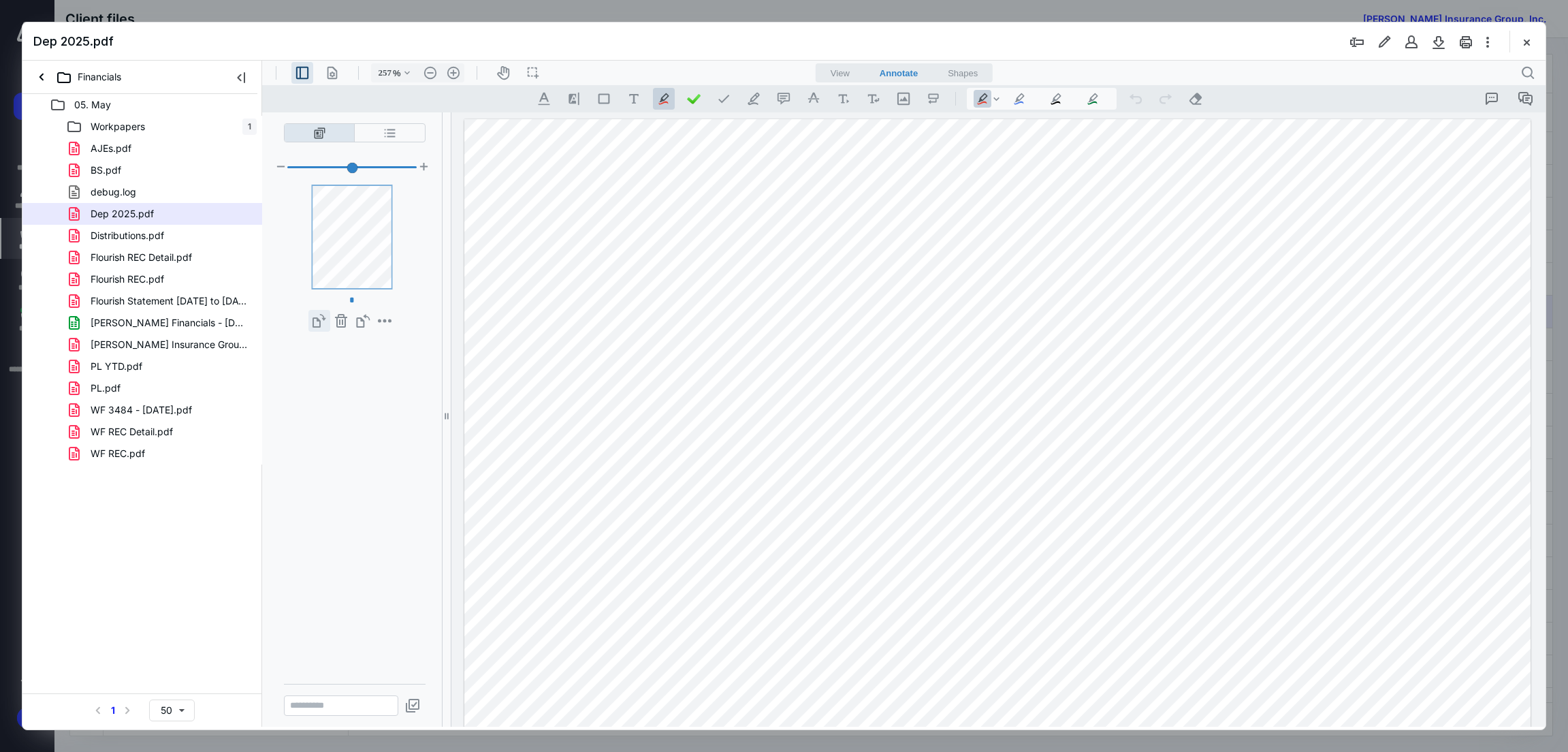 click on "**********" at bounding box center [319, 321] 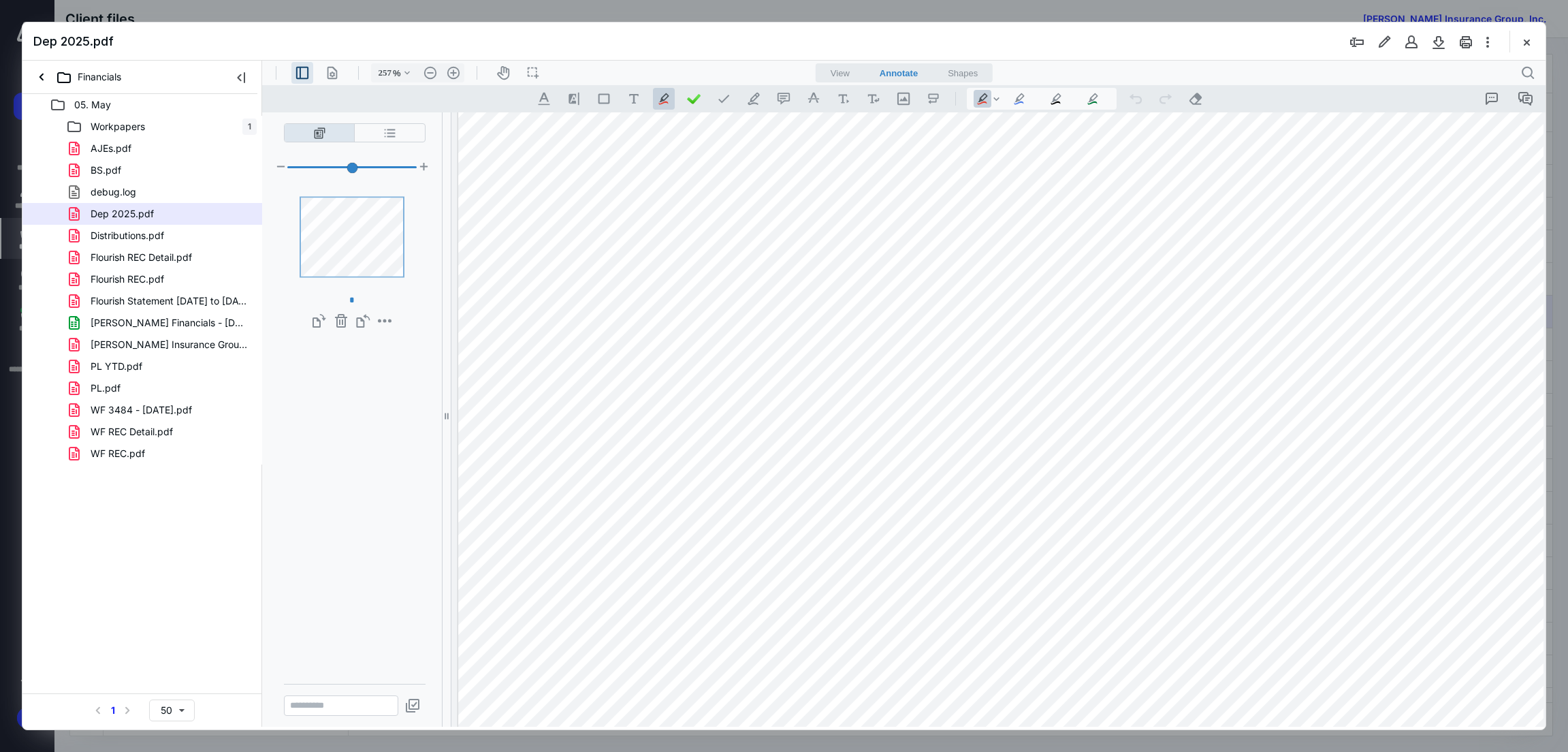 scroll, scrollTop: 204, scrollLeft: 0, axis: vertical 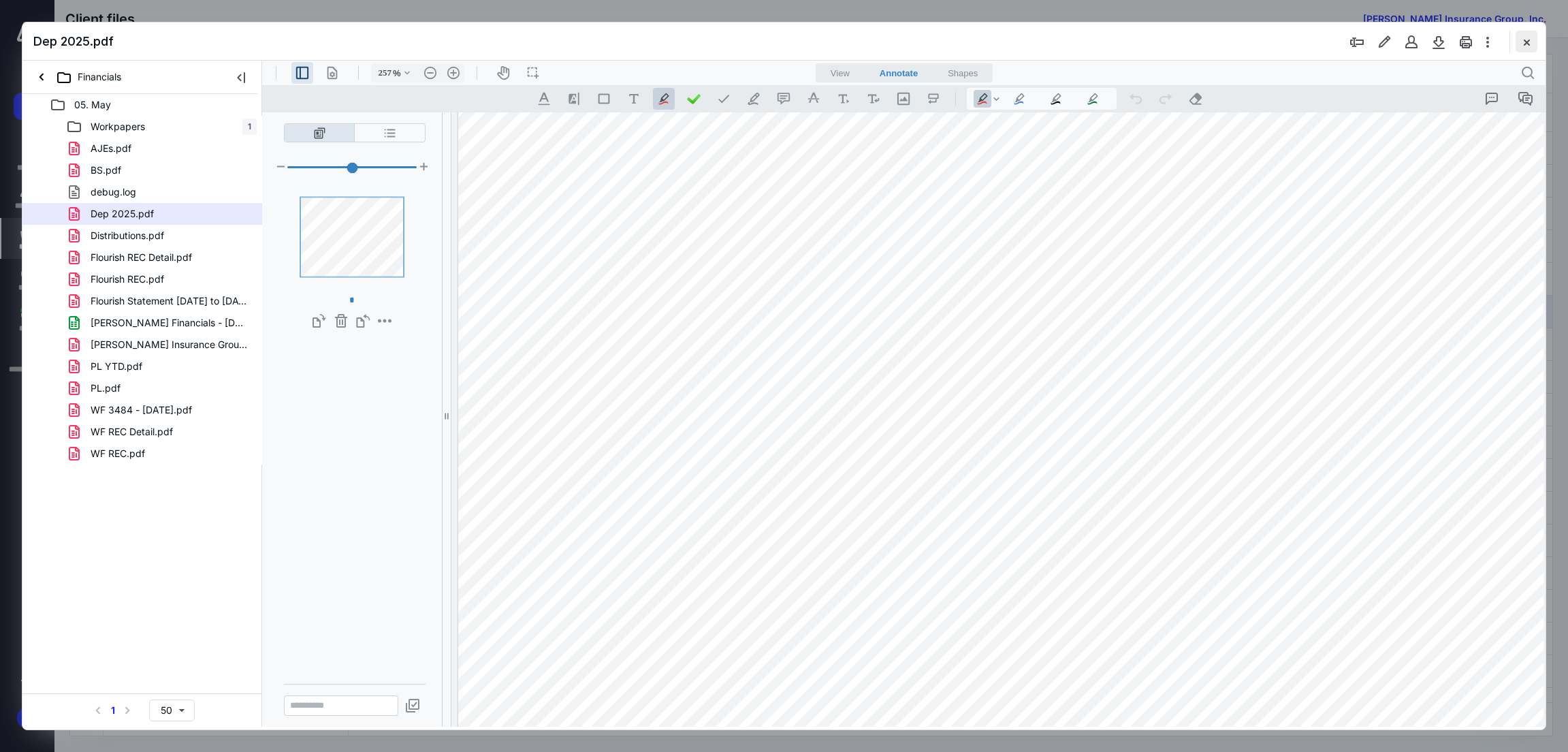 click at bounding box center [1526, 42] 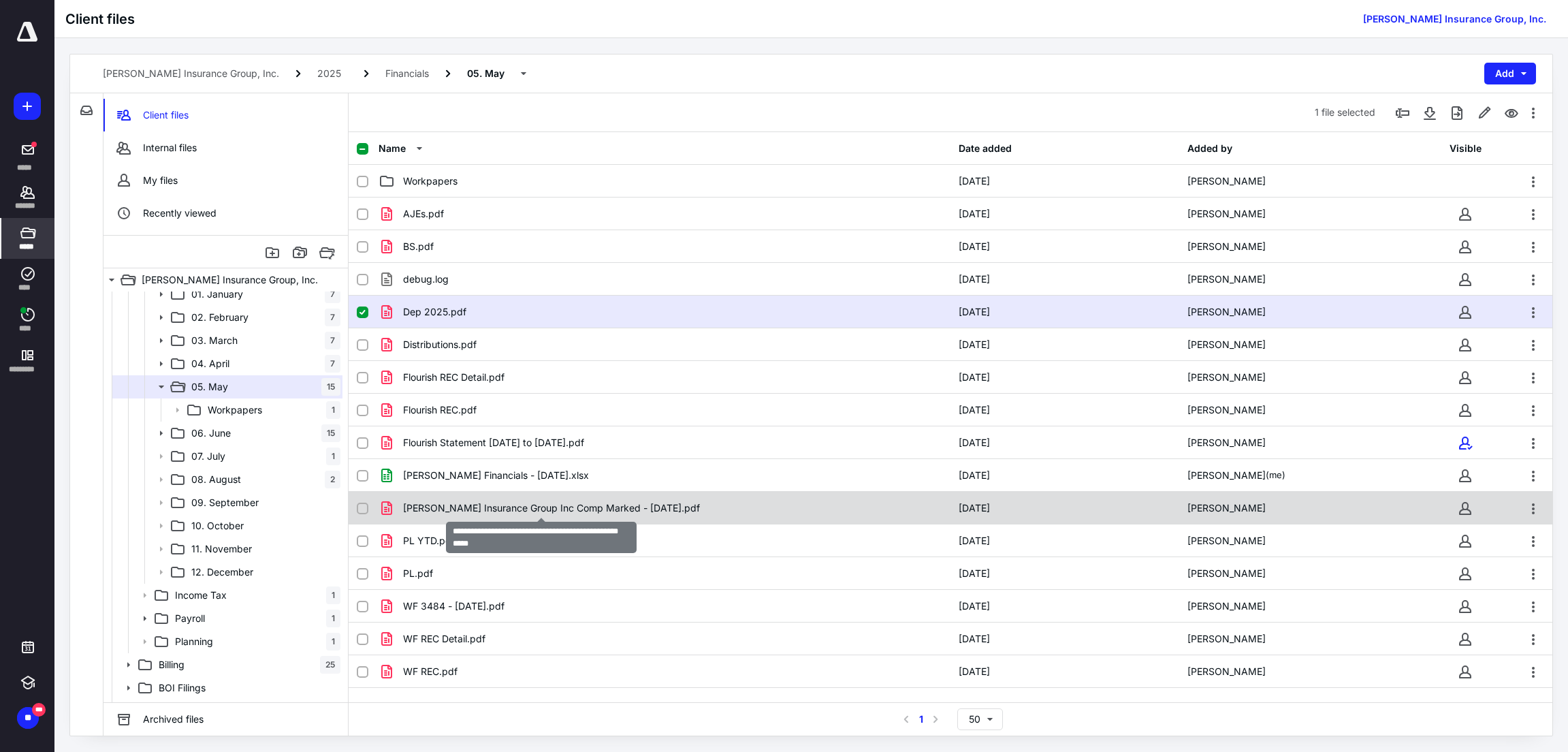 click on "[PERSON_NAME] Insurance Group Inc Comp Marked - [DATE].pdf" at bounding box center (551, 508) 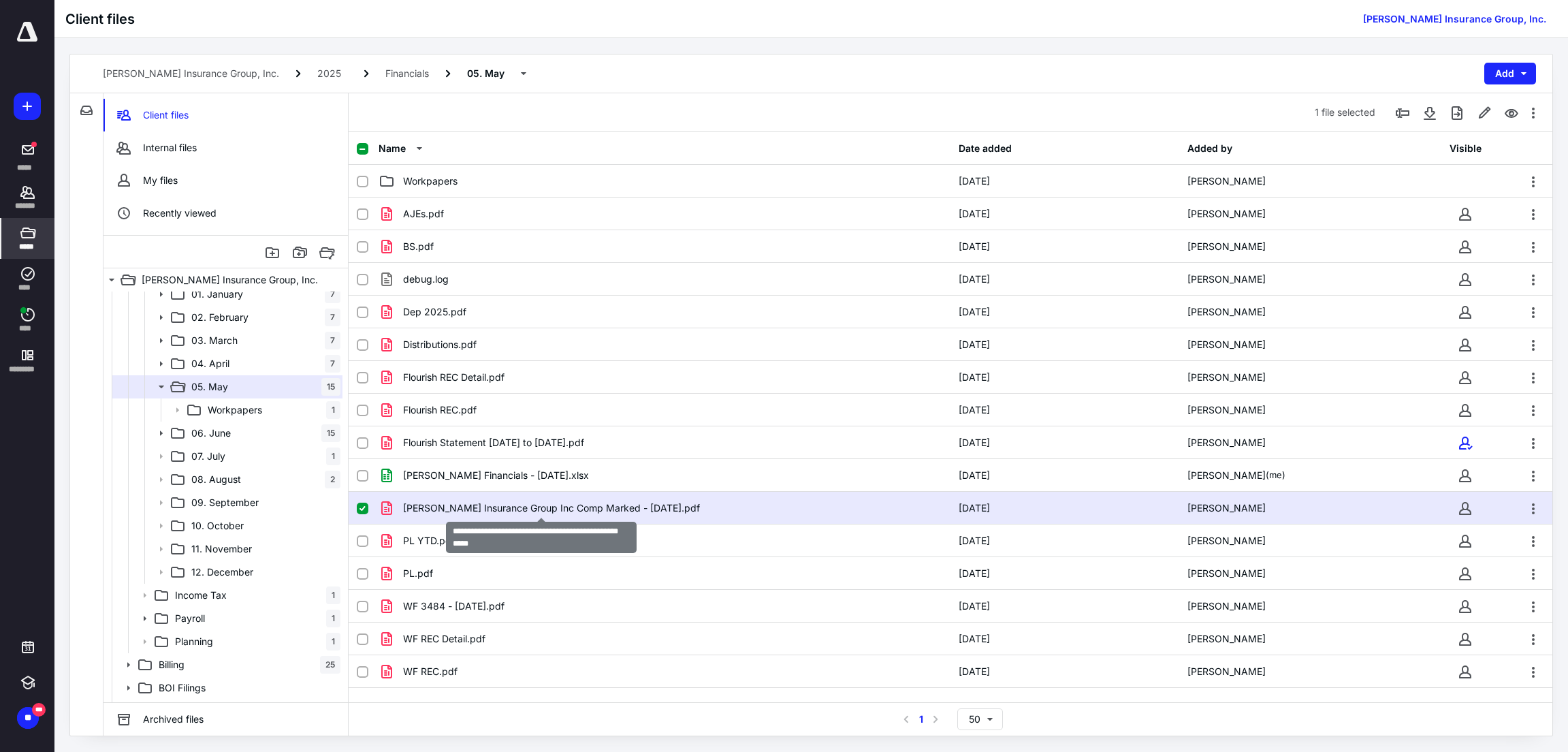 click on "[PERSON_NAME] Insurance Group Inc Comp Marked - [DATE].pdf" at bounding box center [551, 508] 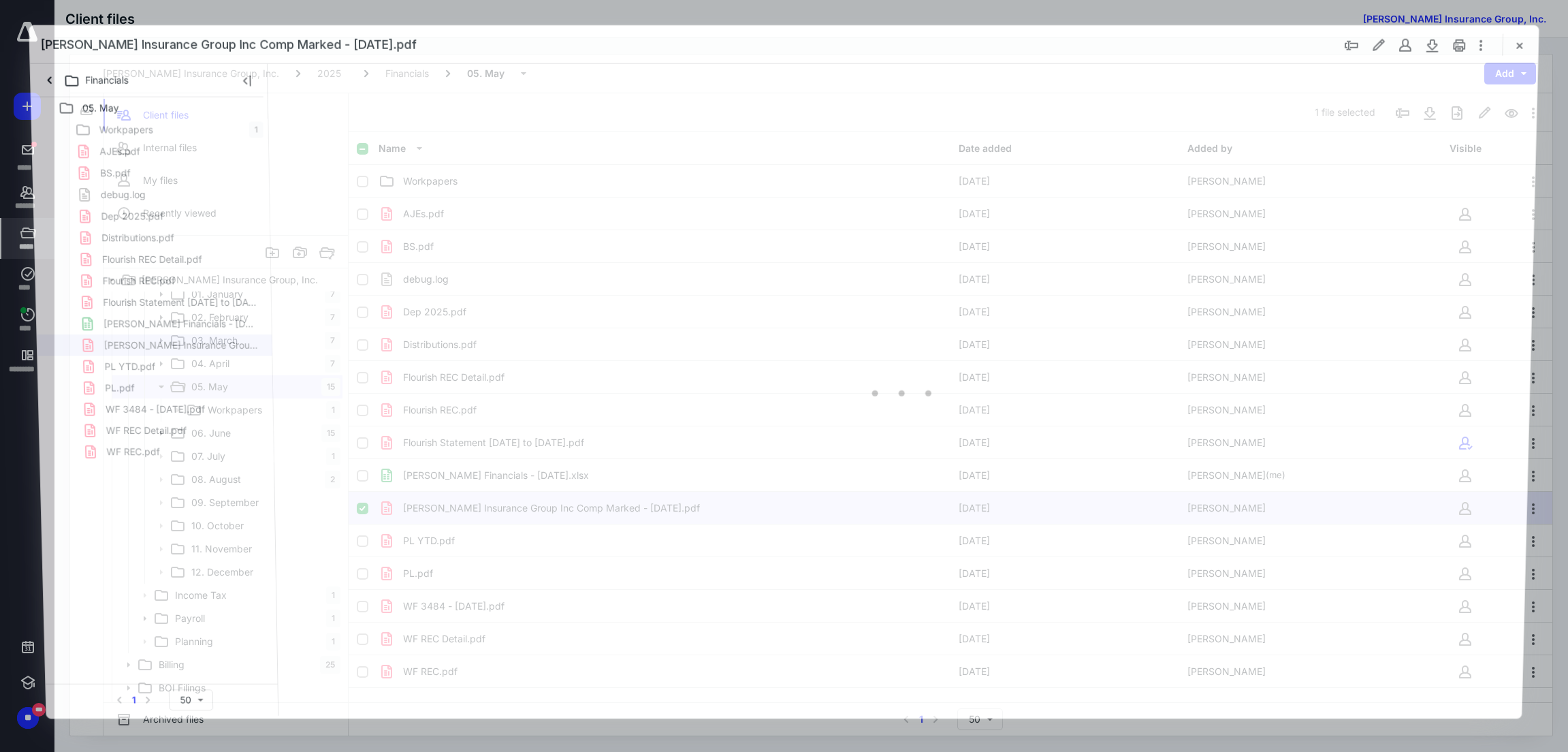 scroll, scrollTop: 0, scrollLeft: 0, axis: both 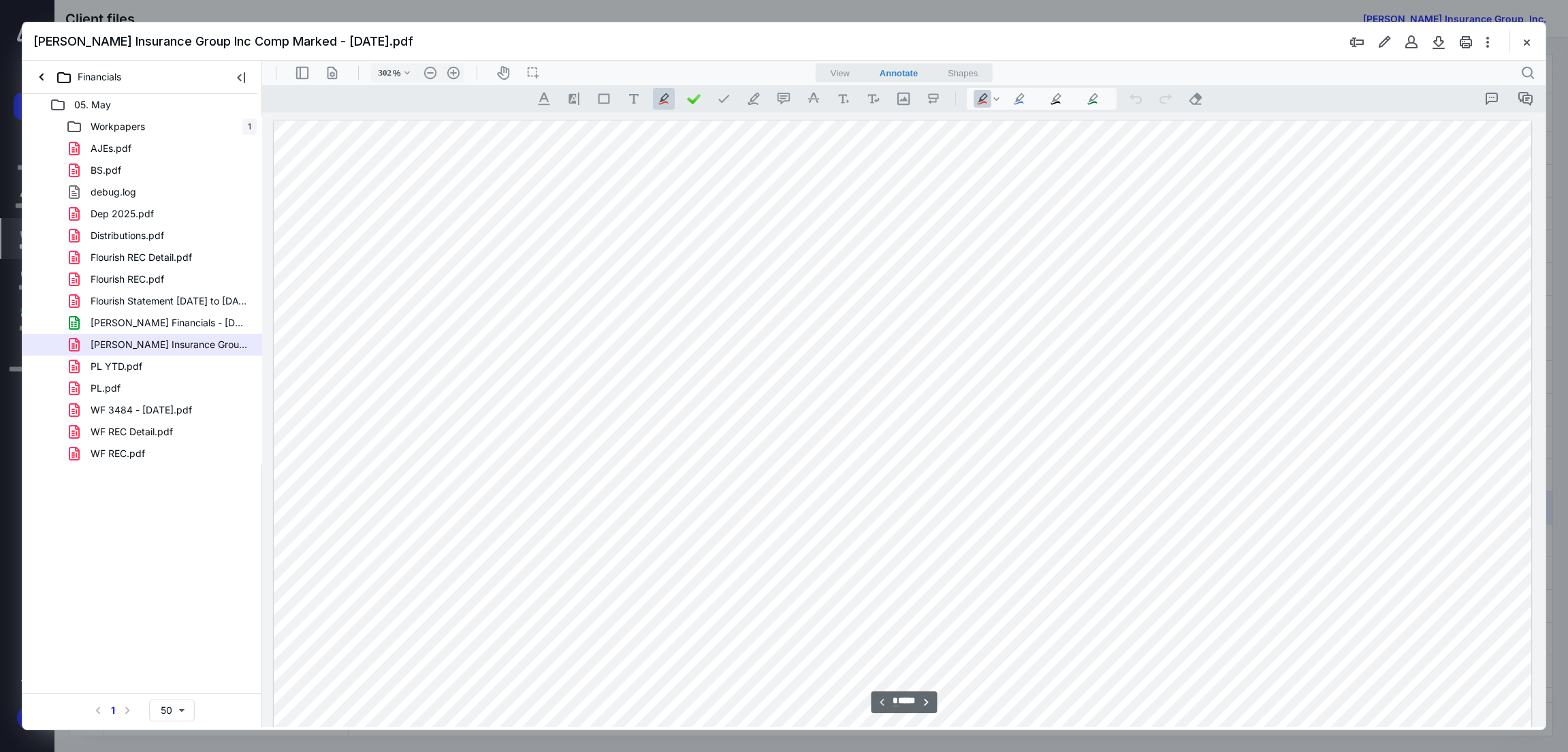 click at bounding box center (784, 376) 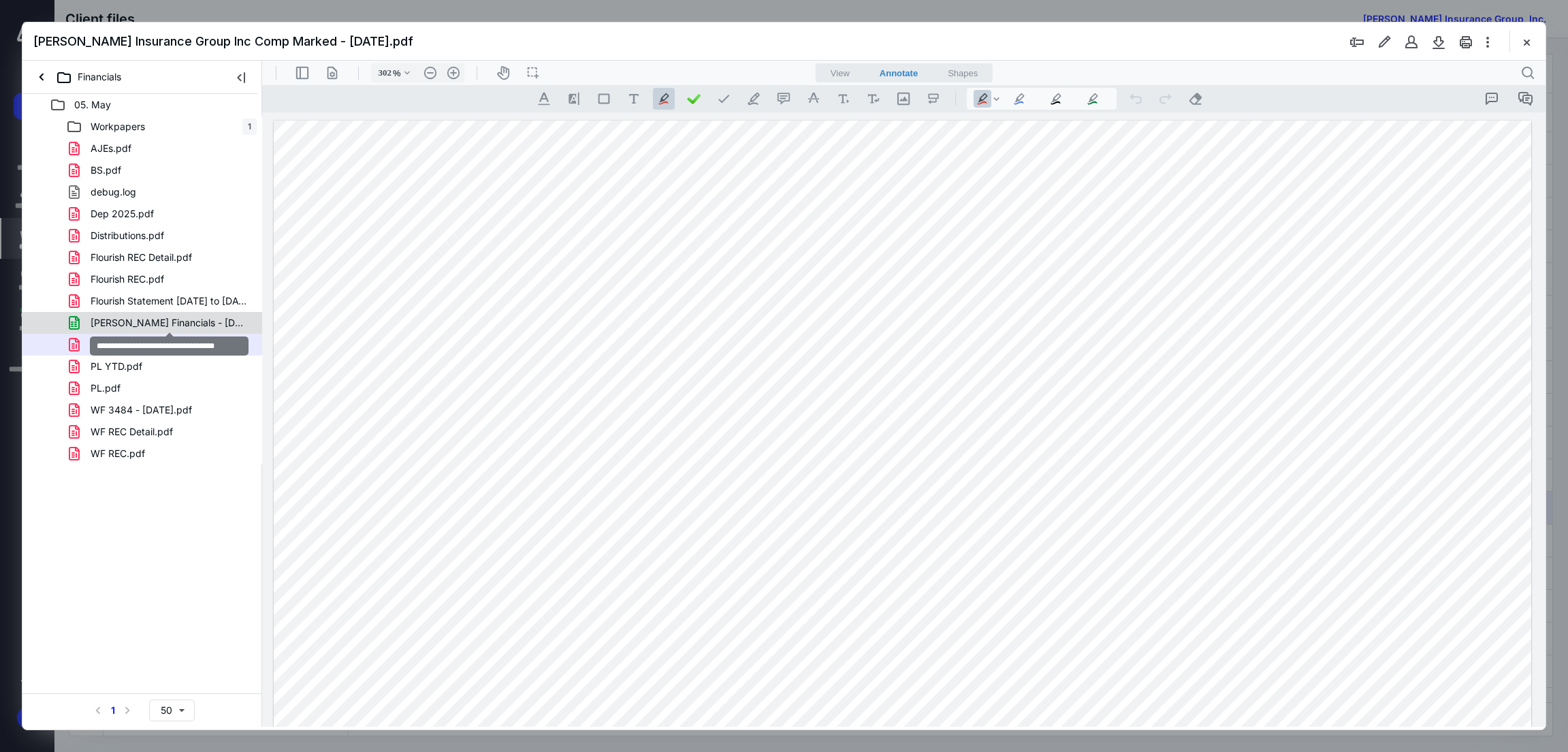 click on "[PERSON_NAME] Financials - [DATE].xlsx" at bounding box center [170, 323] 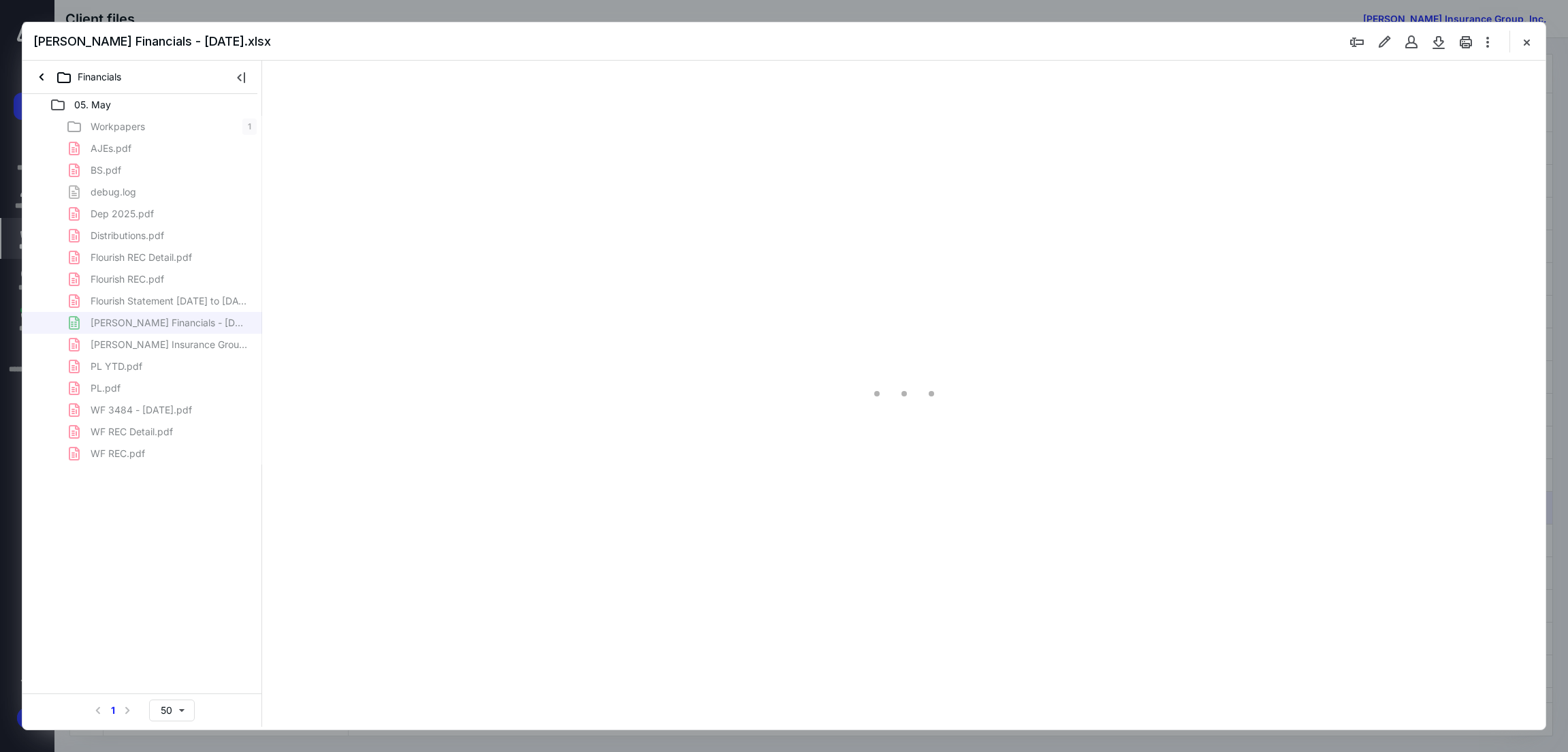 type on "625" 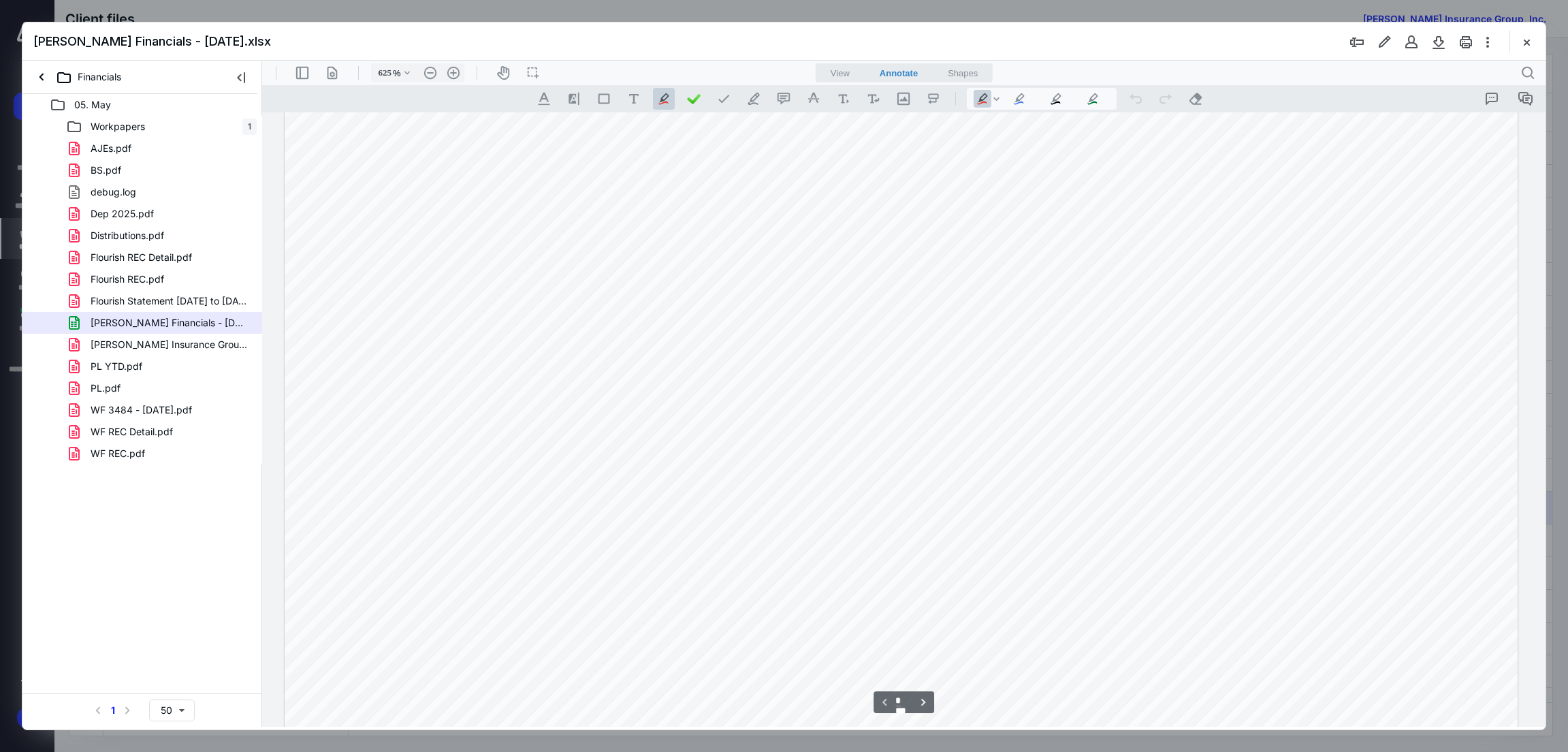 scroll, scrollTop: 1839, scrollLeft: 703, axis: both 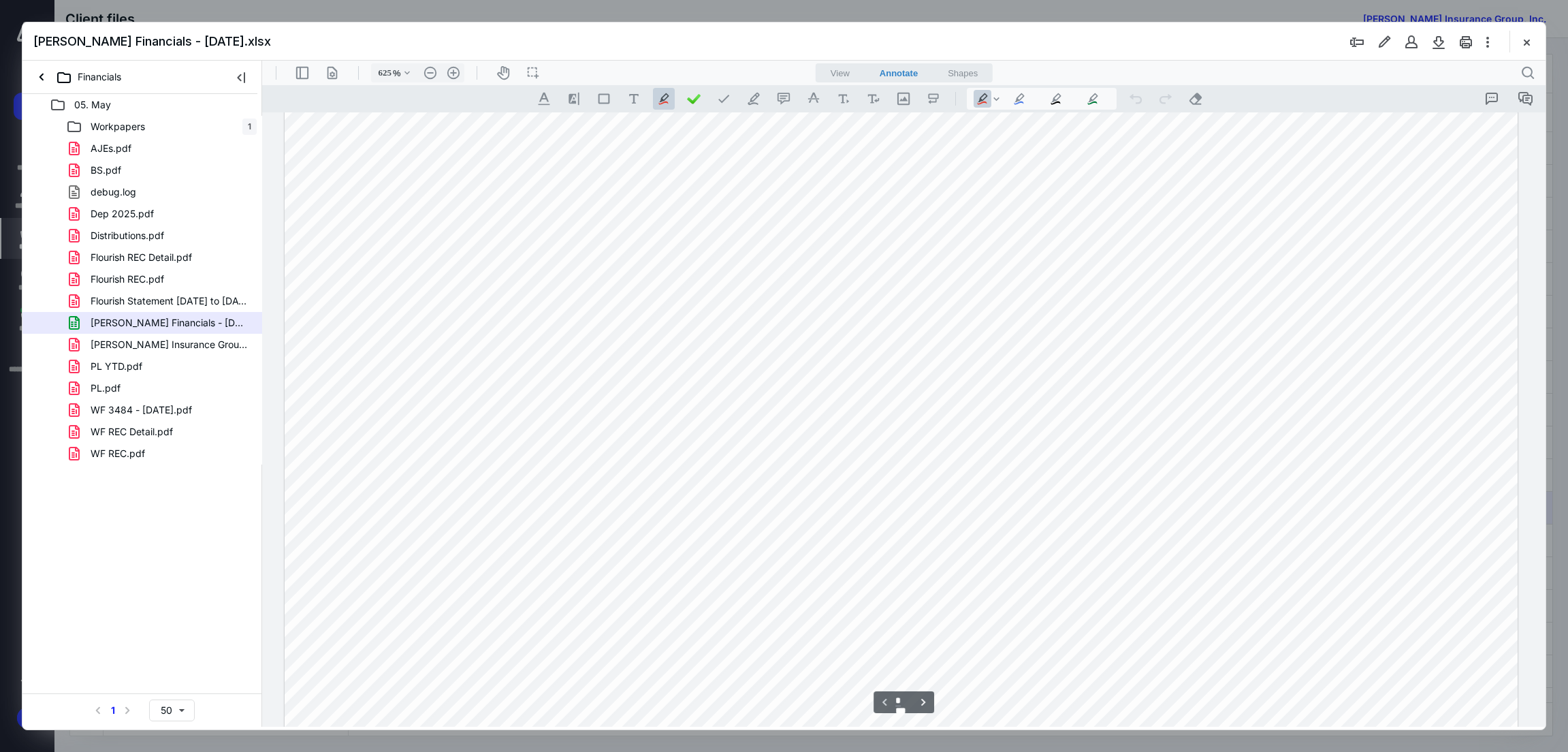 click at bounding box center (1526, 42) 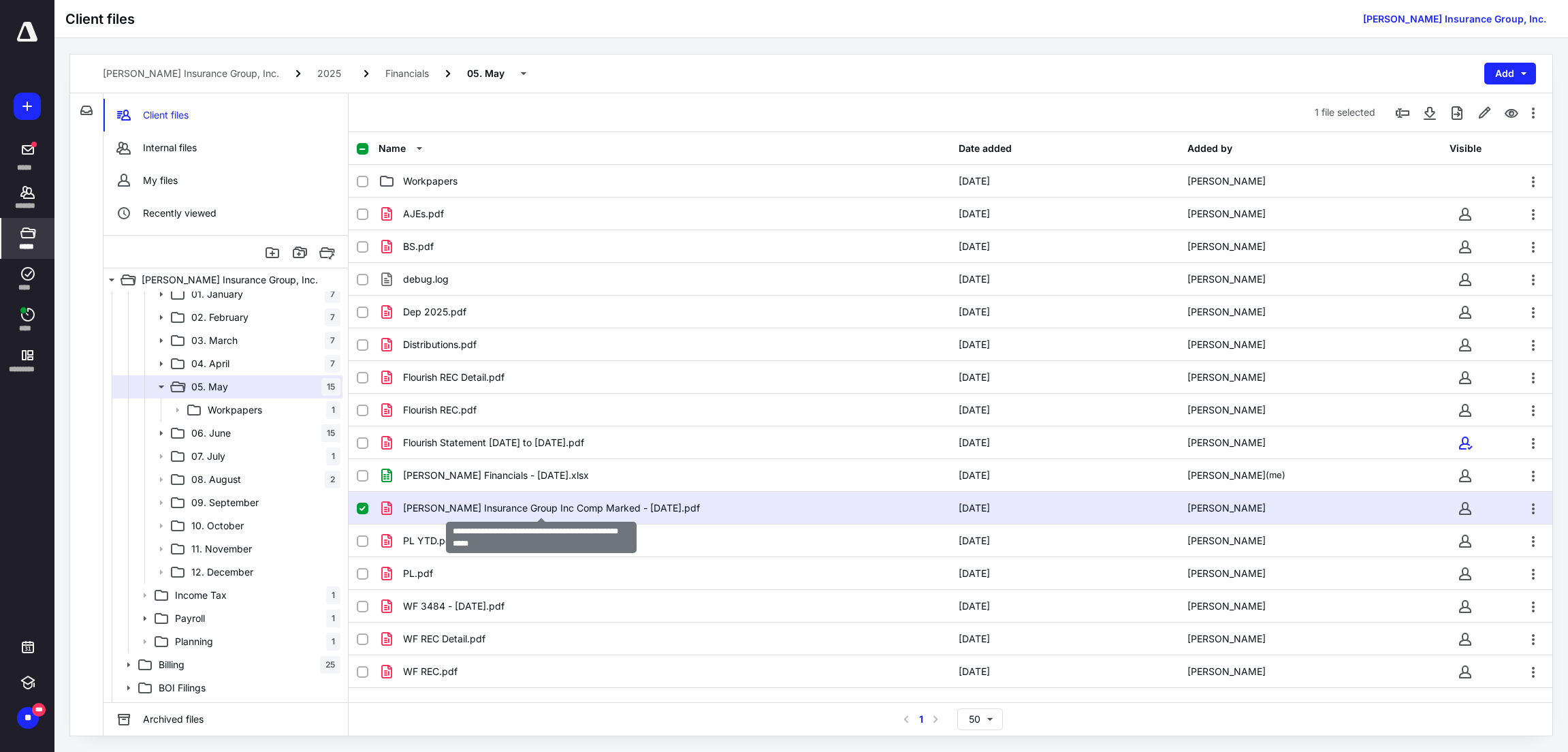 click on "[PERSON_NAME] Insurance Group Inc Comp Marked - [DATE].pdf" at bounding box center (551, 508) 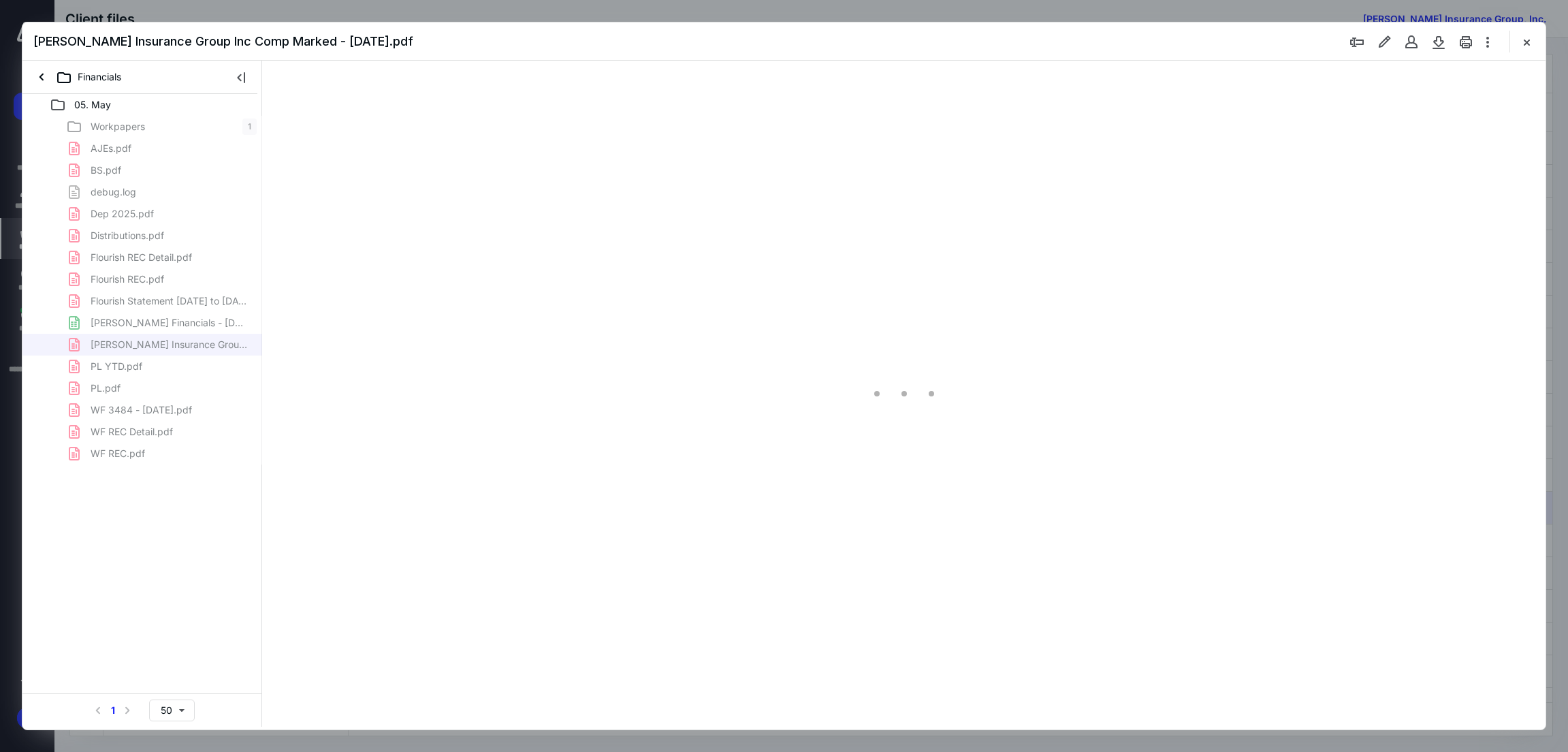 scroll, scrollTop: 0, scrollLeft: 0, axis: both 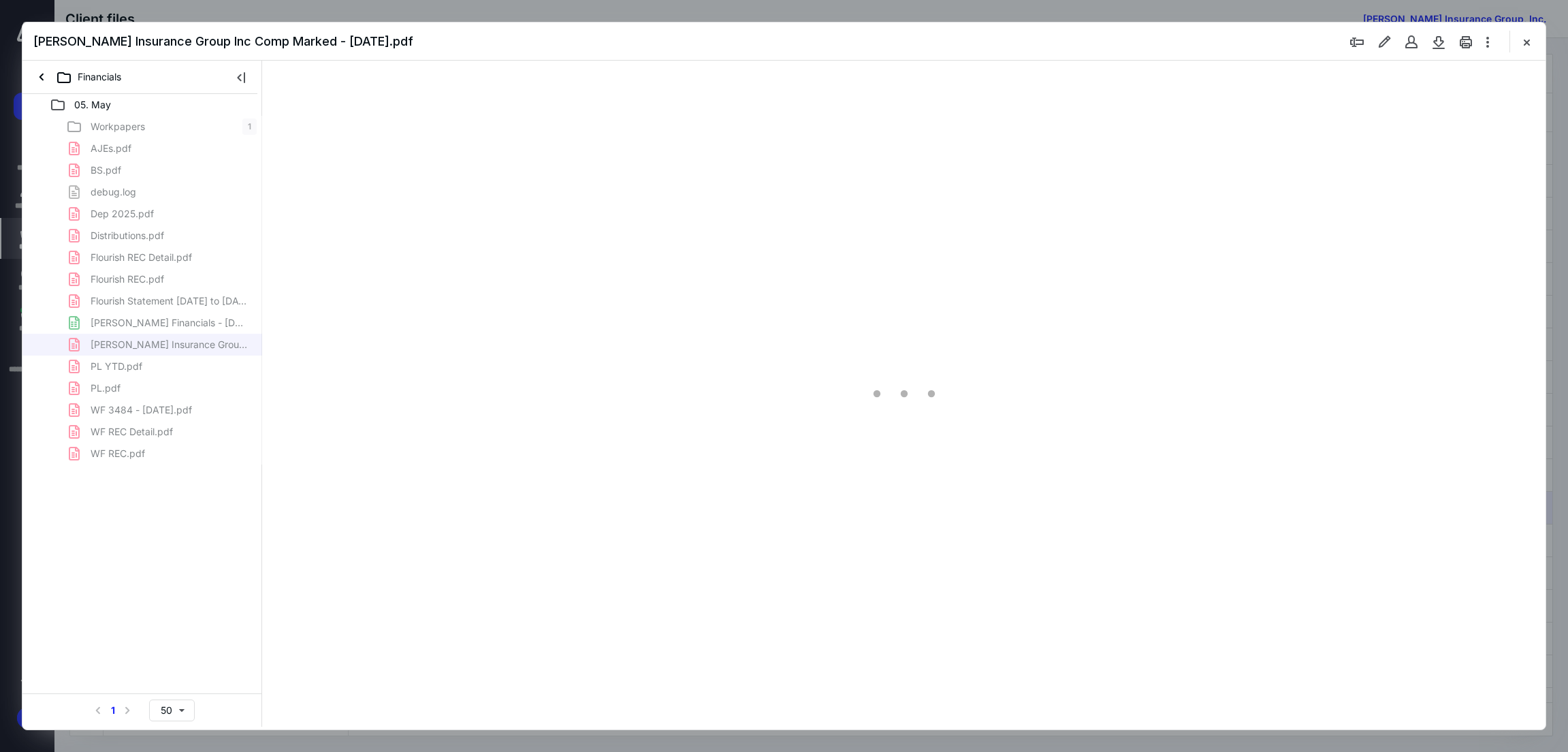 type on "302" 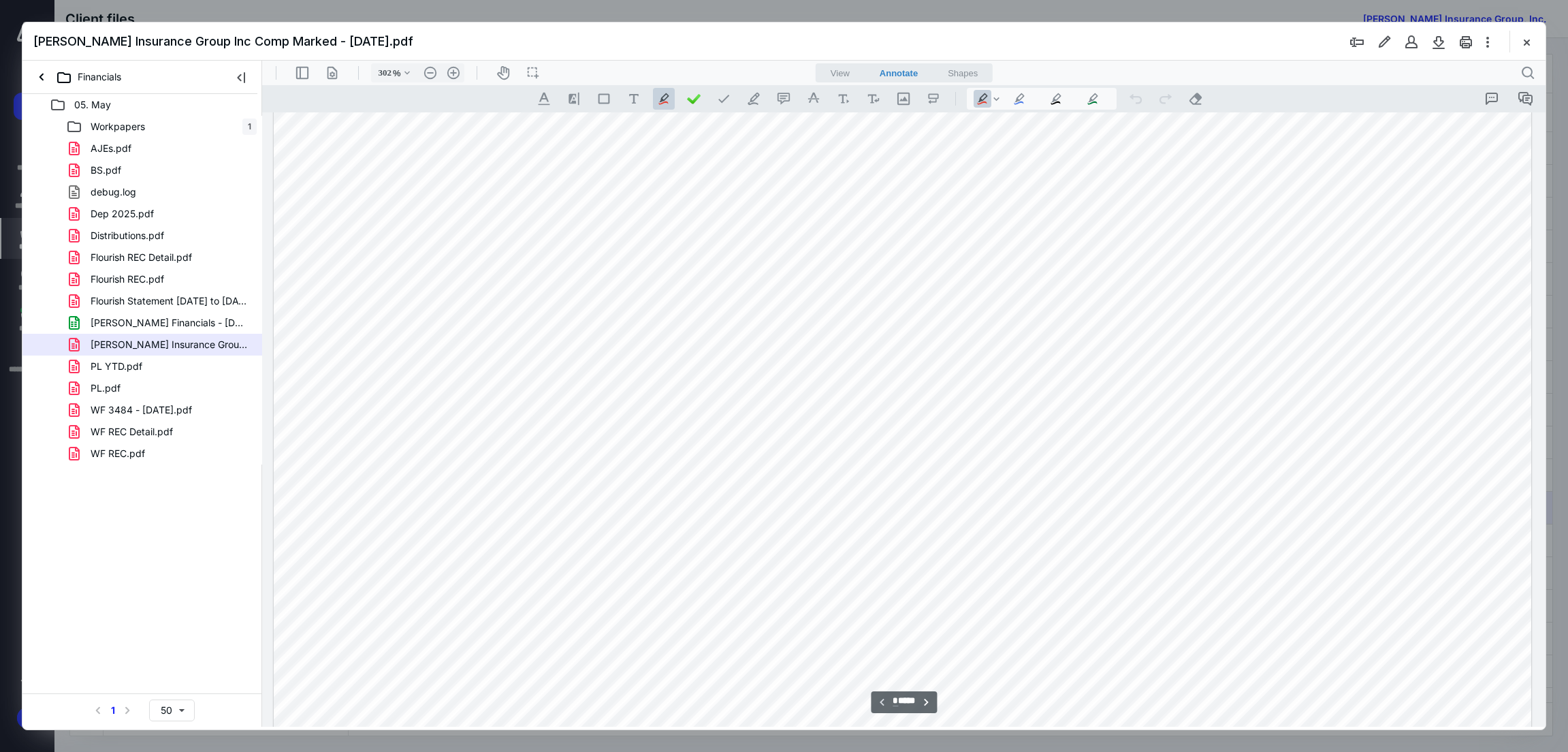 scroll, scrollTop: 605, scrollLeft: 0, axis: vertical 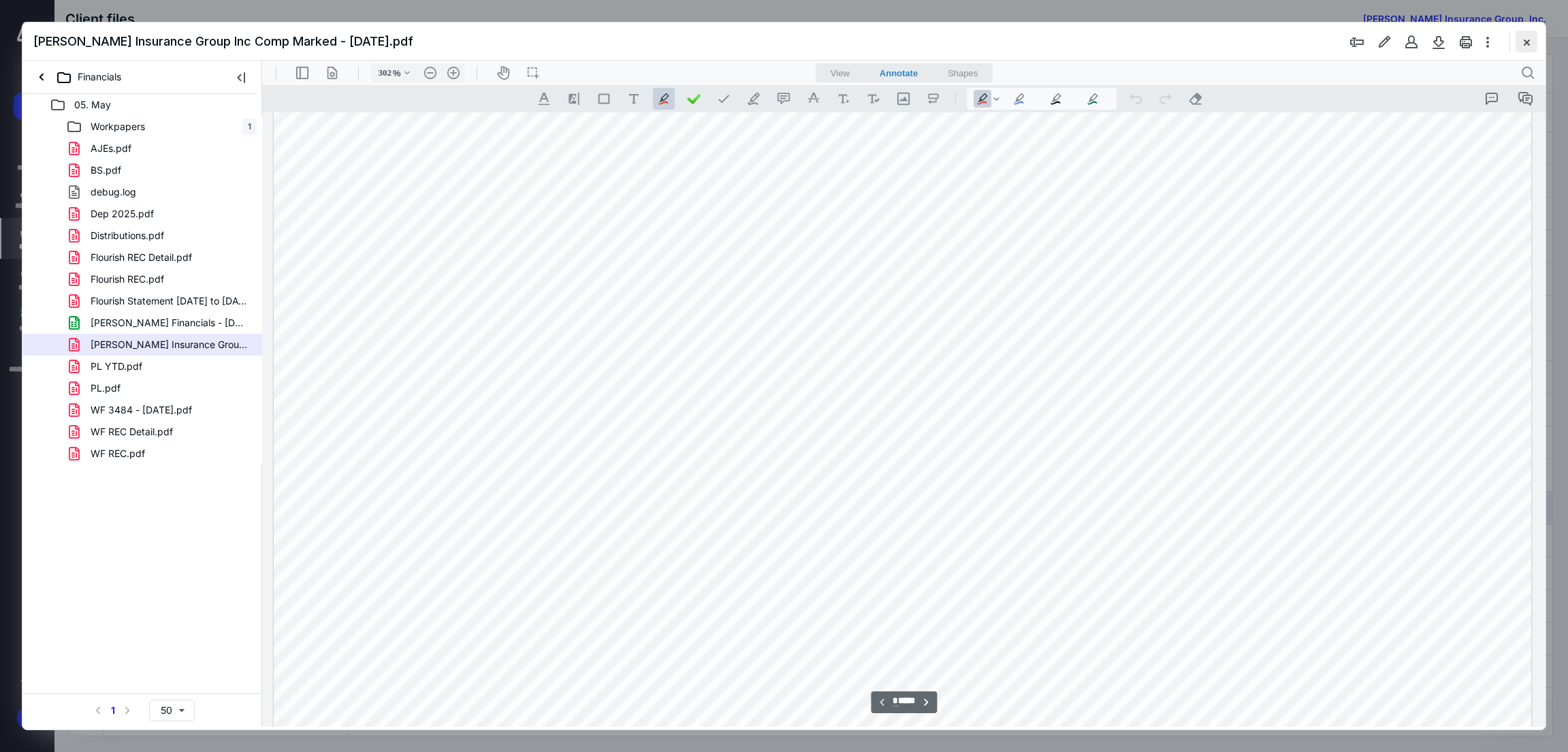 click at bounding box center (1526, 42) 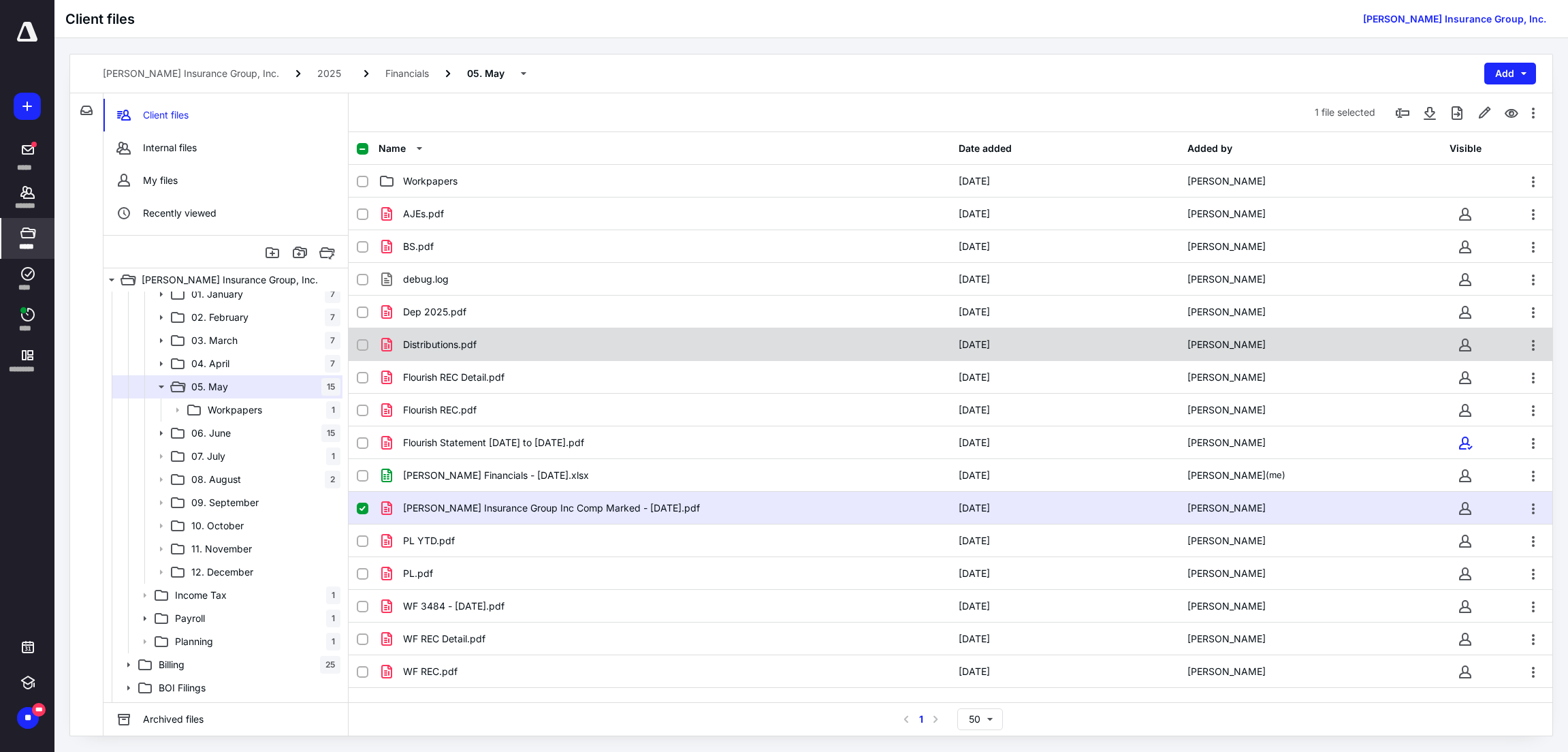 click on "Distributions.pdf" at bounding box center [665, 345] 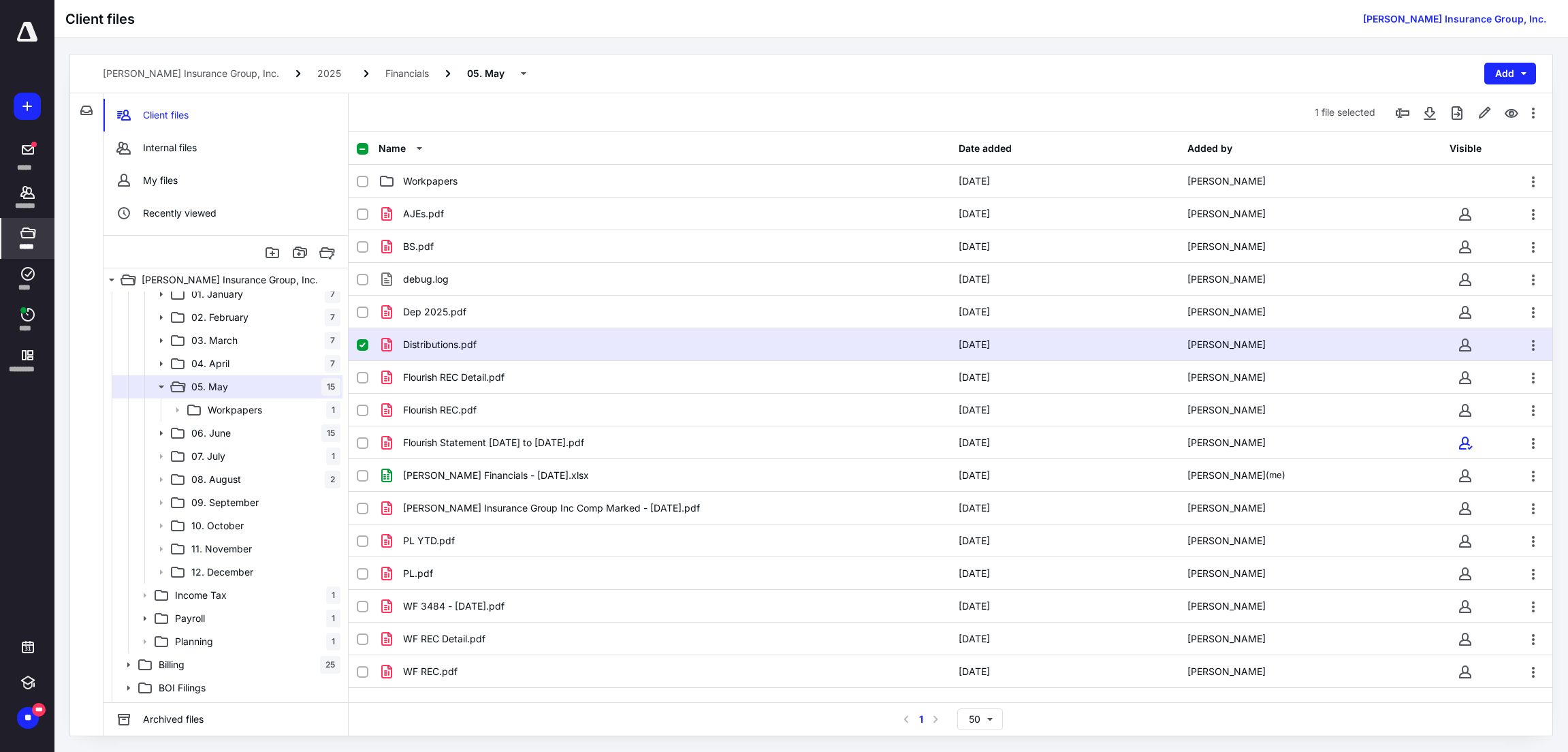 click on "Distributions.pdf" at bounding box center (665, 345) 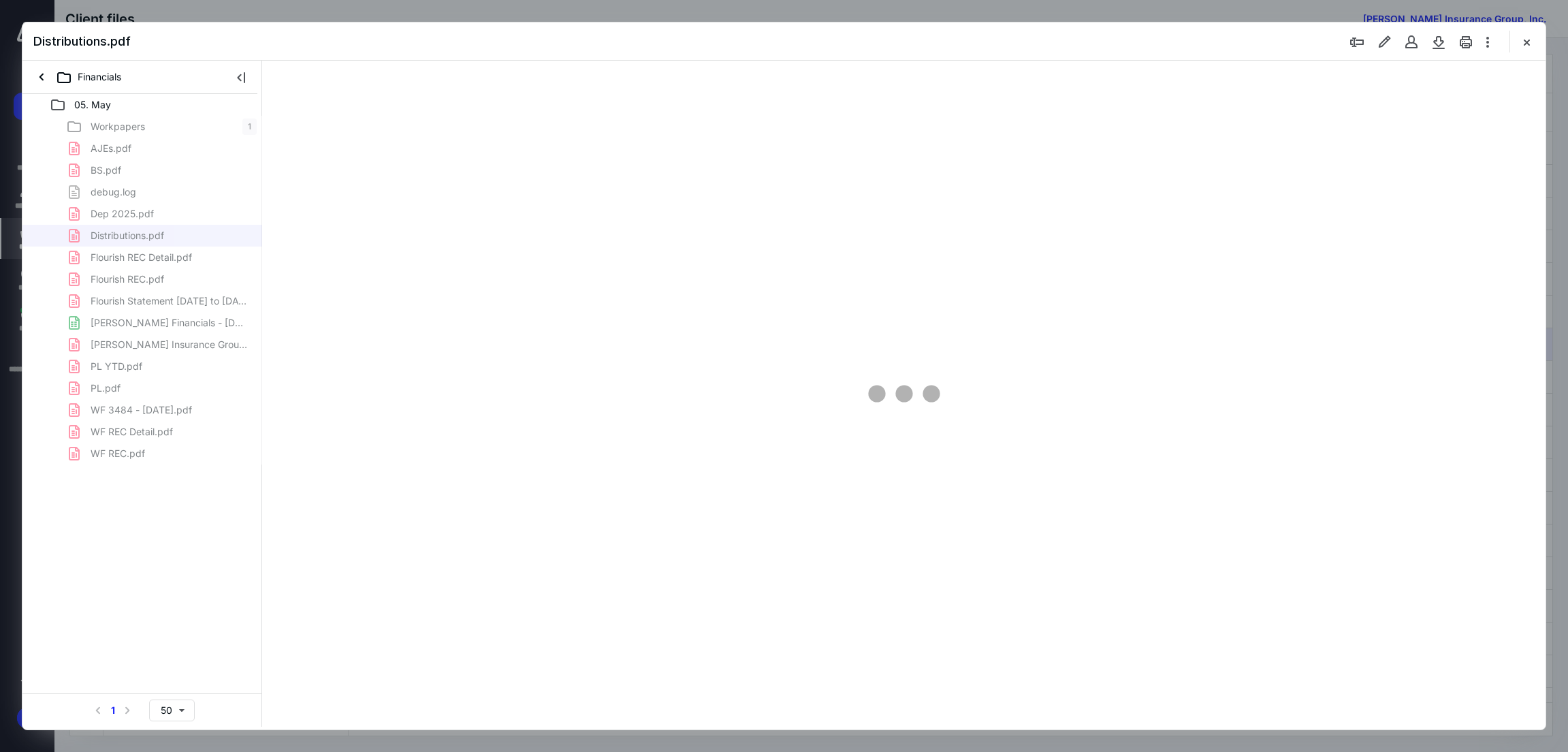 scroll, scrollTop: 0, scrollLeft: 0, axis: both 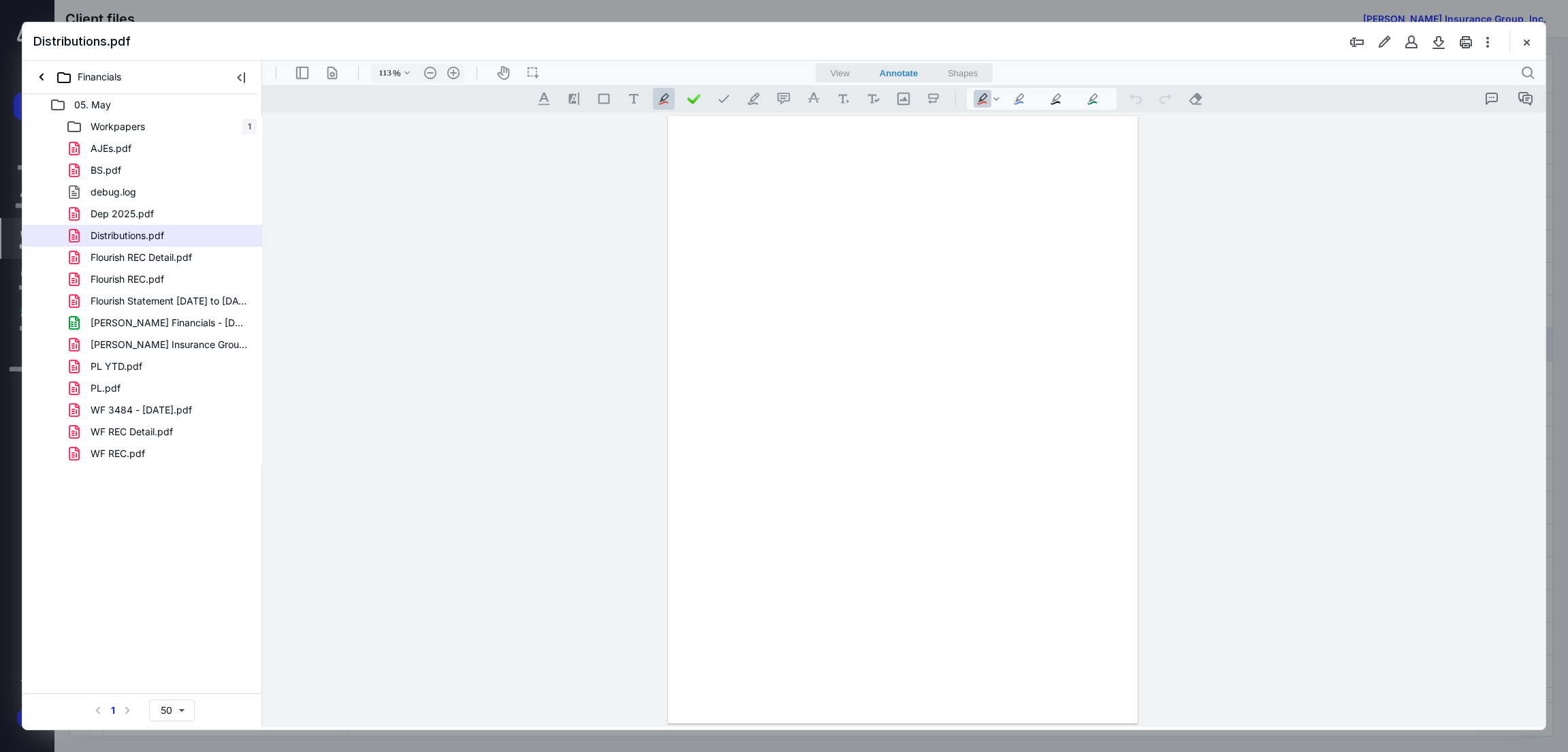 type on "302" 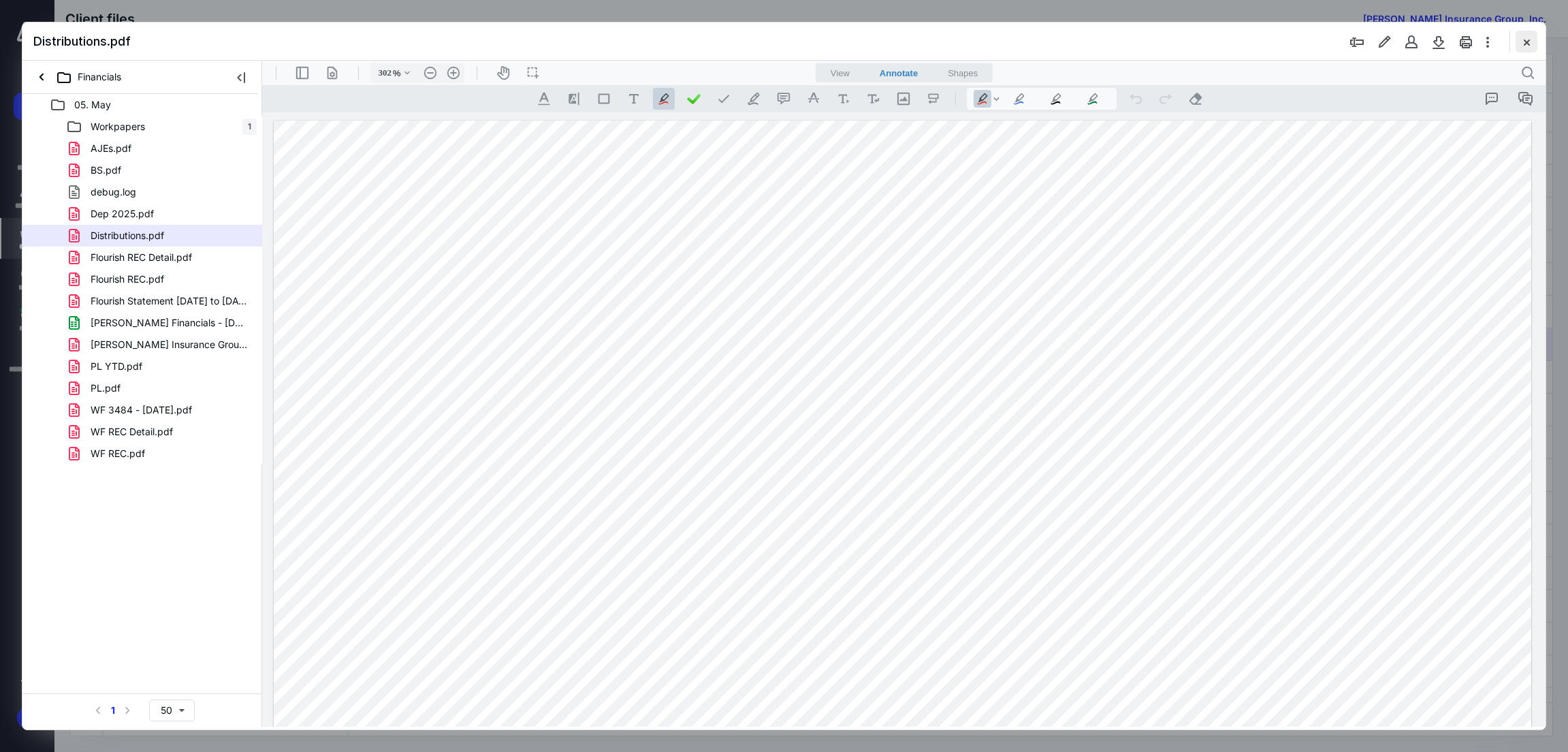 click at bounding box center (1526, 42) 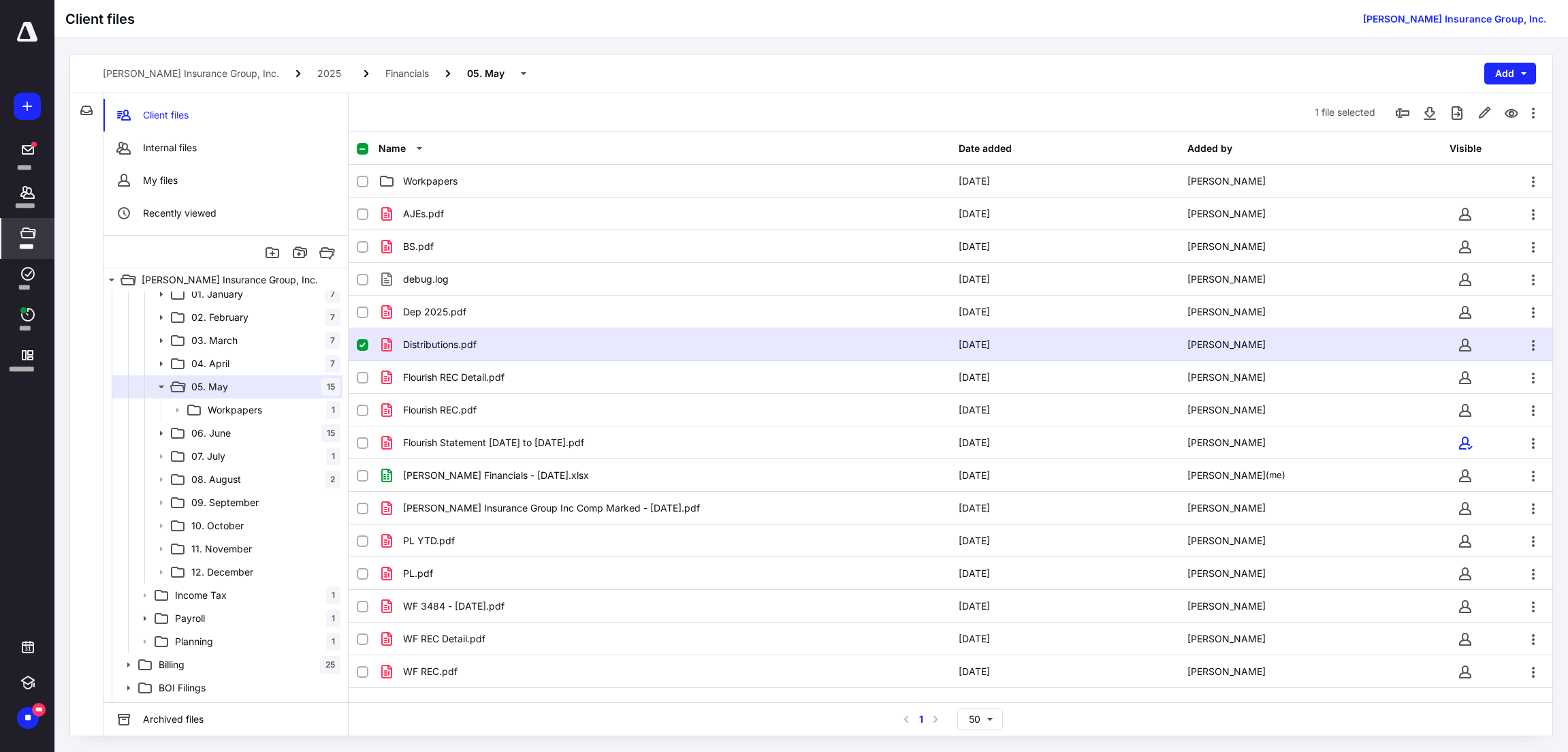 click on "[PERSON_NAME] Insurance Group, Inc. 2025 Financials 05. May   Add File Inbox: [PERSON_NAME] Insurance Group, Inc. This inbox does not have any files Client files Internal files My files Recently viewed [PERSON_NAME] Insurance Group, Inc. 2015 & Before 2016 7 2017 5 2018 7 2019 1 2020 1 2021 1 2022 1 2023 1 2024 1099 3 Financials 9 [DATE] [DATE] [DATE] [DATE] [DATE] 06. [DATE]. [DATE]. [DATE]. [DATE]. [DATE]. [DATE]. [DATE] Income Tax 4 Letters 3 Payroll 10 Planning 4 Promissory Notes 4 Sale of Company 6 2025 Financials 4 01. [DATE]. [DATE]. [DATE]. [DATE]. May 15 Workpapers 1 [DATE] 07. [DATE]. [DATE]. September 10. October [DATE]. December Income Tax 1 Payroll 1 Planning 1 Billing 25 BOI Filings Client Portal - [PERSON_NAME] Insurance ERTC 1 Notices 1 Other Docs 9 PERM FILE 11 Trust Documents 17 2015 & Before 2016 7 2017 5 2018 7 2019 1 2020 1 2021 1 2022 1 2023 1 2024 2025 Financials 4 01. [DATE]. [DATE] 7" at bounding box center [811, 395] 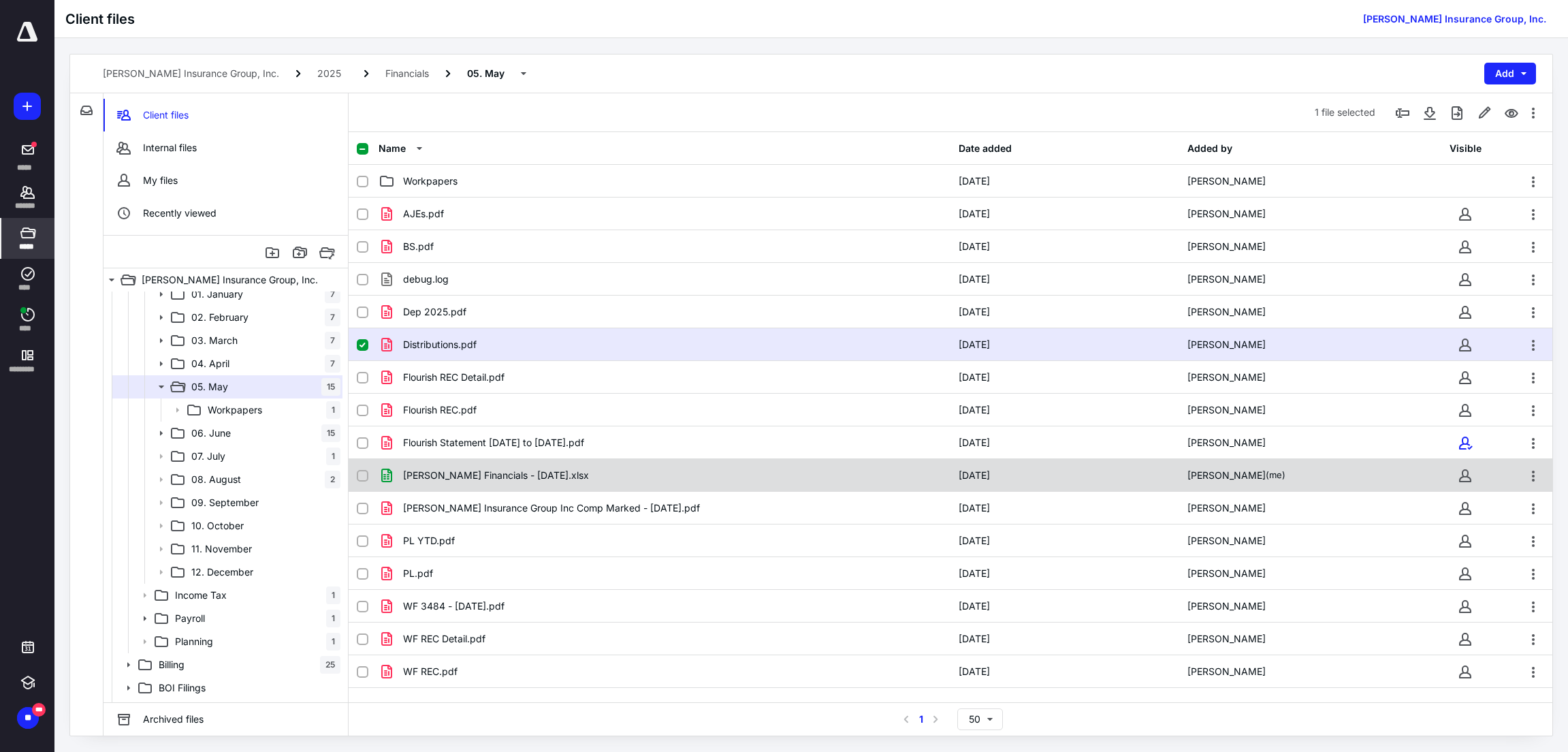 click on "[PERSON_NAME] Financials - [DATE].xlsx [DATE] [PERSON_NAME]  (me)" at bounding box center (950, 475) 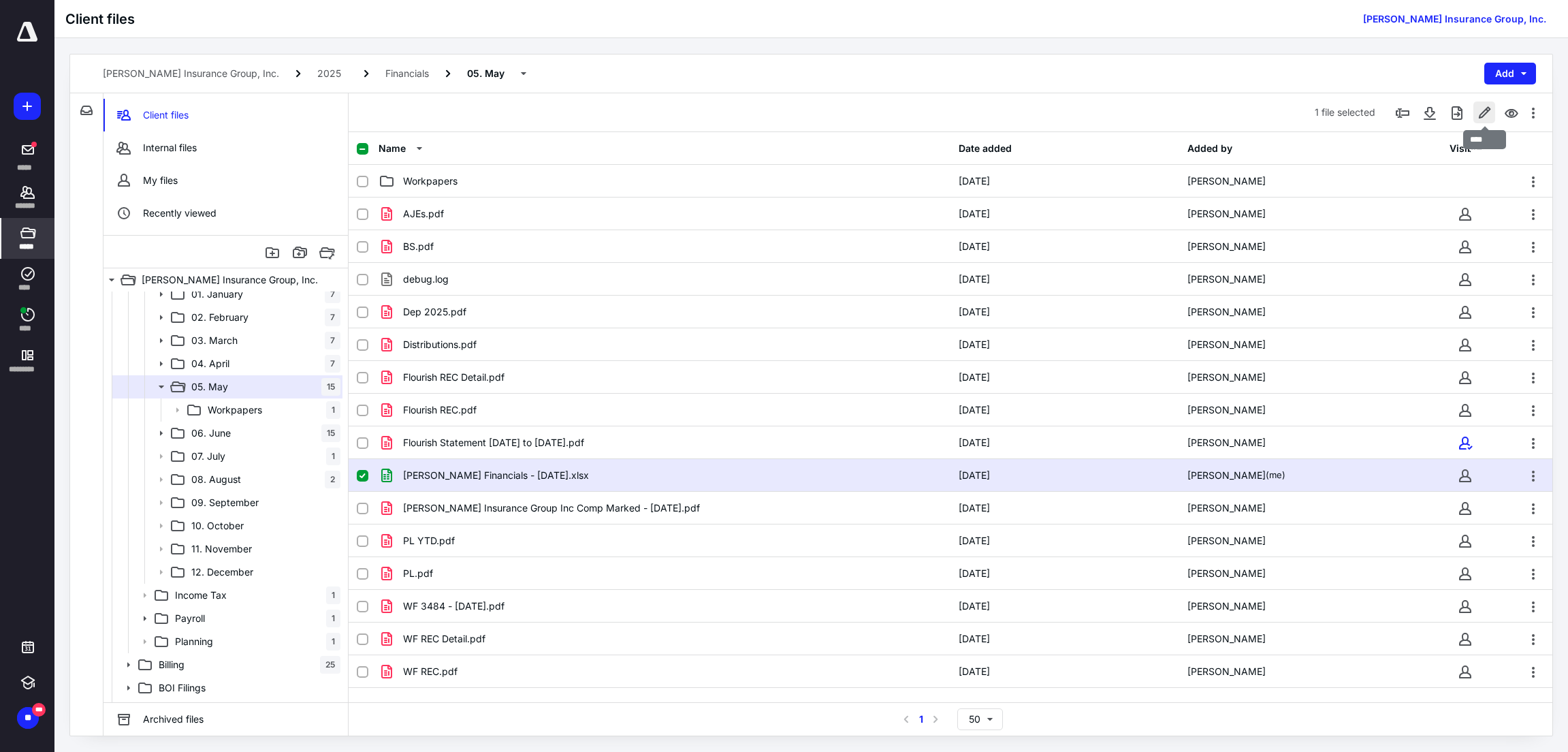 click at bounding box center (1484, 112) 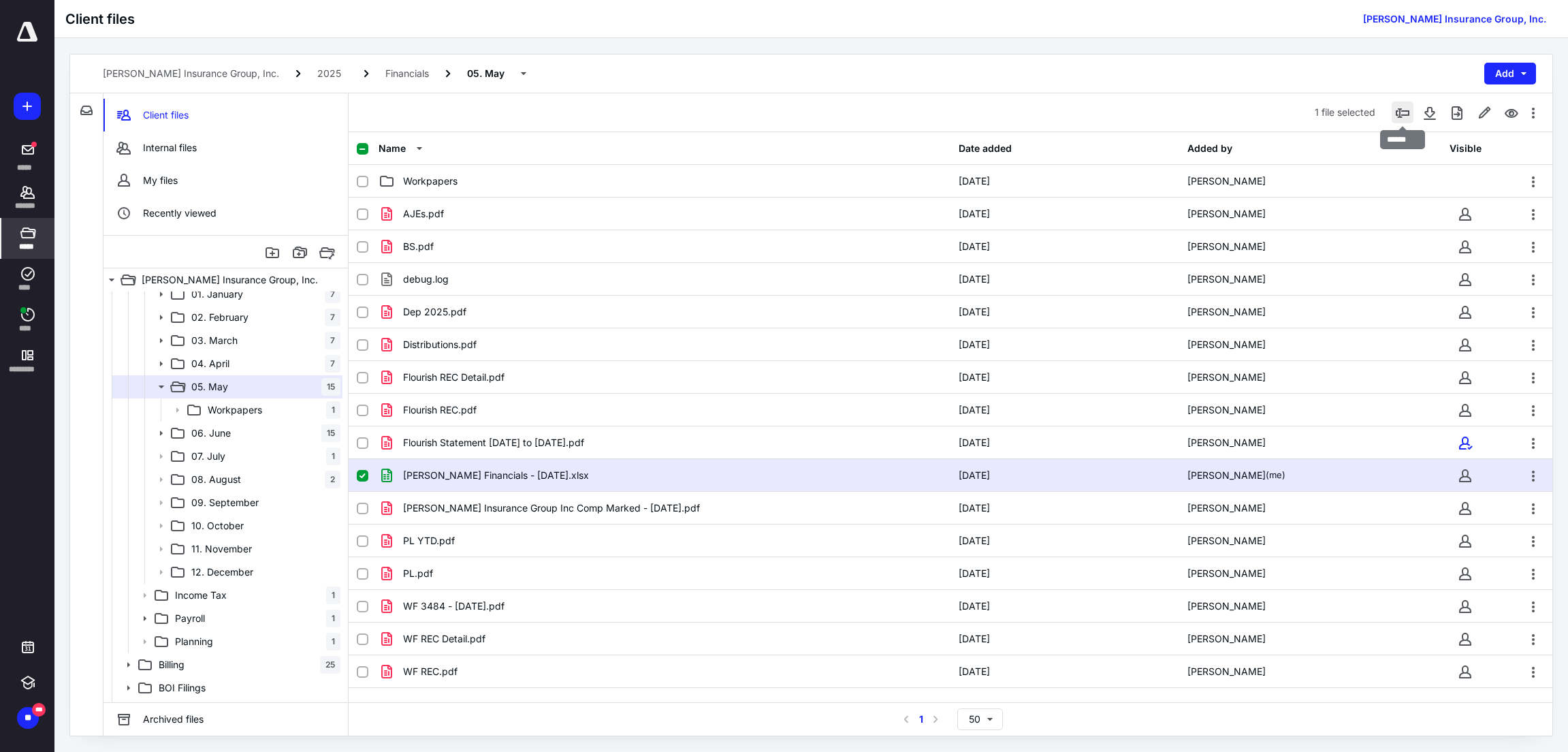 click at bounding box center [1403, 112] 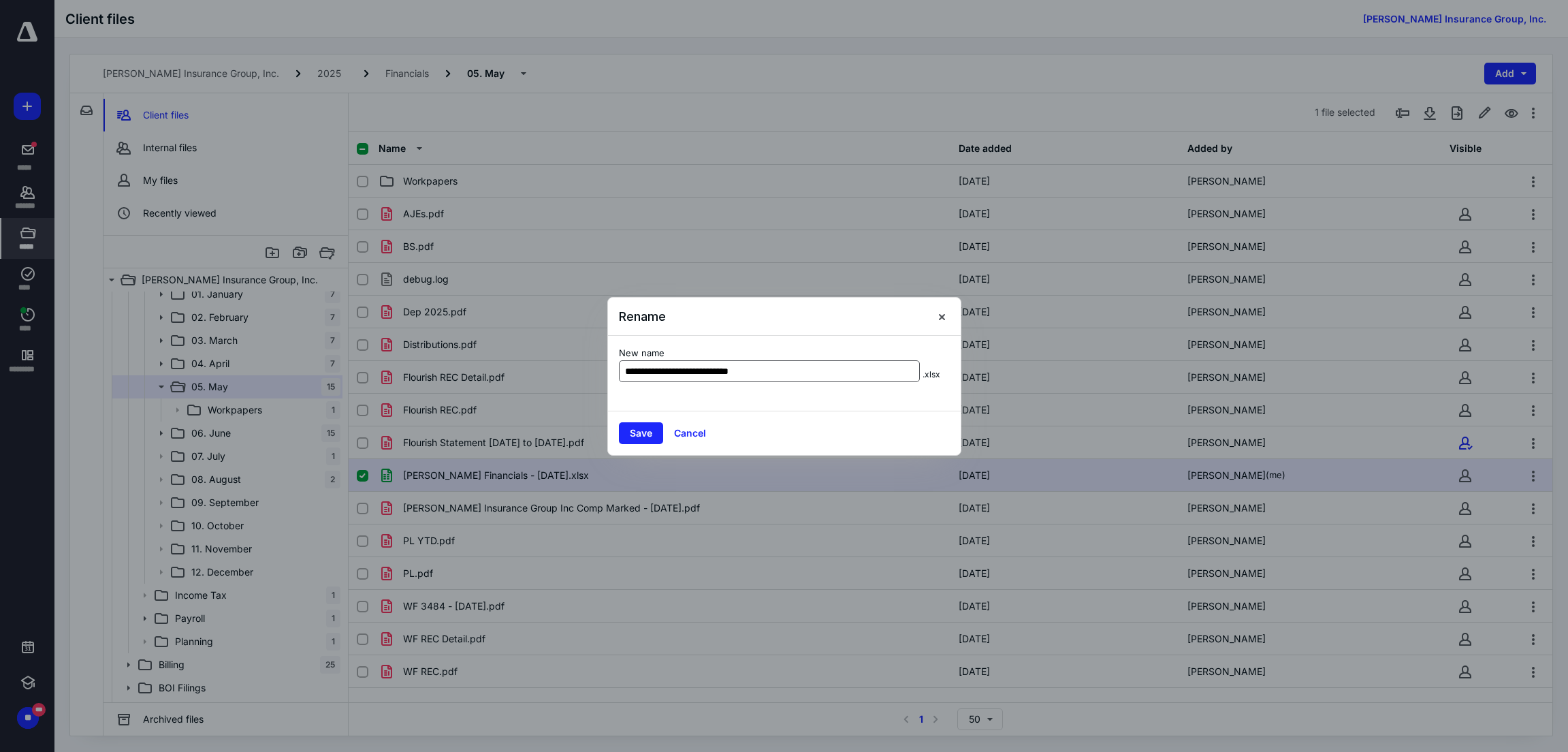 click on "**********" at bounding box center [769, 371] 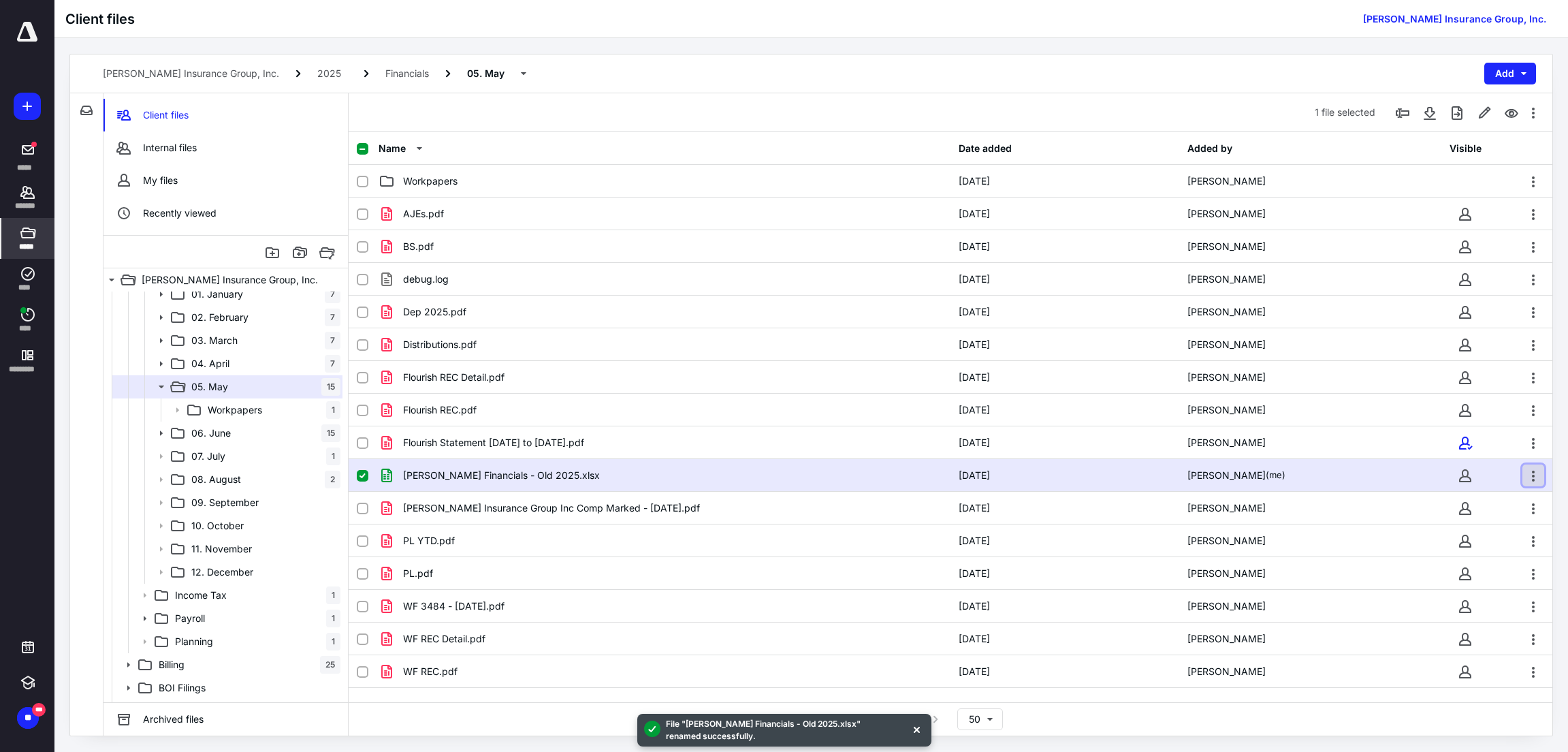 click at bounding box center [1533, 475] 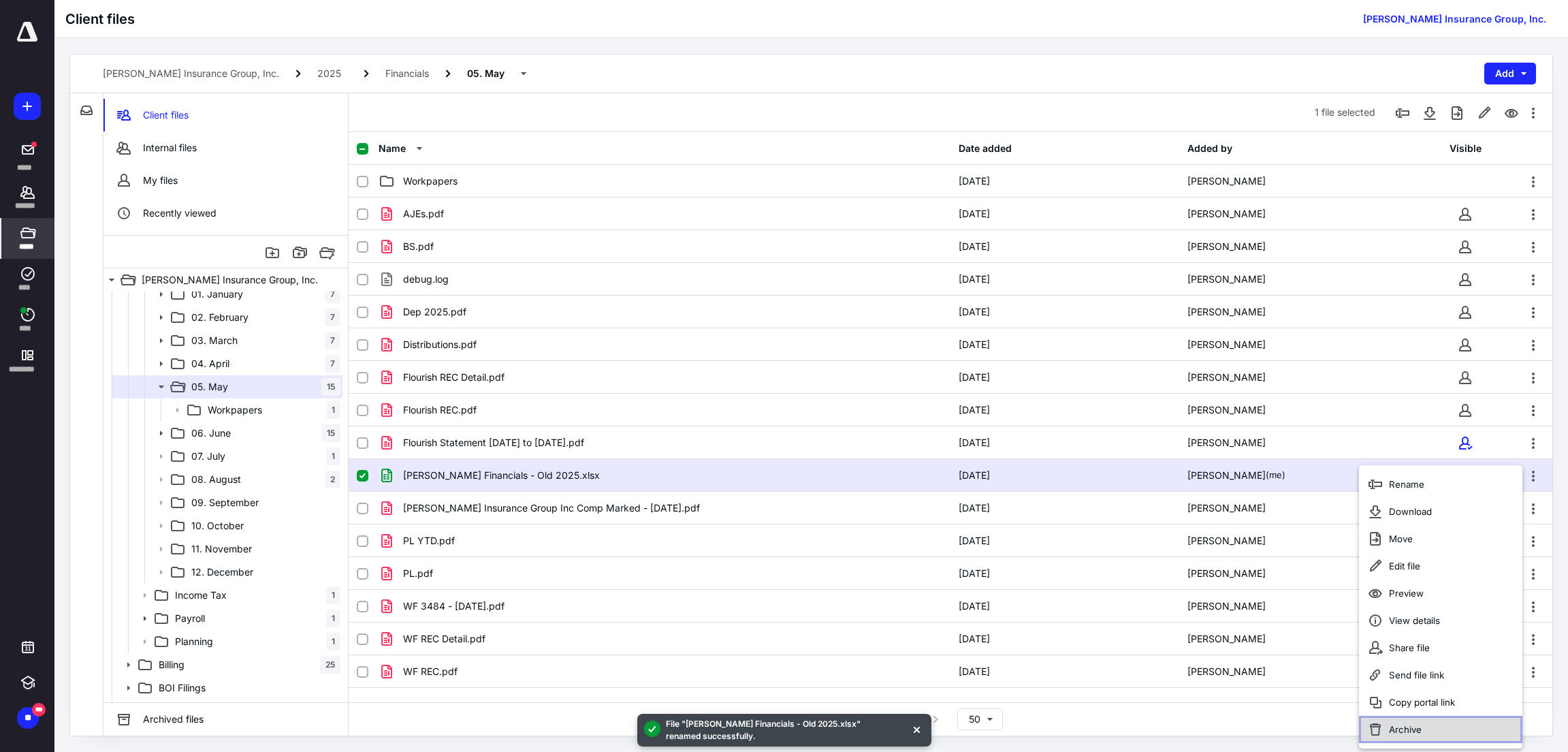 click on "Archive" at bounding box center [1441, 730] 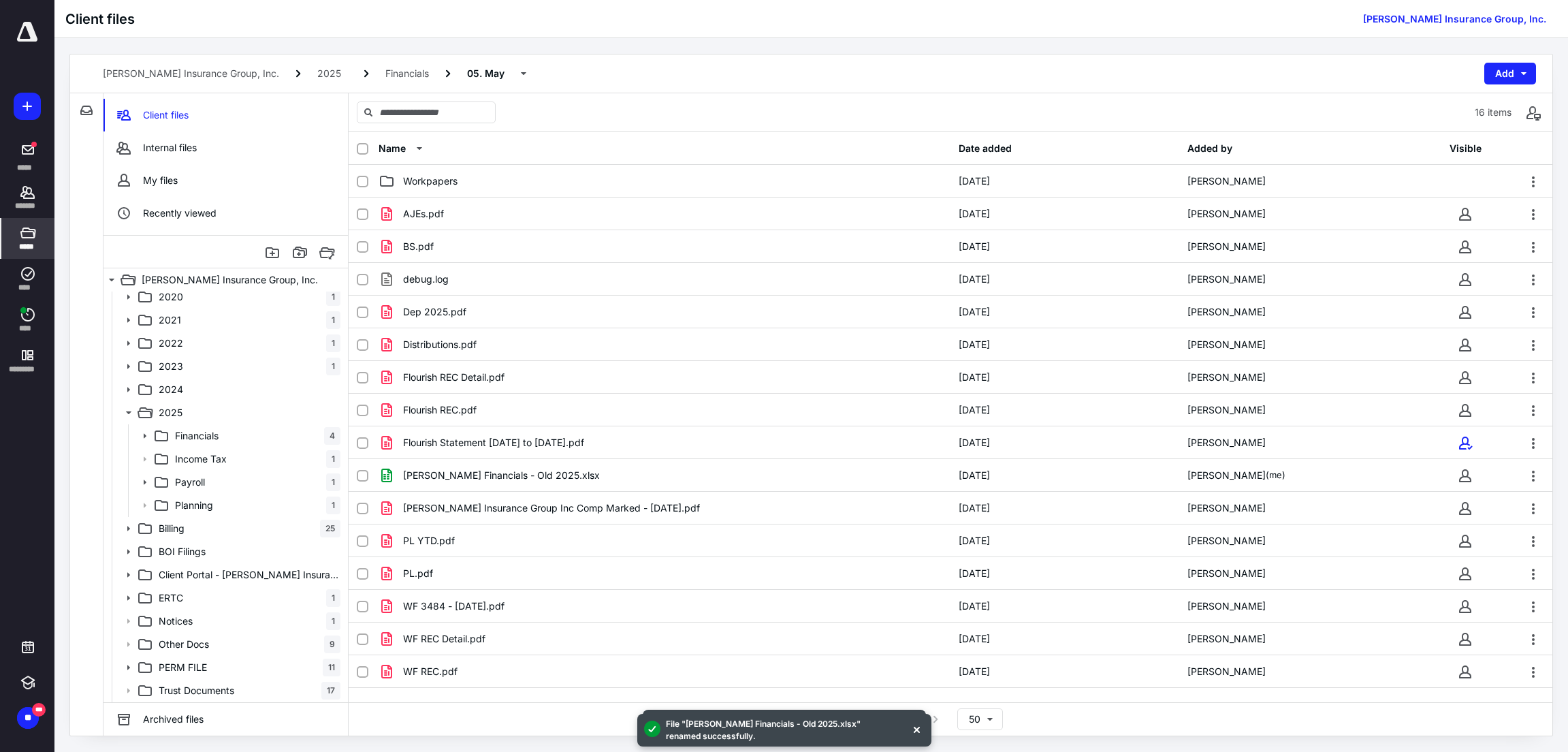 scroll, scrollTop: 122, scrollLeft: 0, axis: vertical 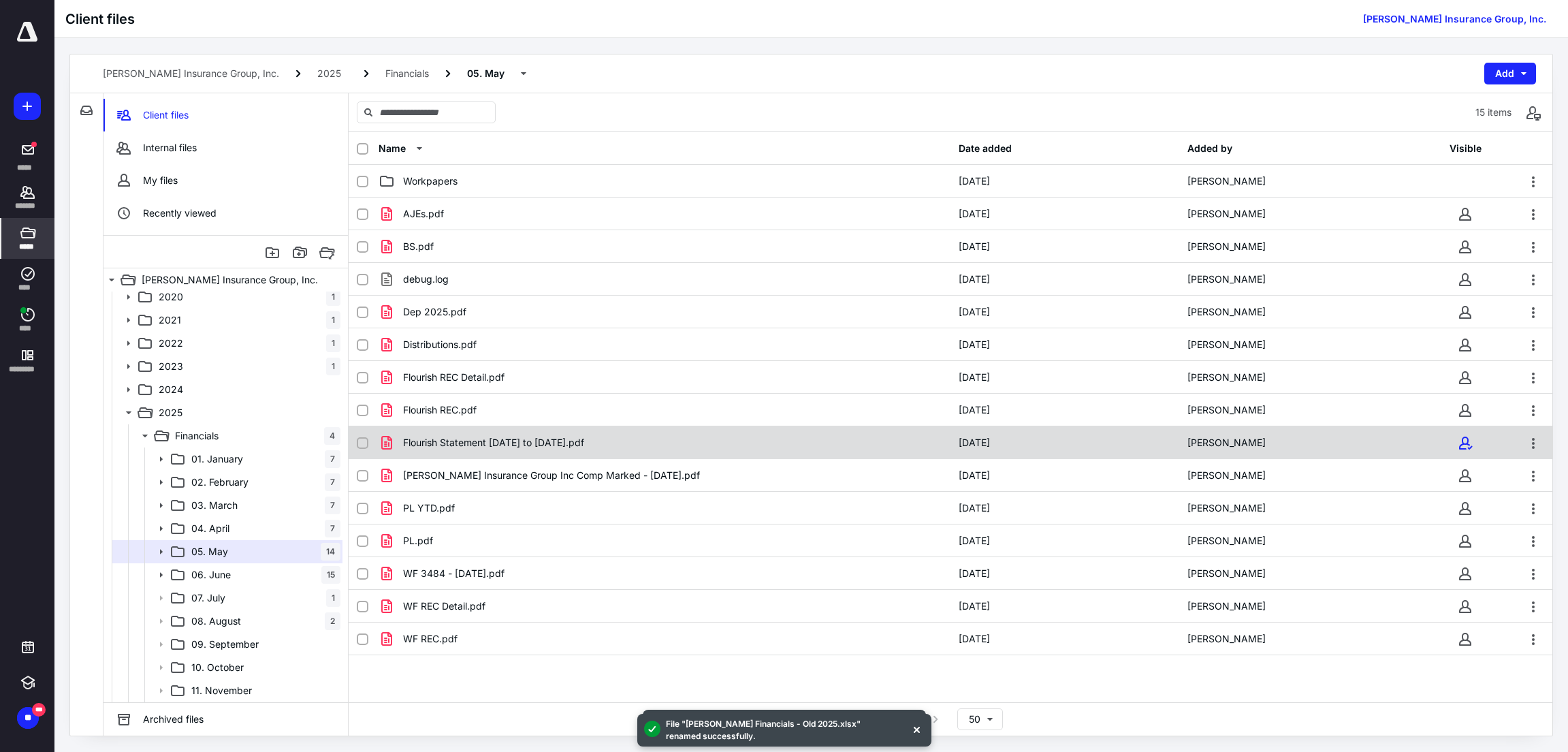 click on "Flourish Statement [DATE] to [DATE].pdf [DATE] [PERSON_NAME]" at bounding box center (950, 443) 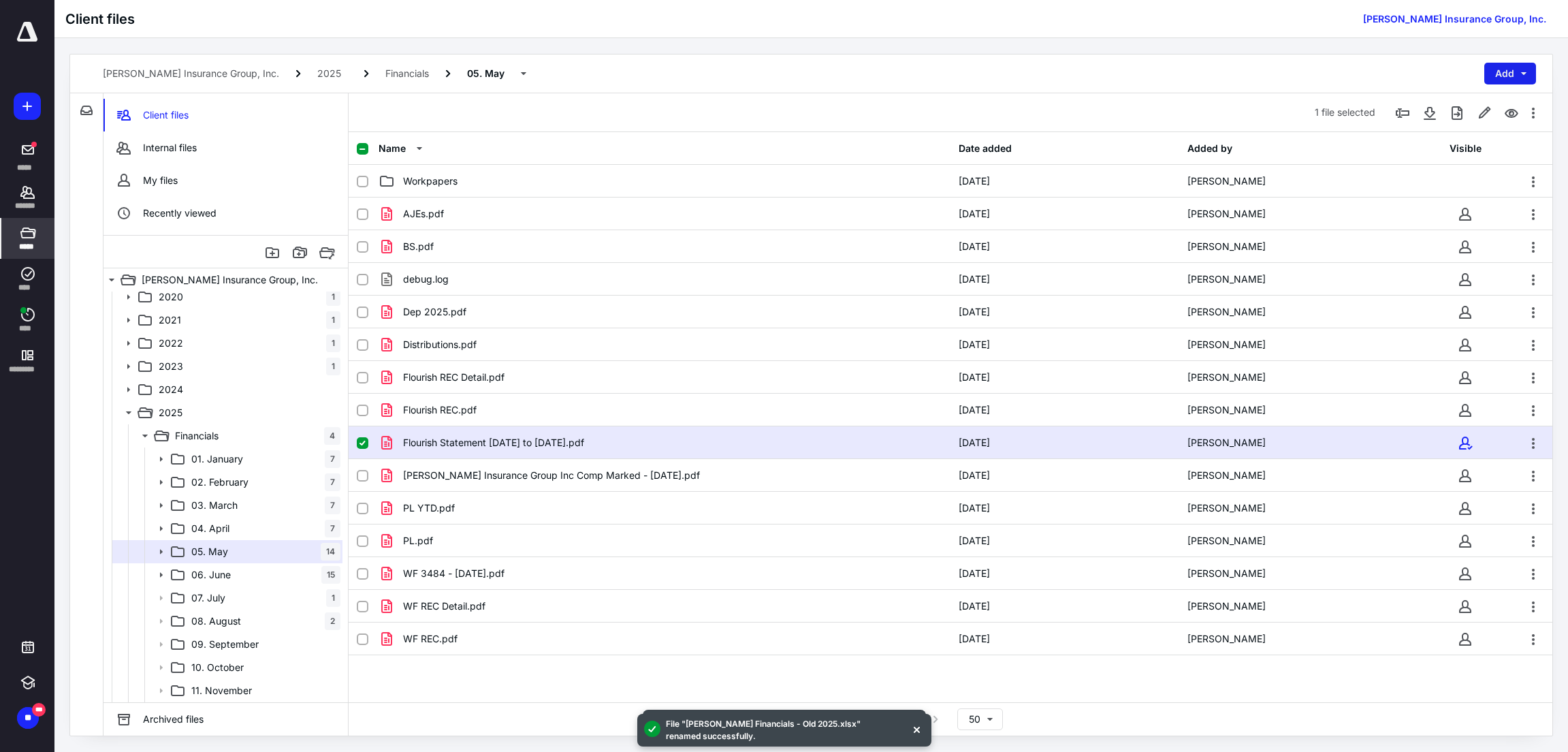 click on "Add" at bounding box center (1510, 74) 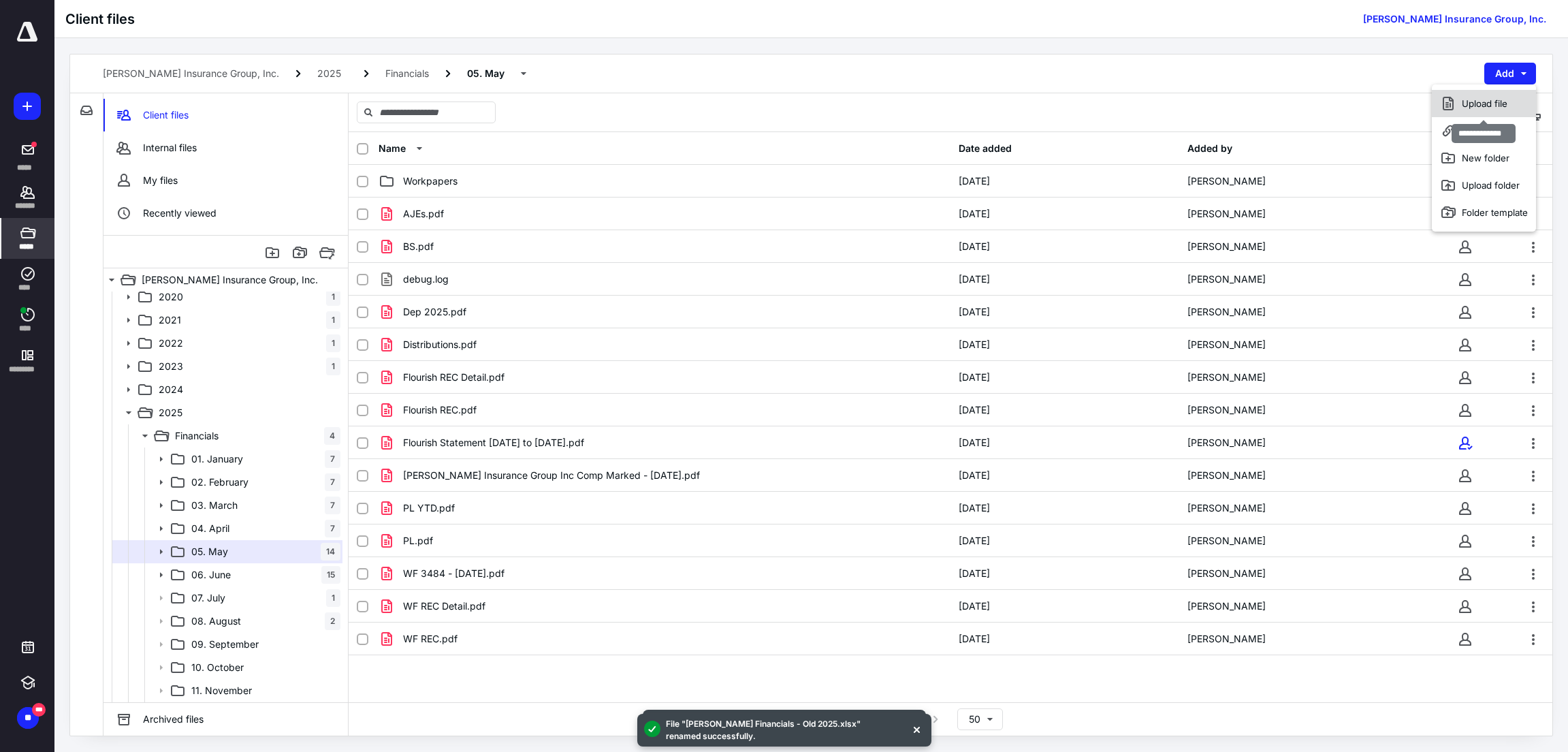 click on "Upload file" at bounding box center (1484, 104) 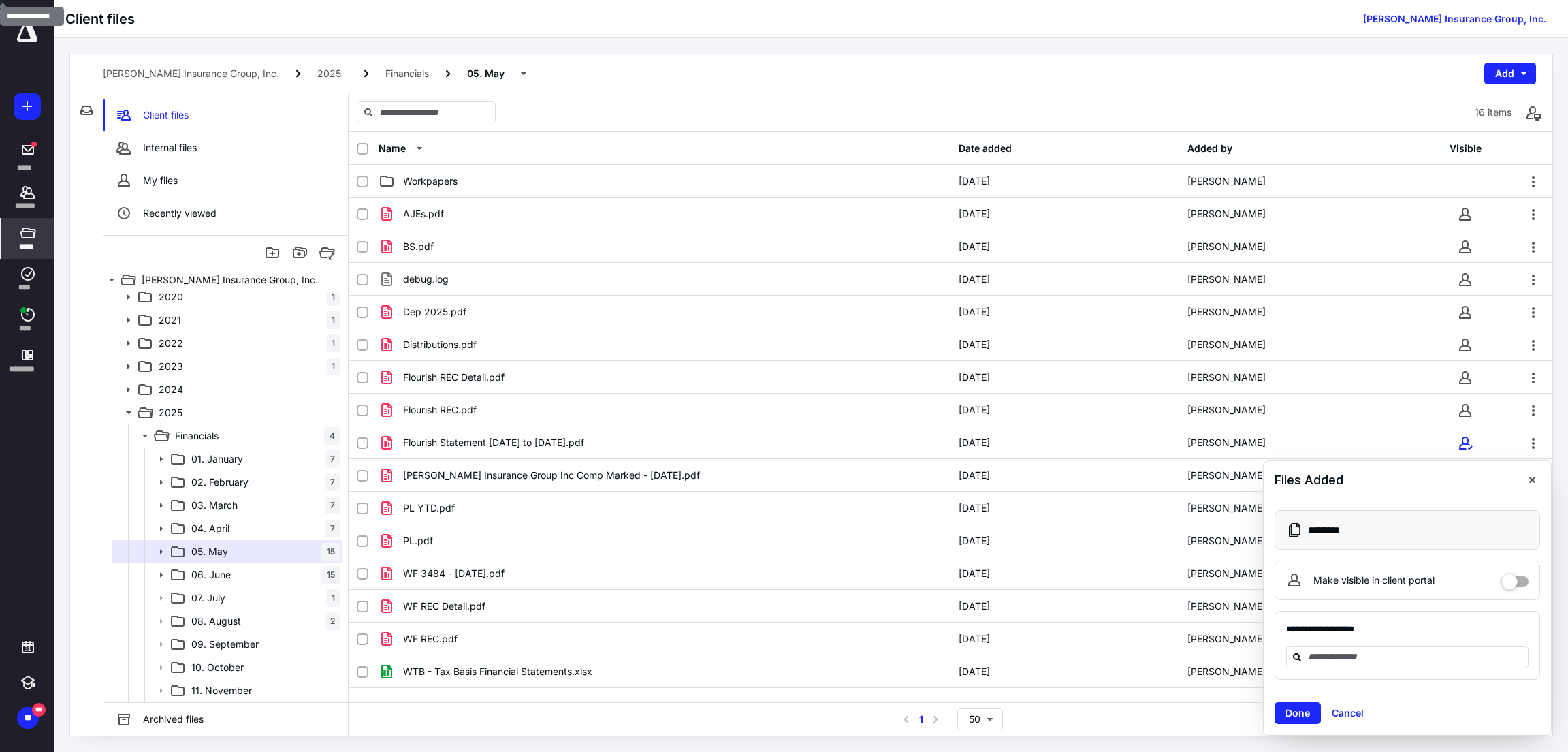 click on "Done" at bounding box center [1298, 713] 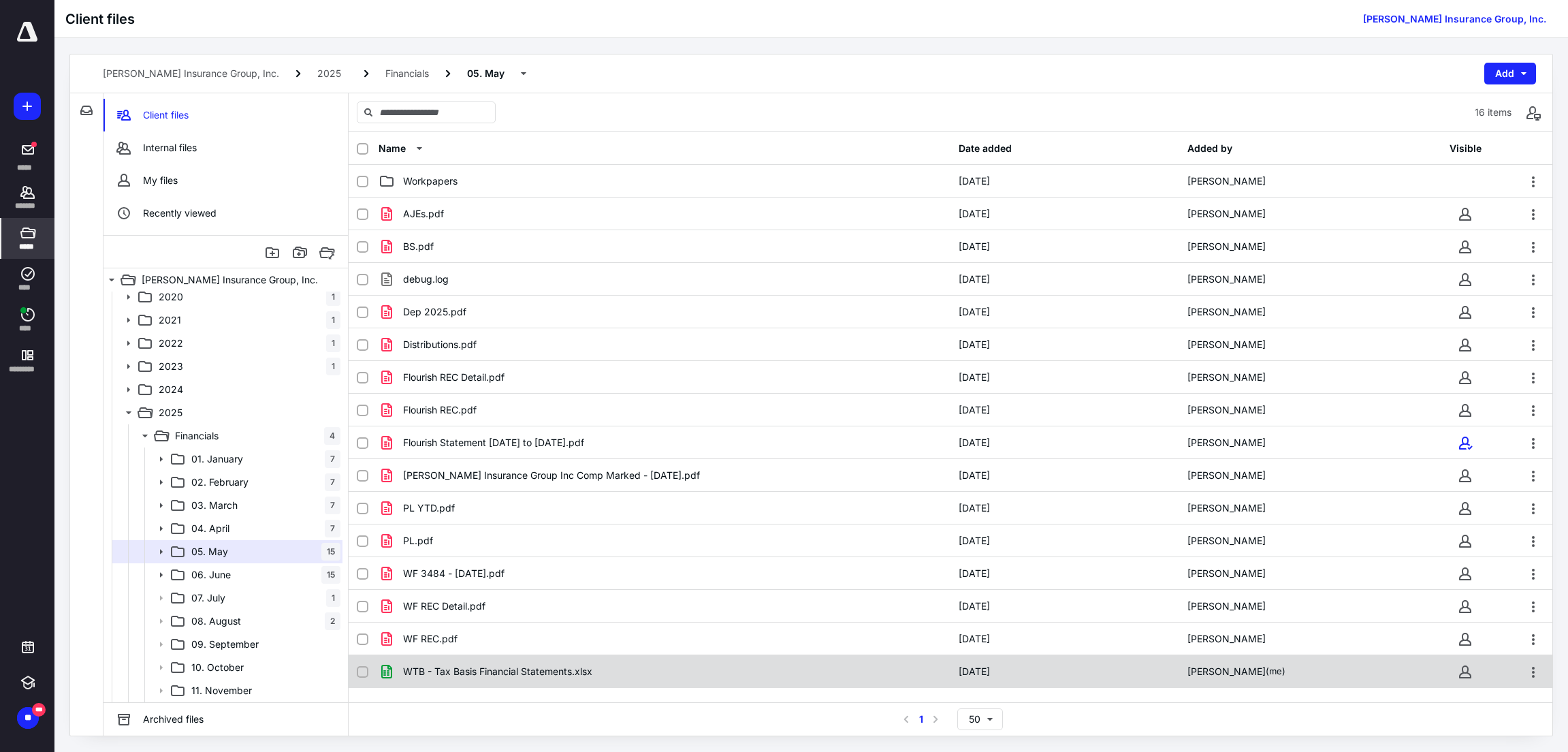 click on "[DATE]" at bounding box center (974, 672) 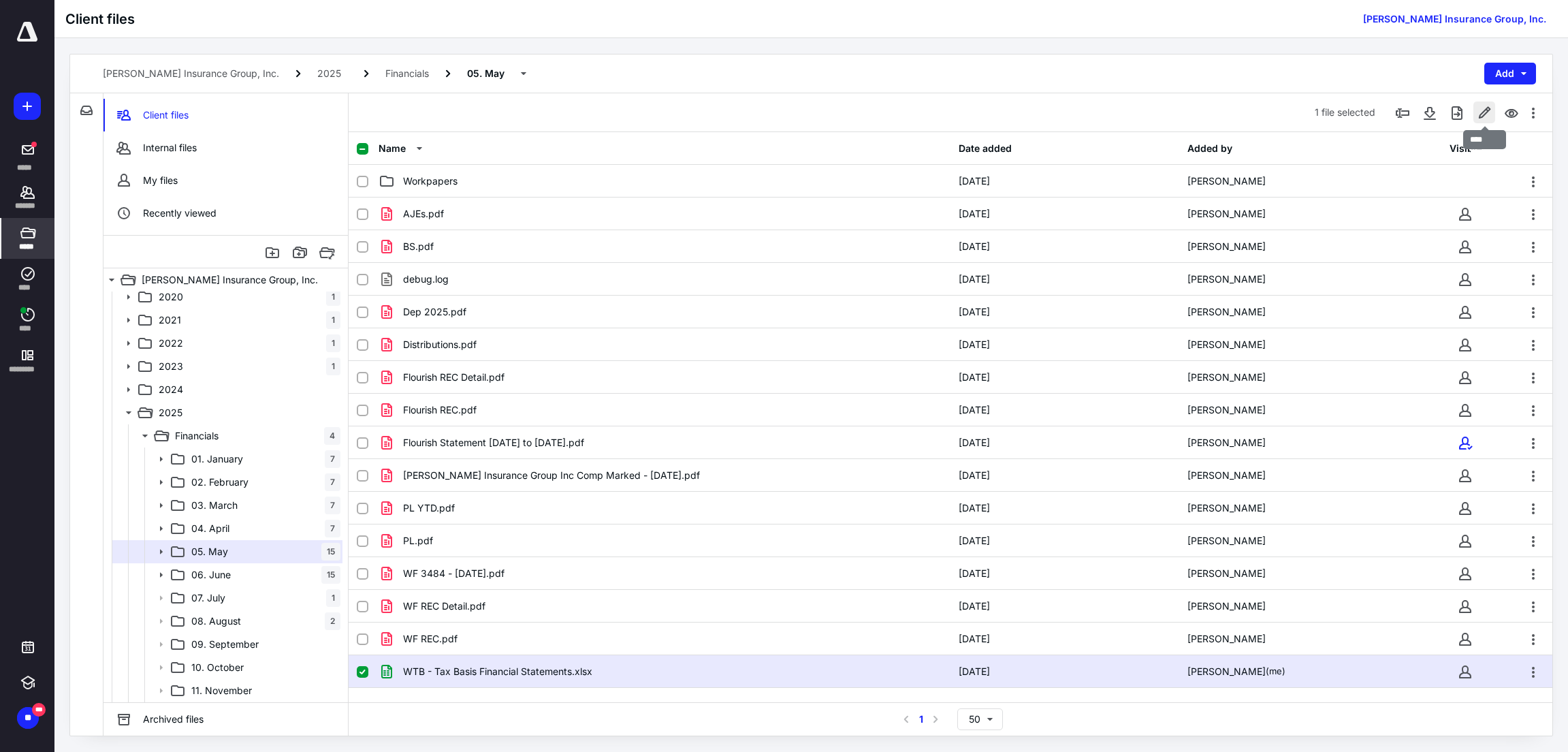 click at bounding box center (1484, 112) 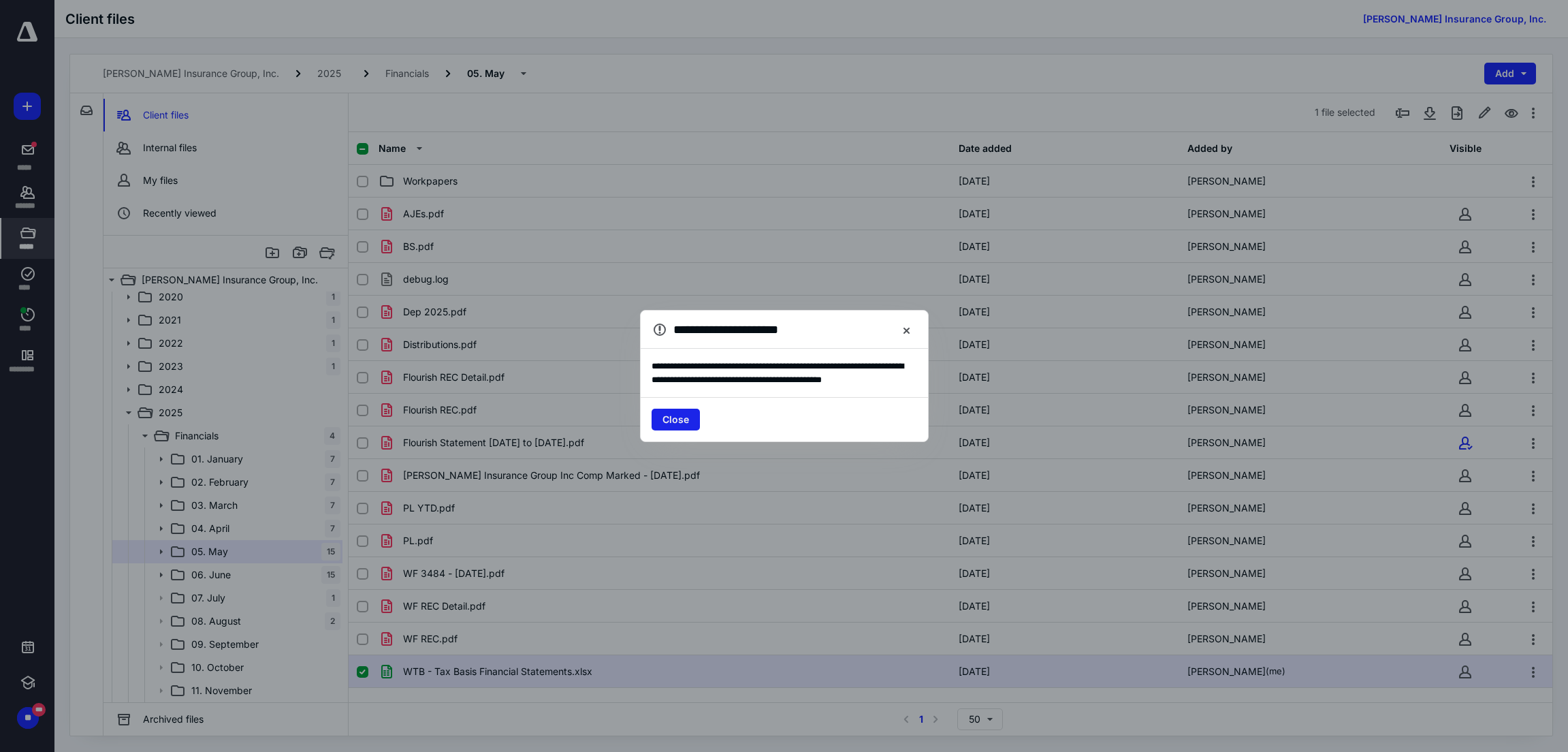 click on "Close" at bounding box center (675, 420) 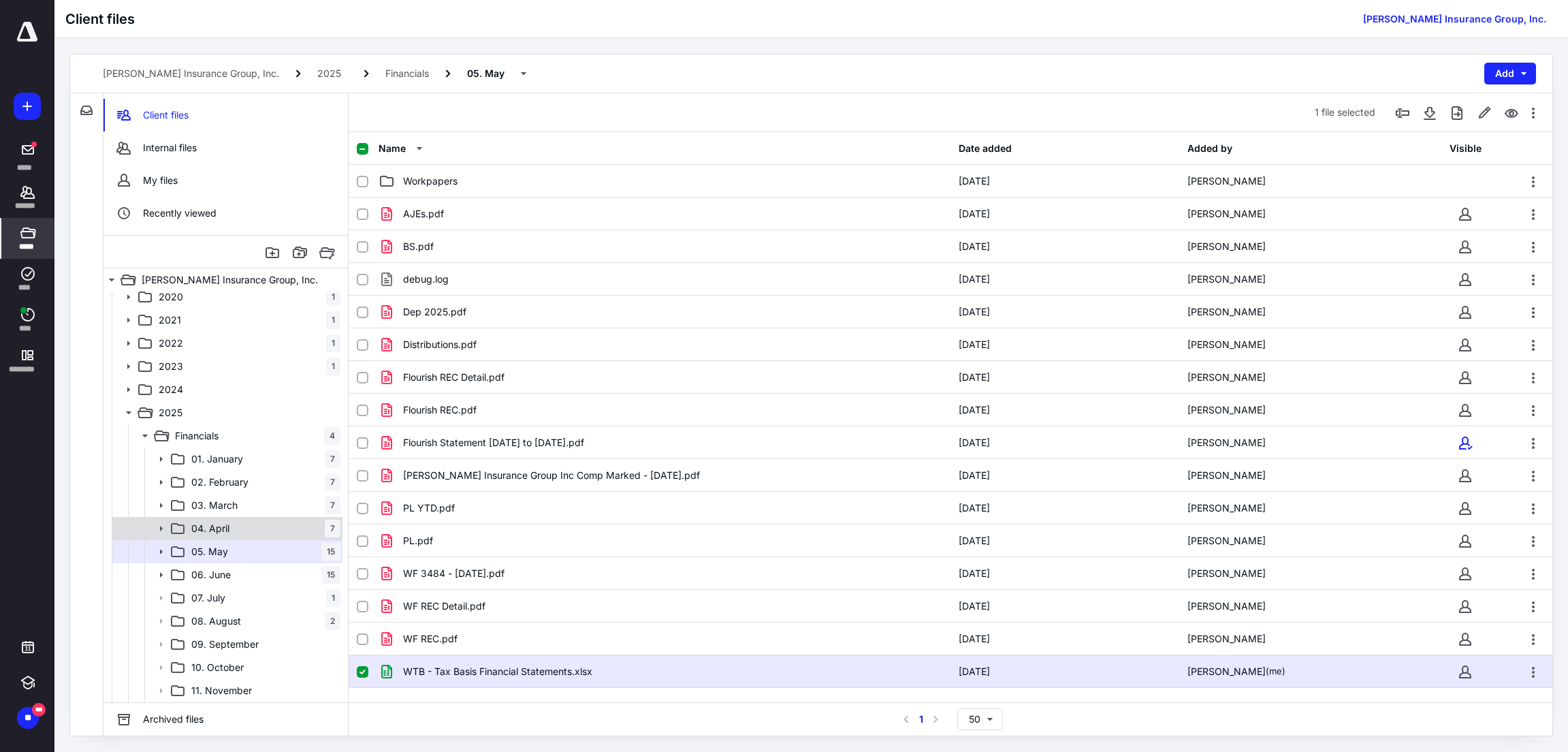 click on "04. April" at bounding box center [210, 529] 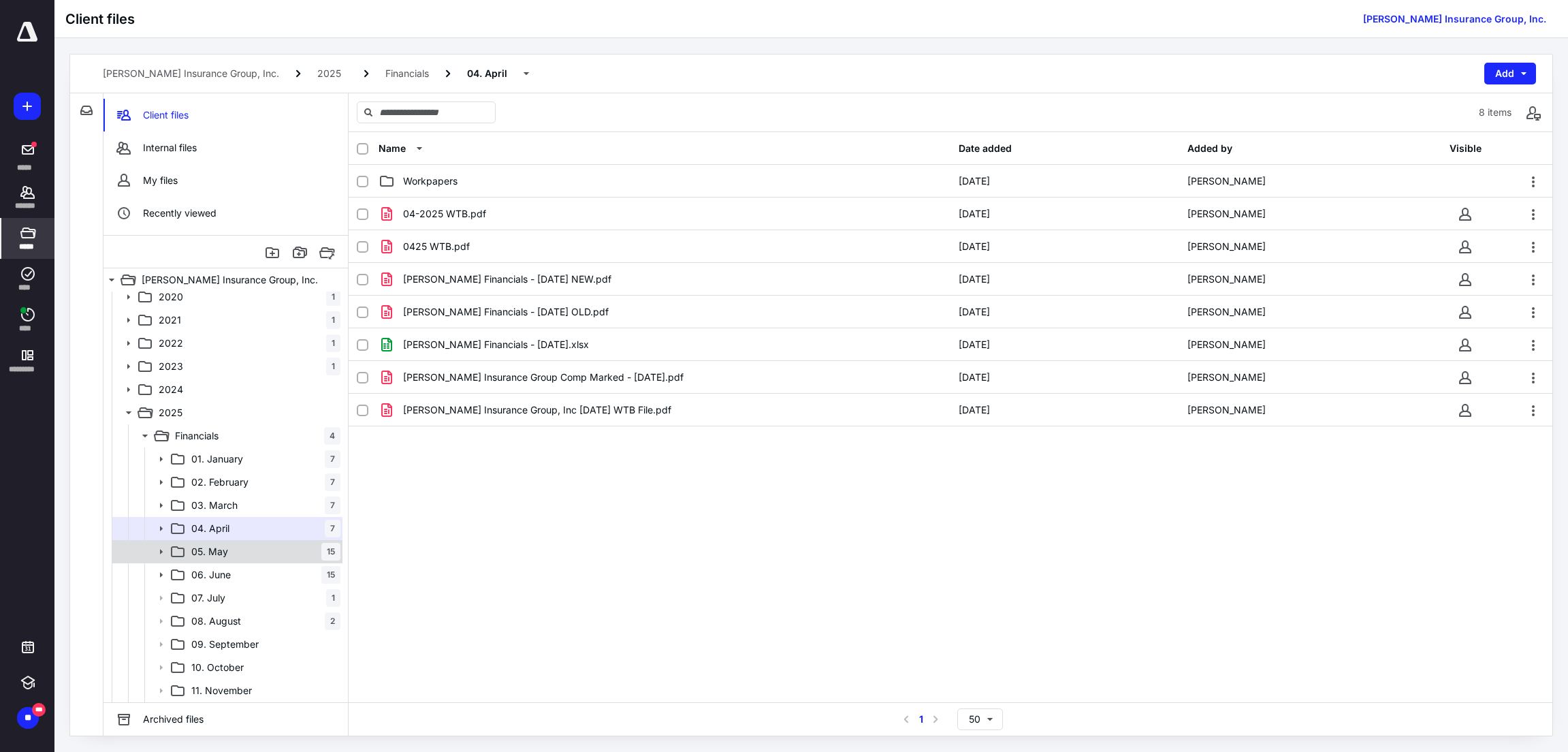 click on "05. May" at bounding box center (210, 552) 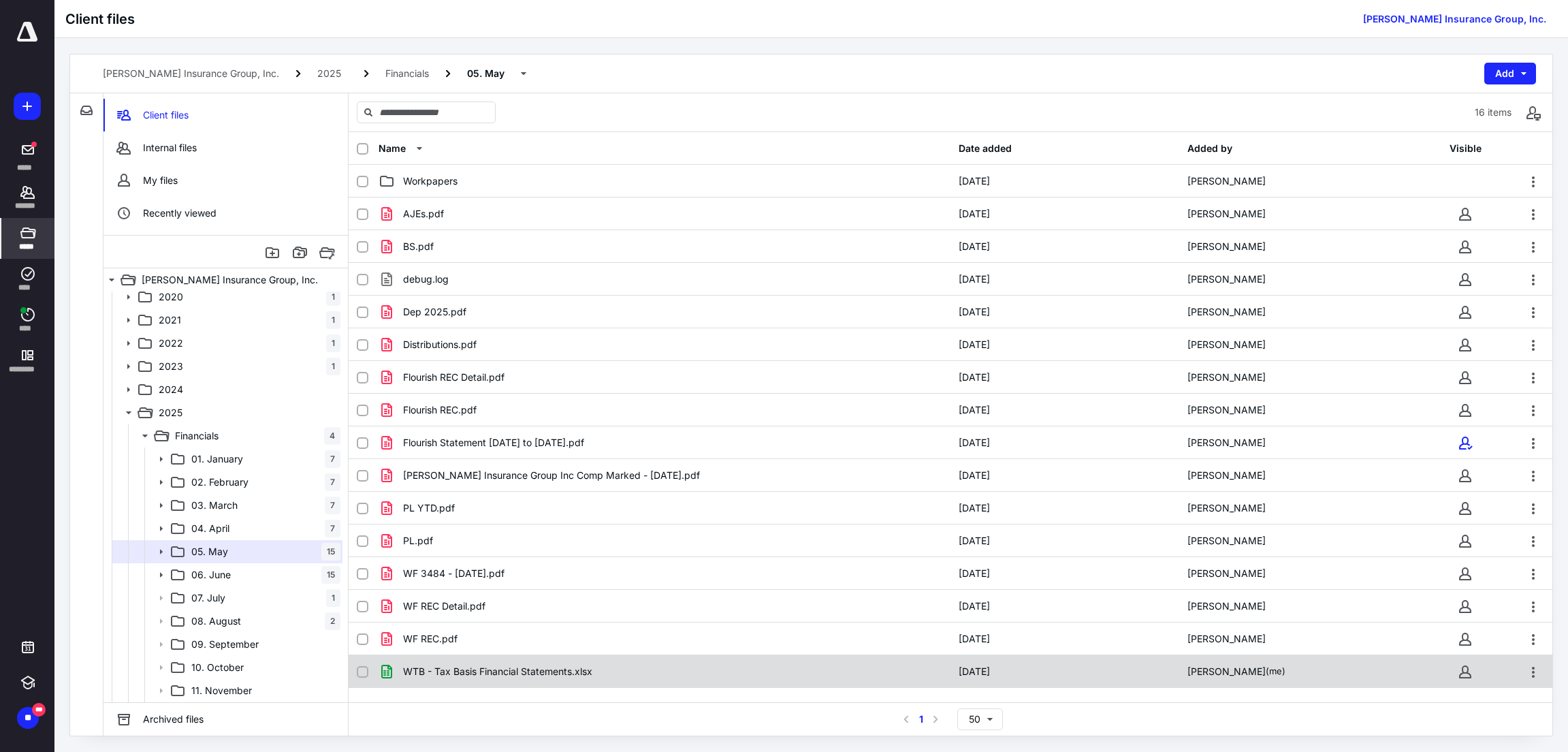 click on "WTB - Tax Basis Financial Statements.xlsx" at bounding box center (498, 672) 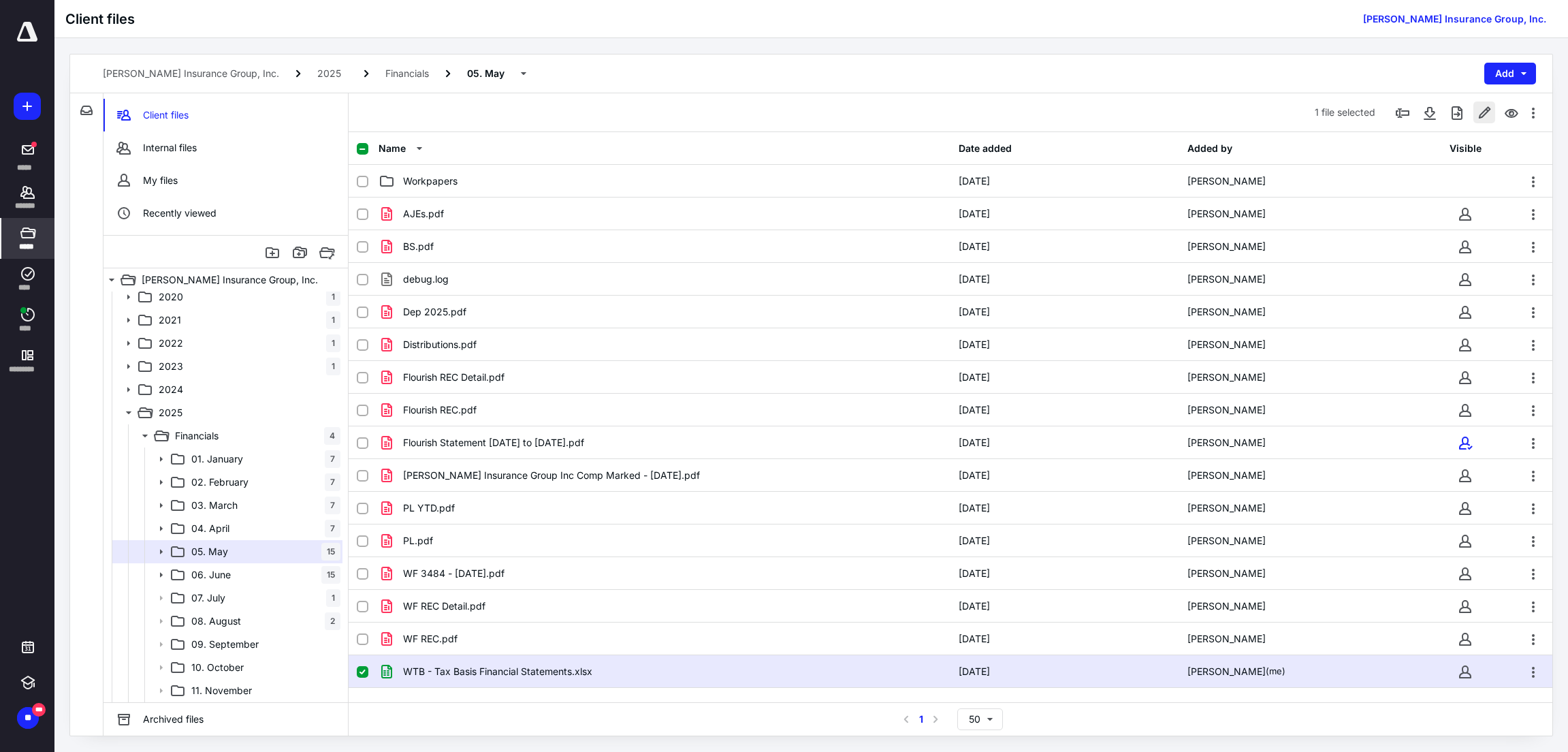 click at bounding box center [1484, 112] 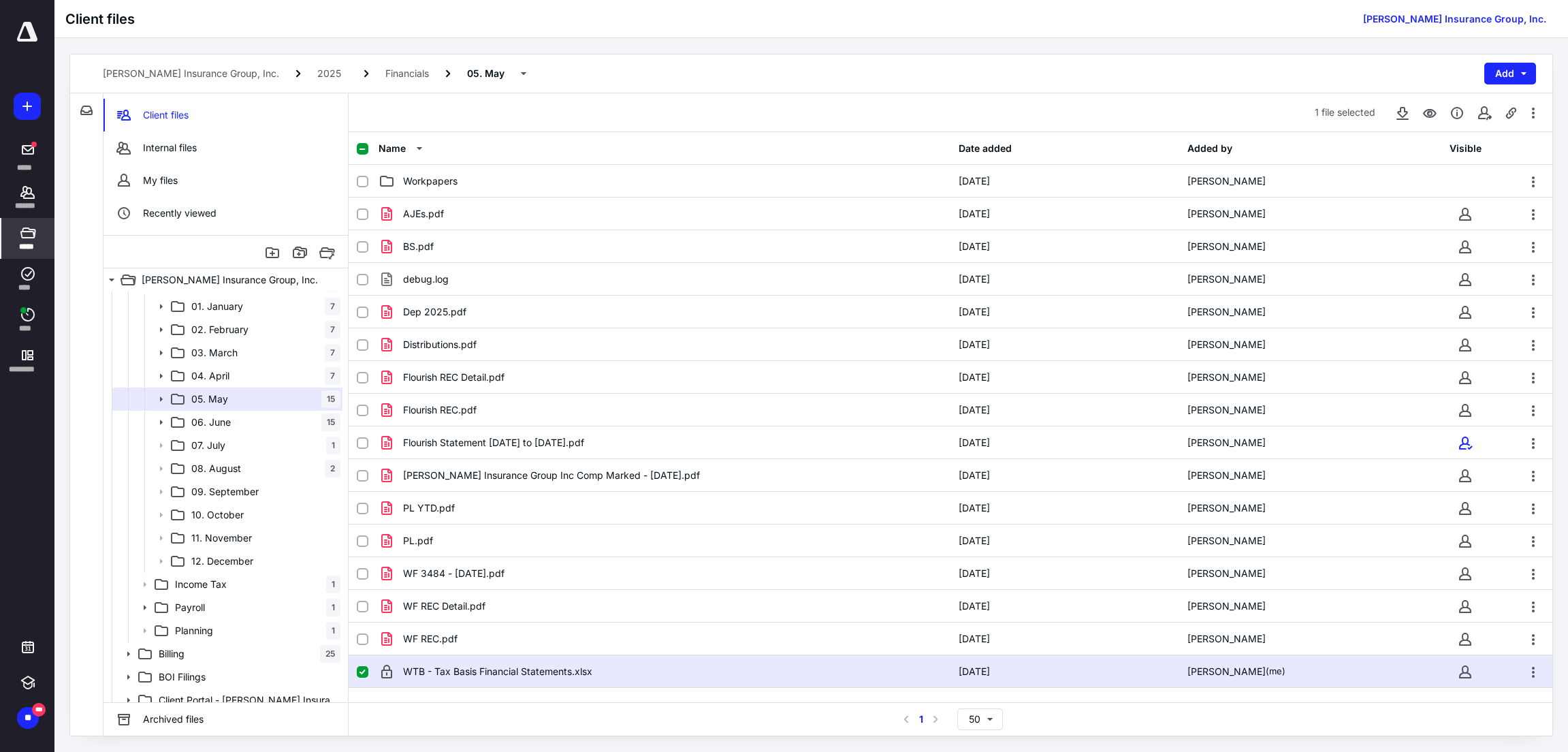 scroll, scrollTop: 400, scrollLeft: 0, axis: vertical 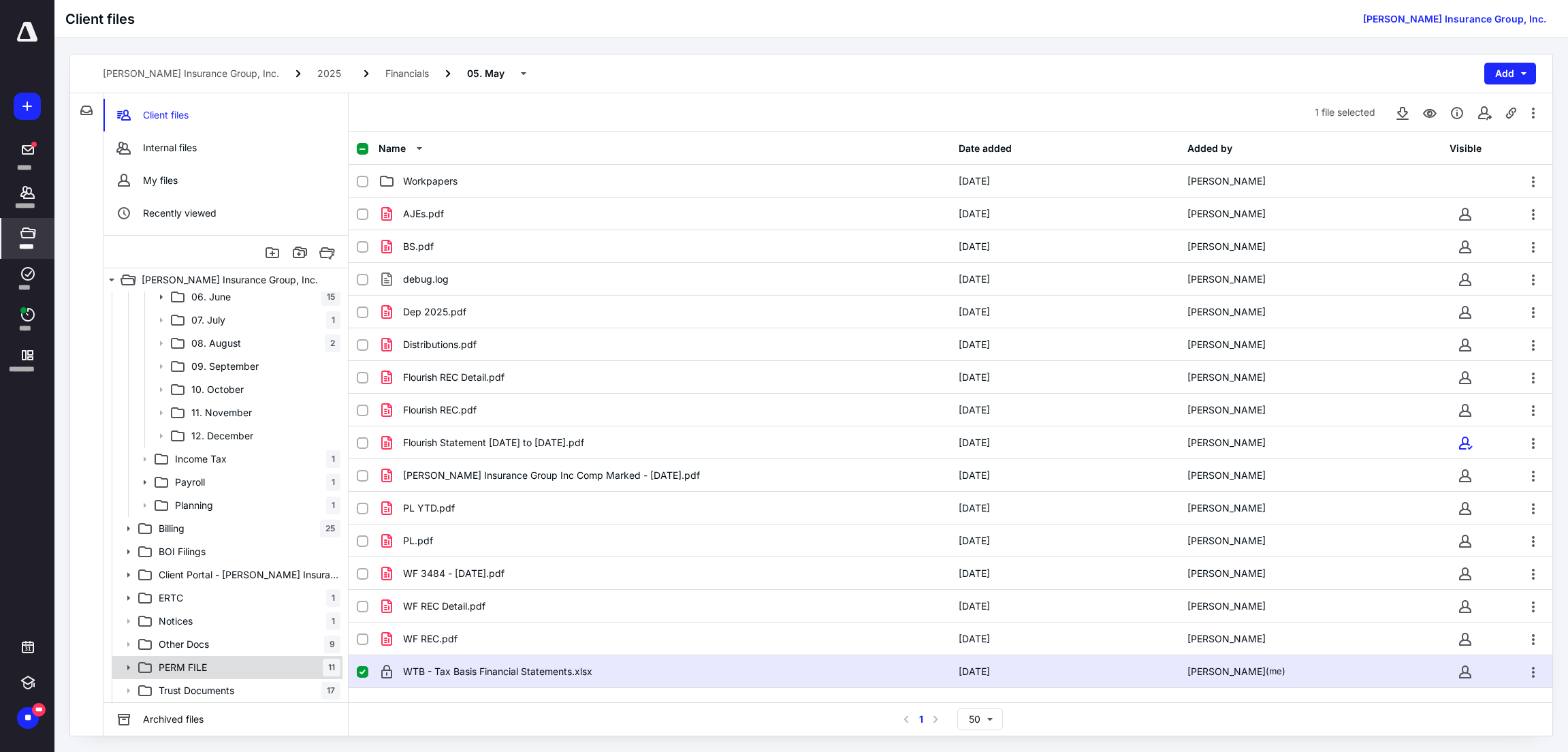 click on "PERM FILE 11" at bounding box center [246, 668] 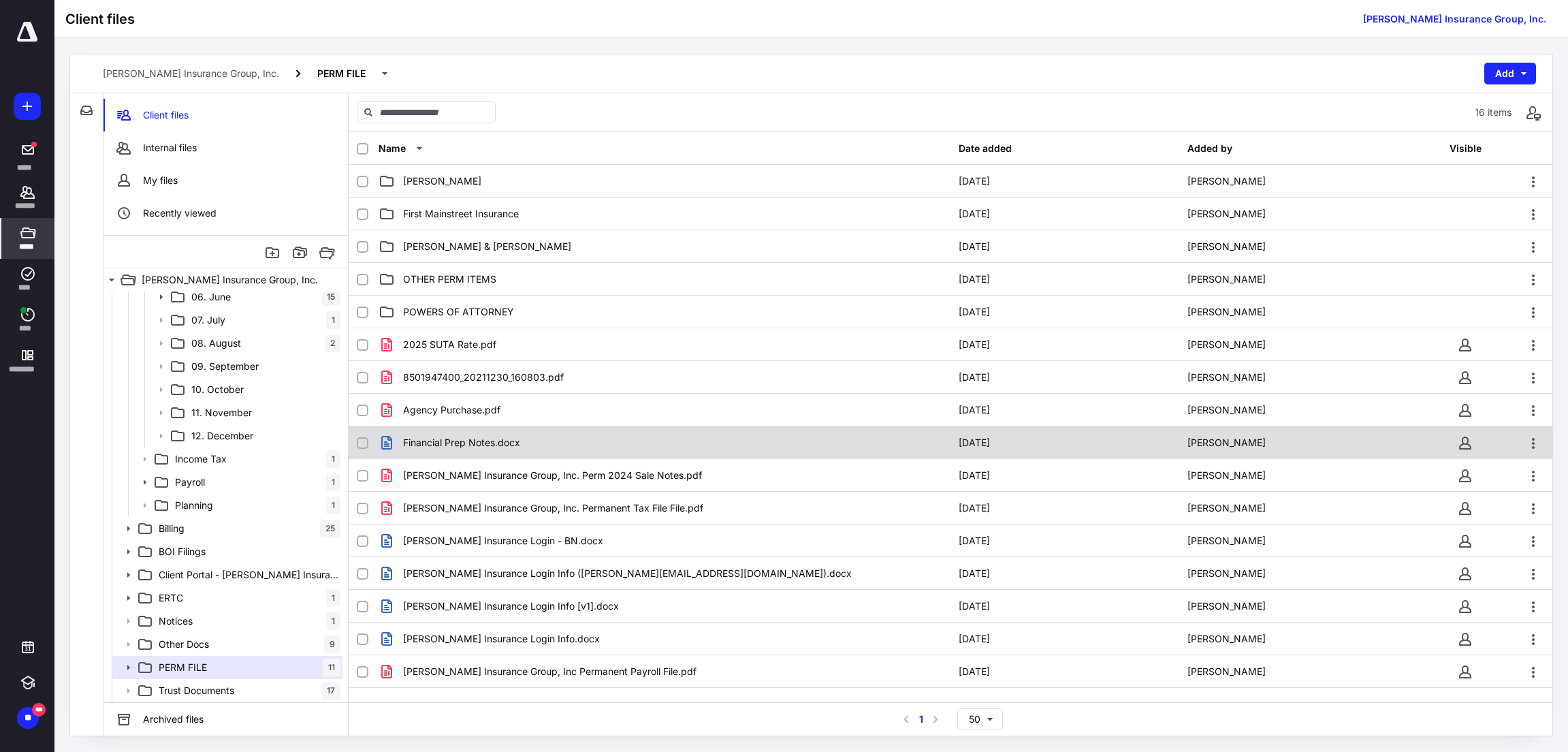 click on "Financial Prep Notes.docx" at bounding box center [665, 443] 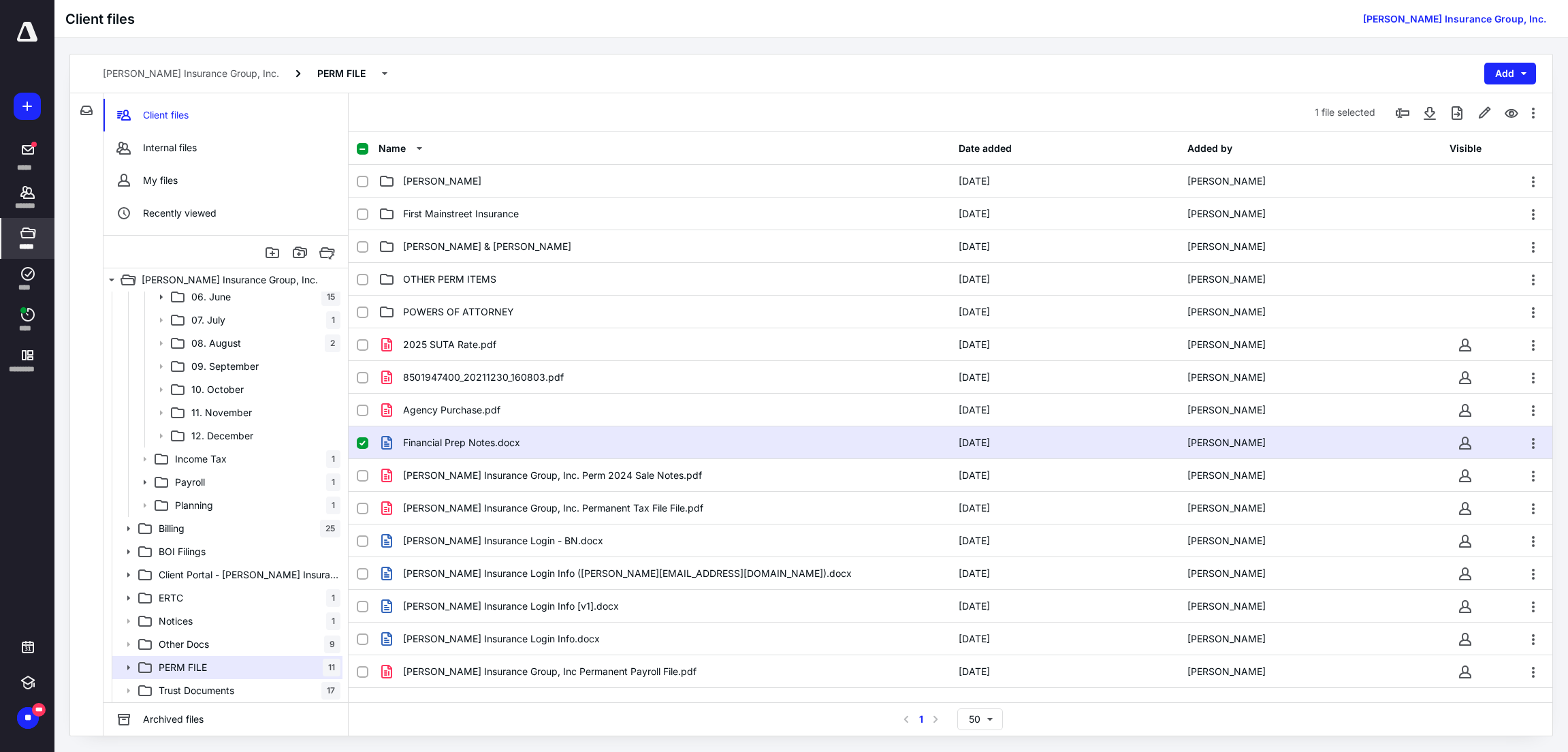 click on "Financial Prep Notes.docx" at bounding box center [665, 443] 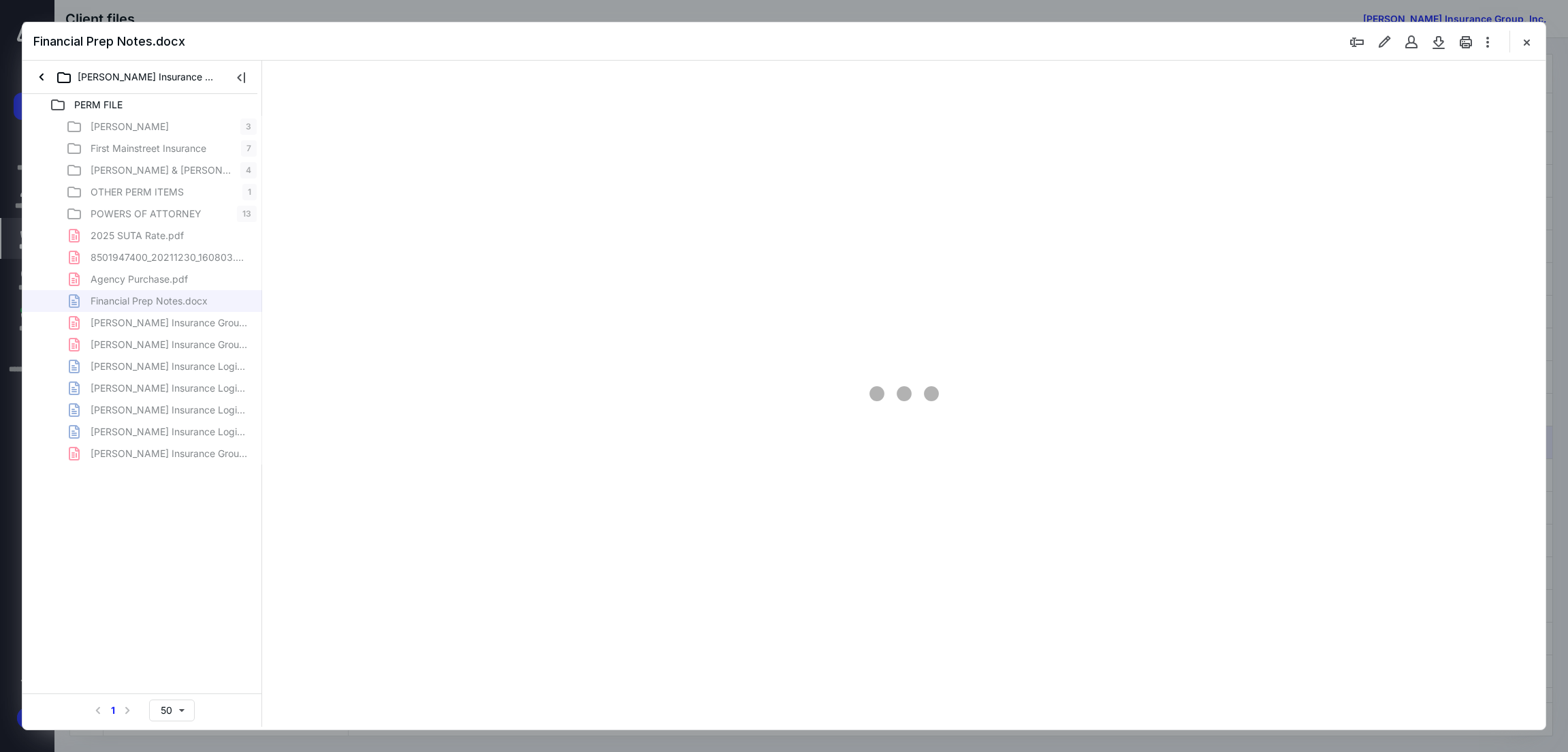 scroll, scrollTop: 0, scrollLeft: 0, axis: both 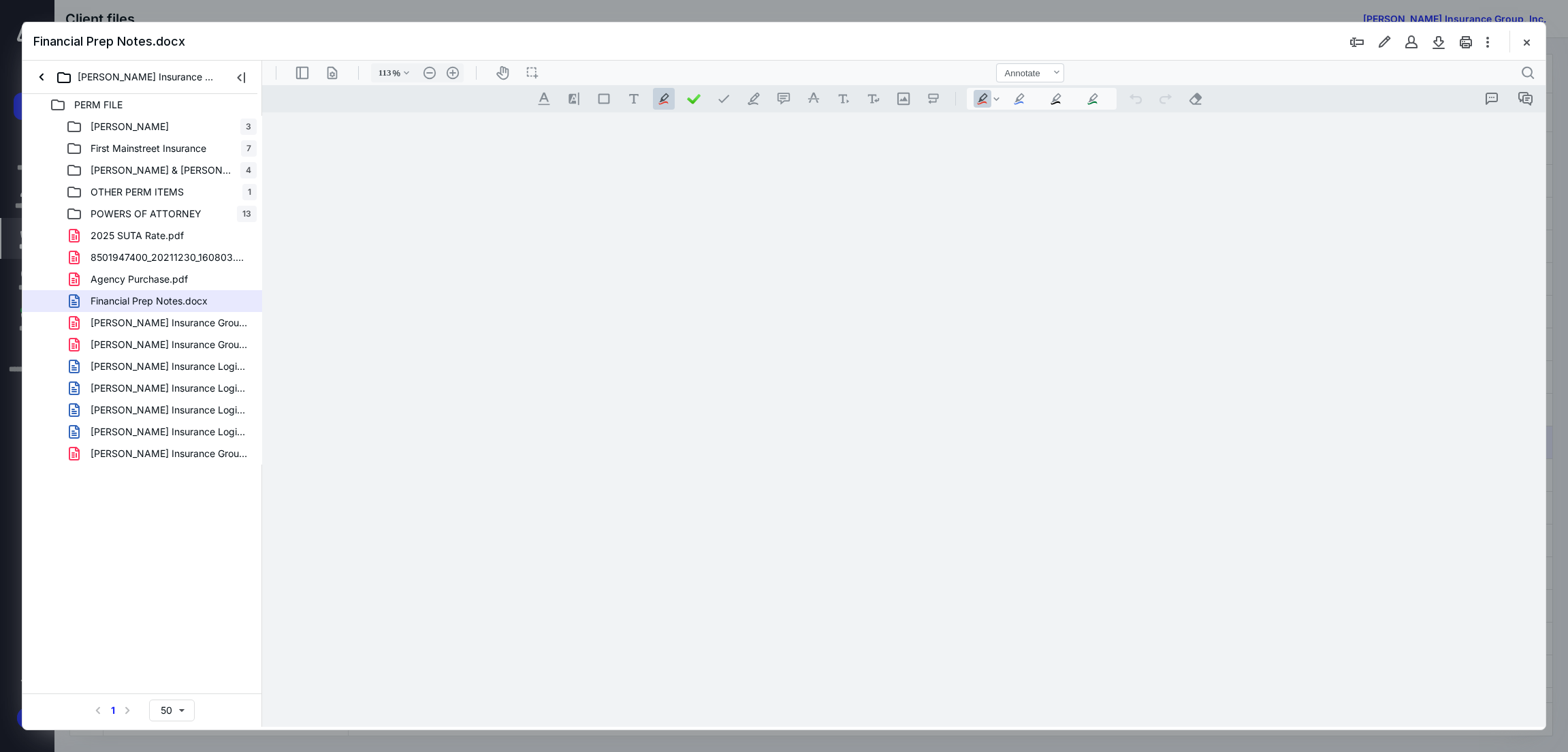 type on "302" 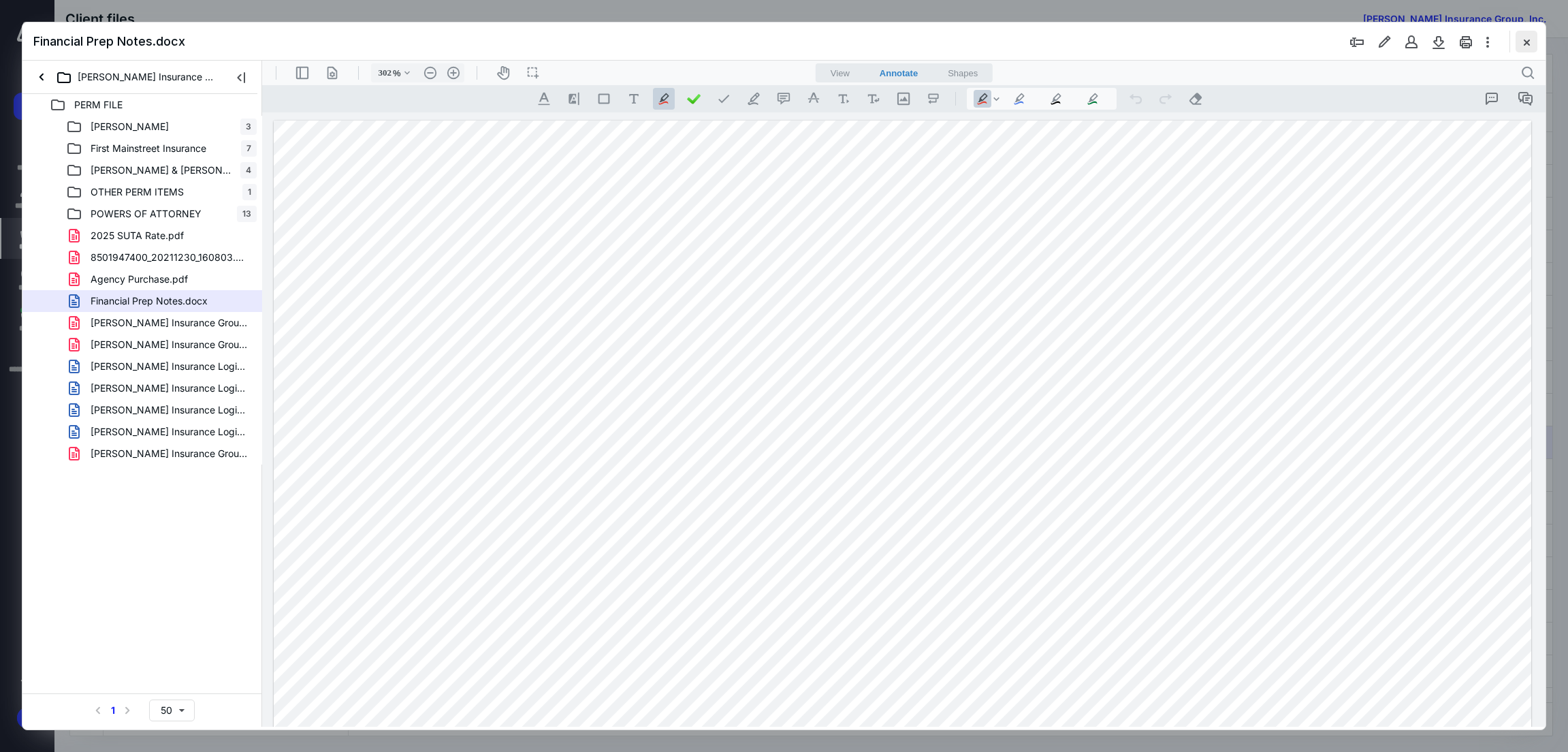 click at bounding box center [1526, 42] 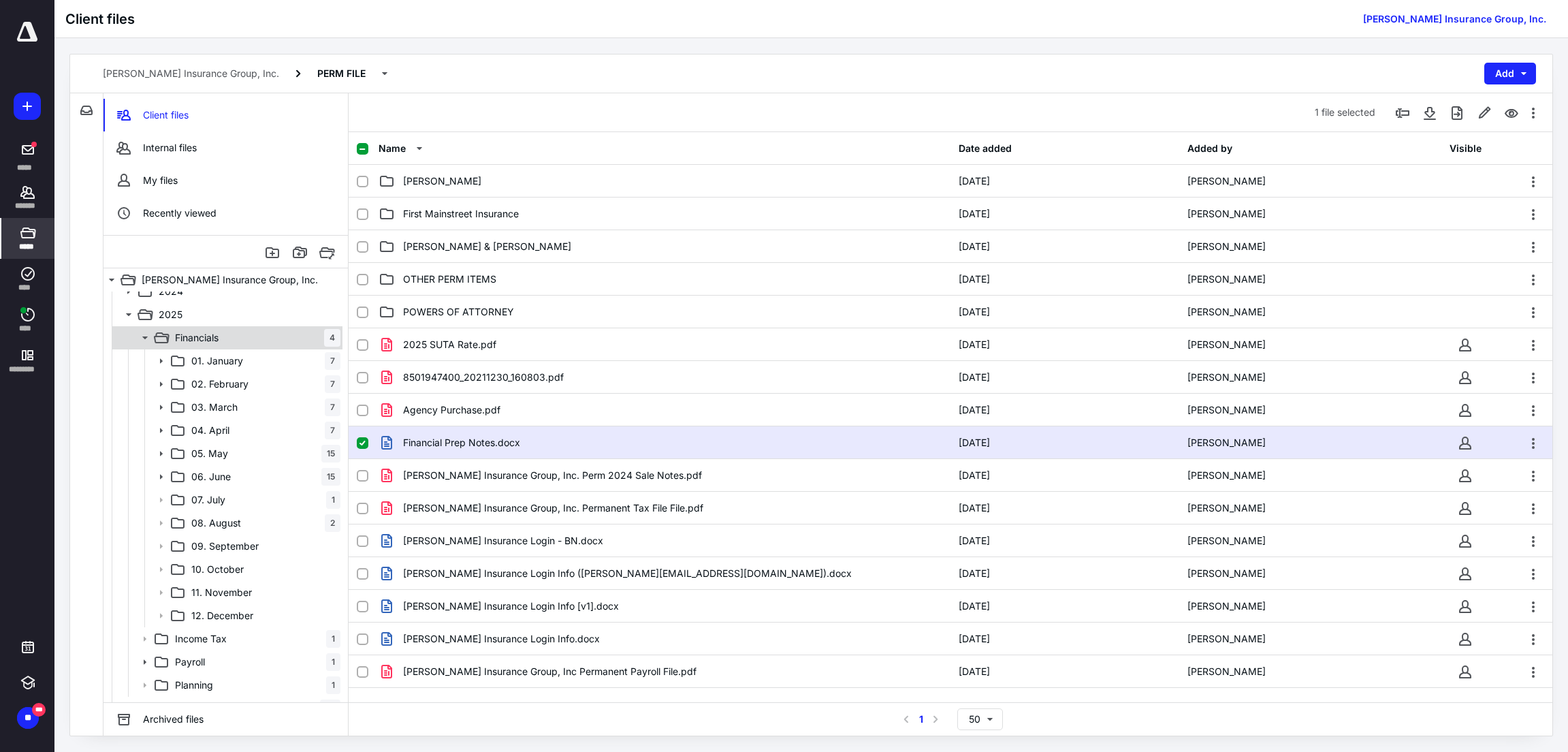 scroll, scrollTop: 195, scrollLeft: 0, axis: vertical 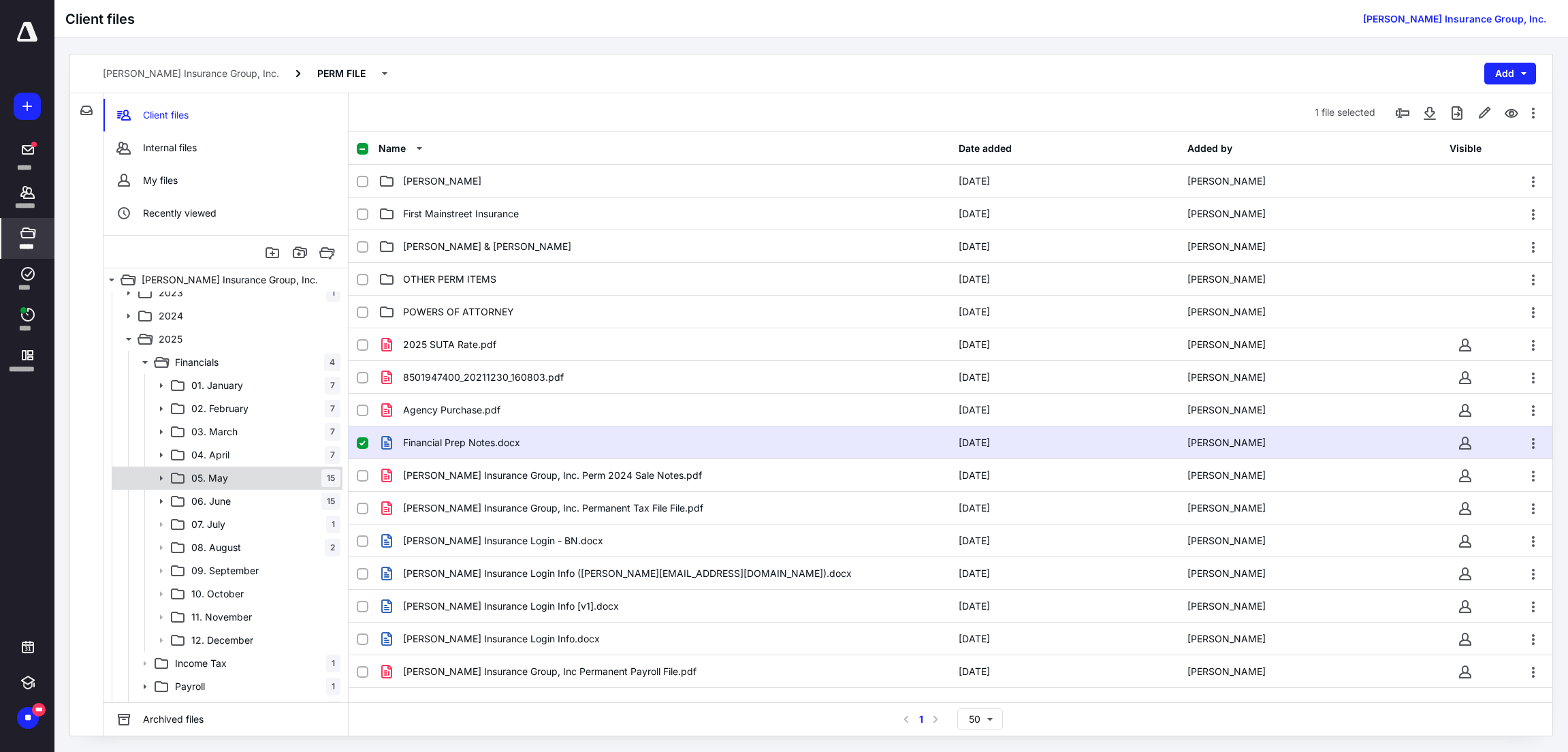 click on "[DATE]" at bounding box center [263, 478] 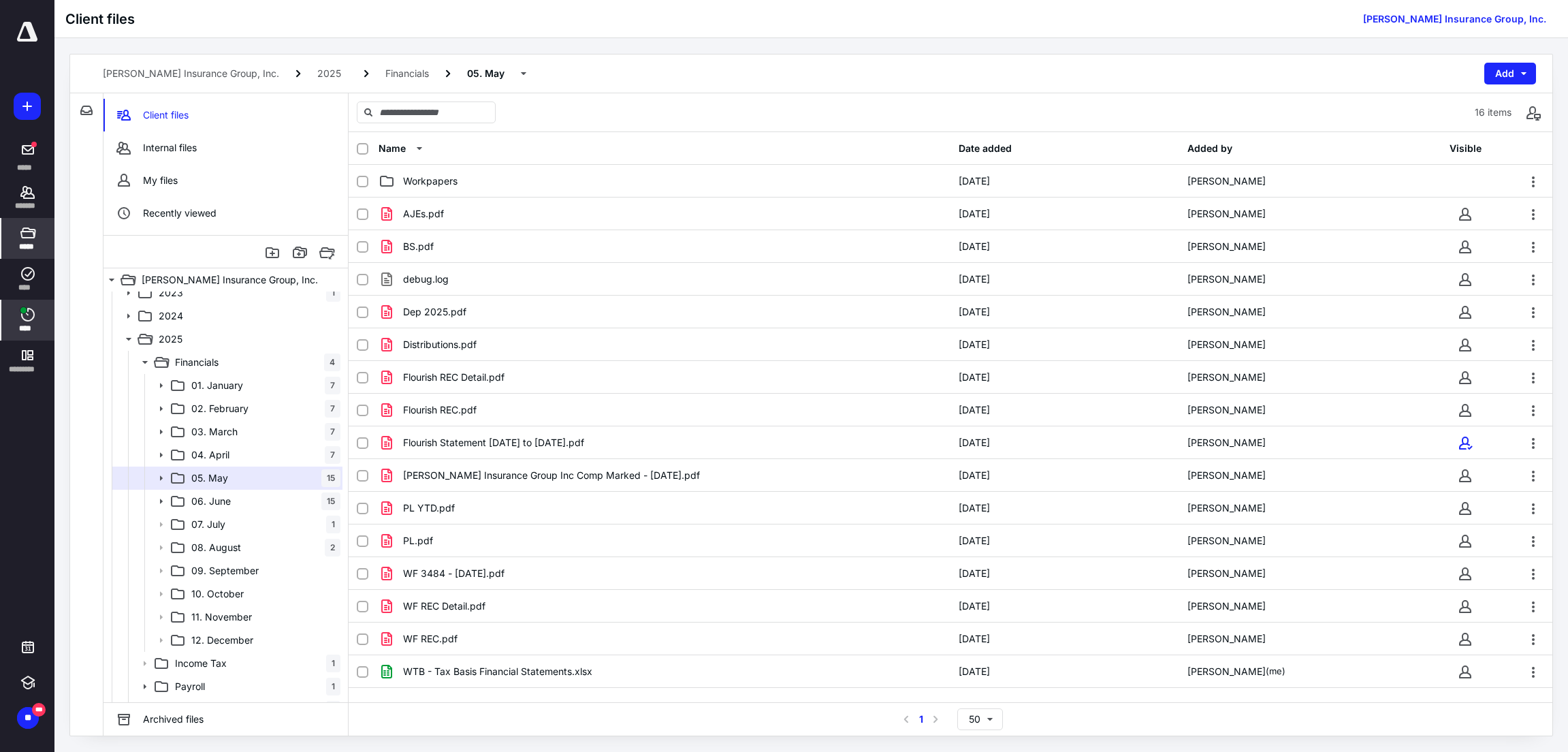 click on "****" at bounding box center (28, 320) 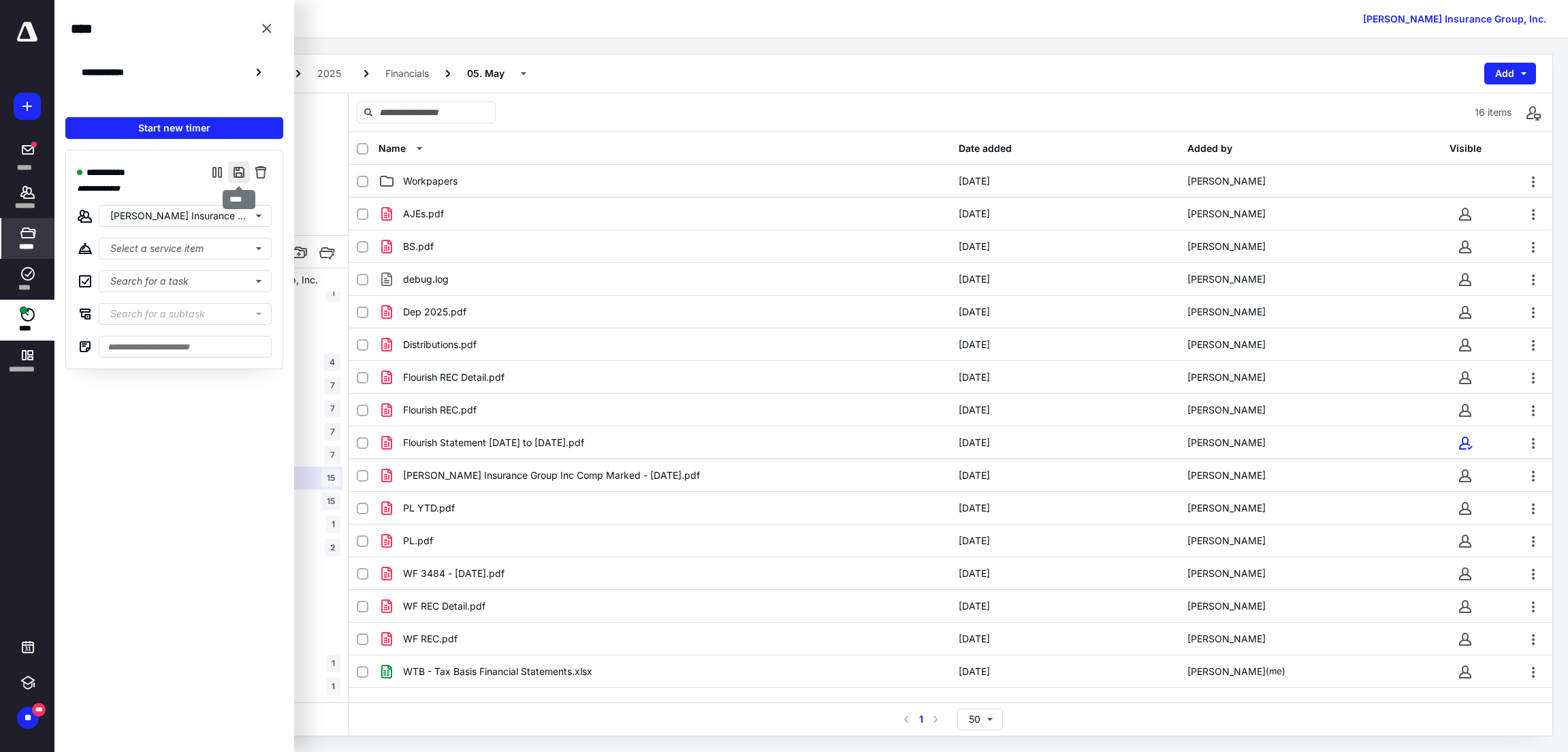 click at bounding box center [239, 172] 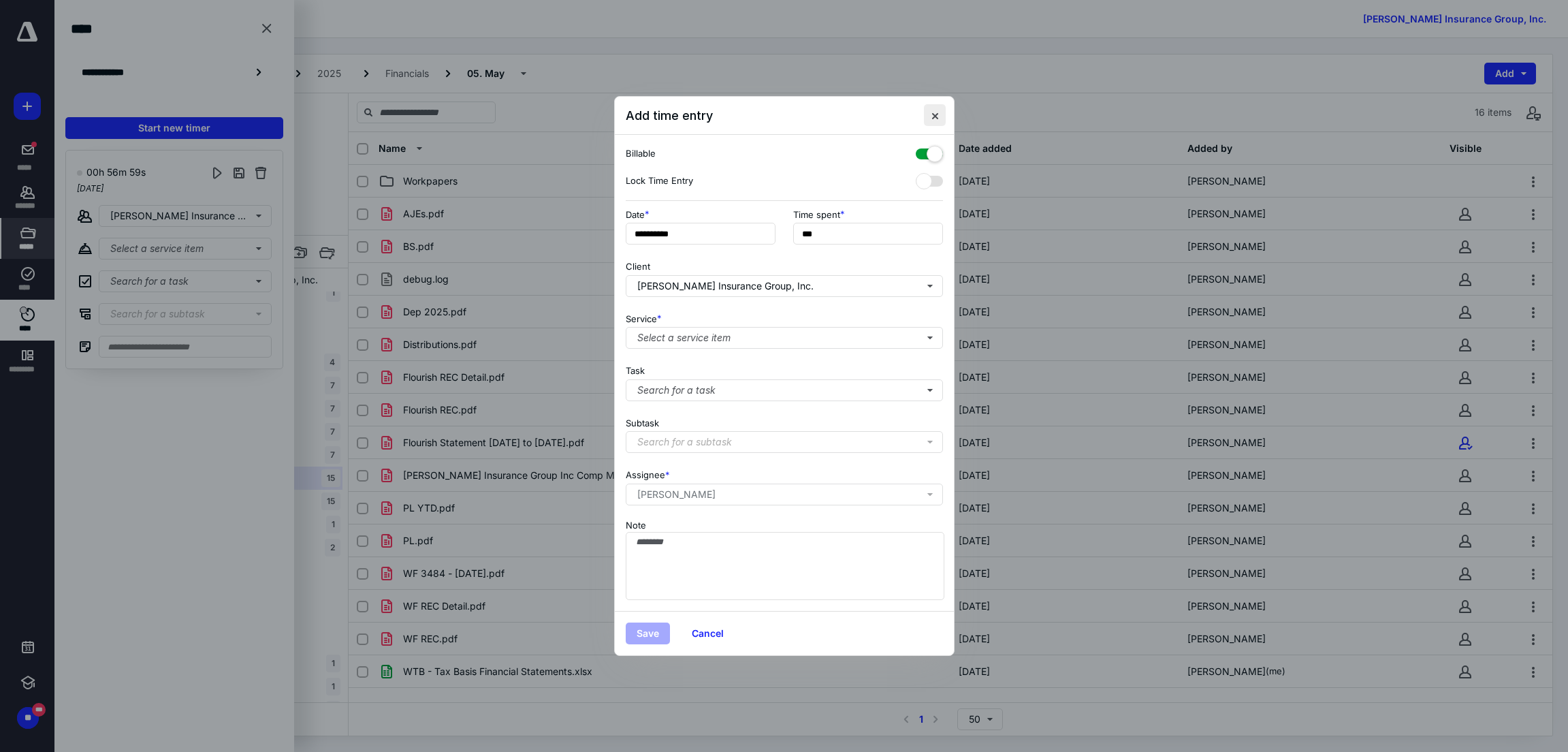 click at bounding box center [935, 115] 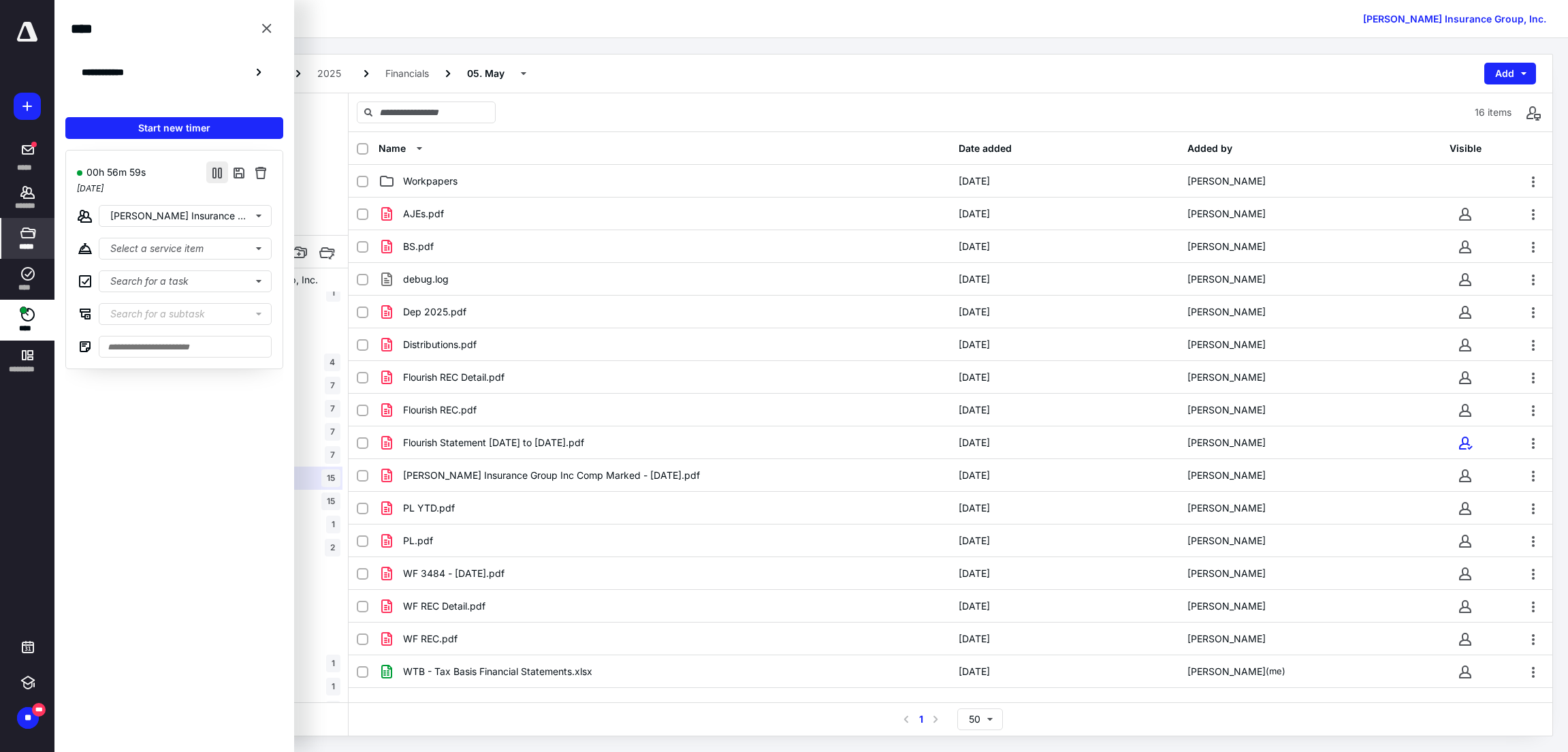 click at bounding box center (217, 172) 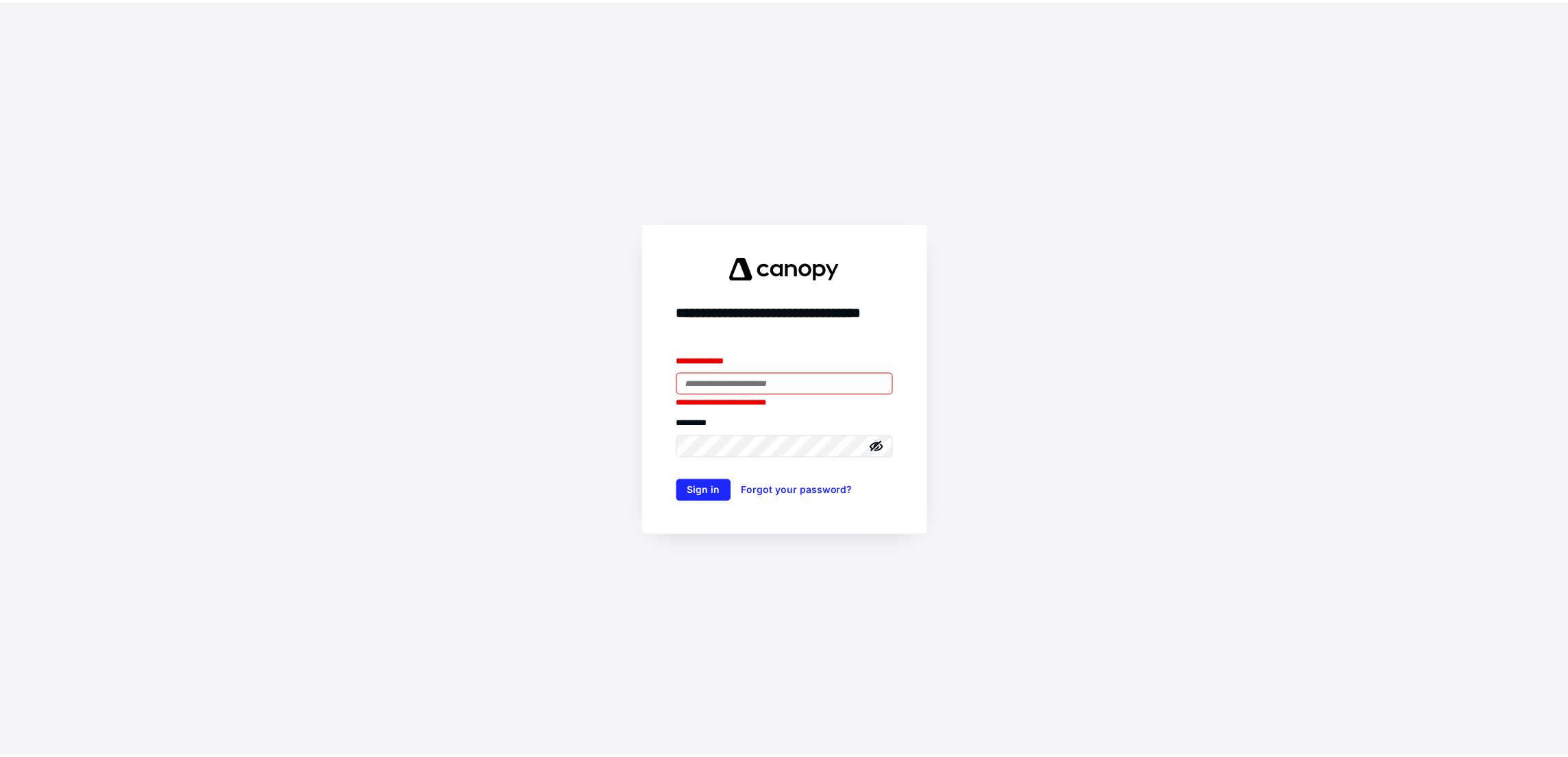 scroll, scrollTop: 0, scrollLeft: 0, axis: both 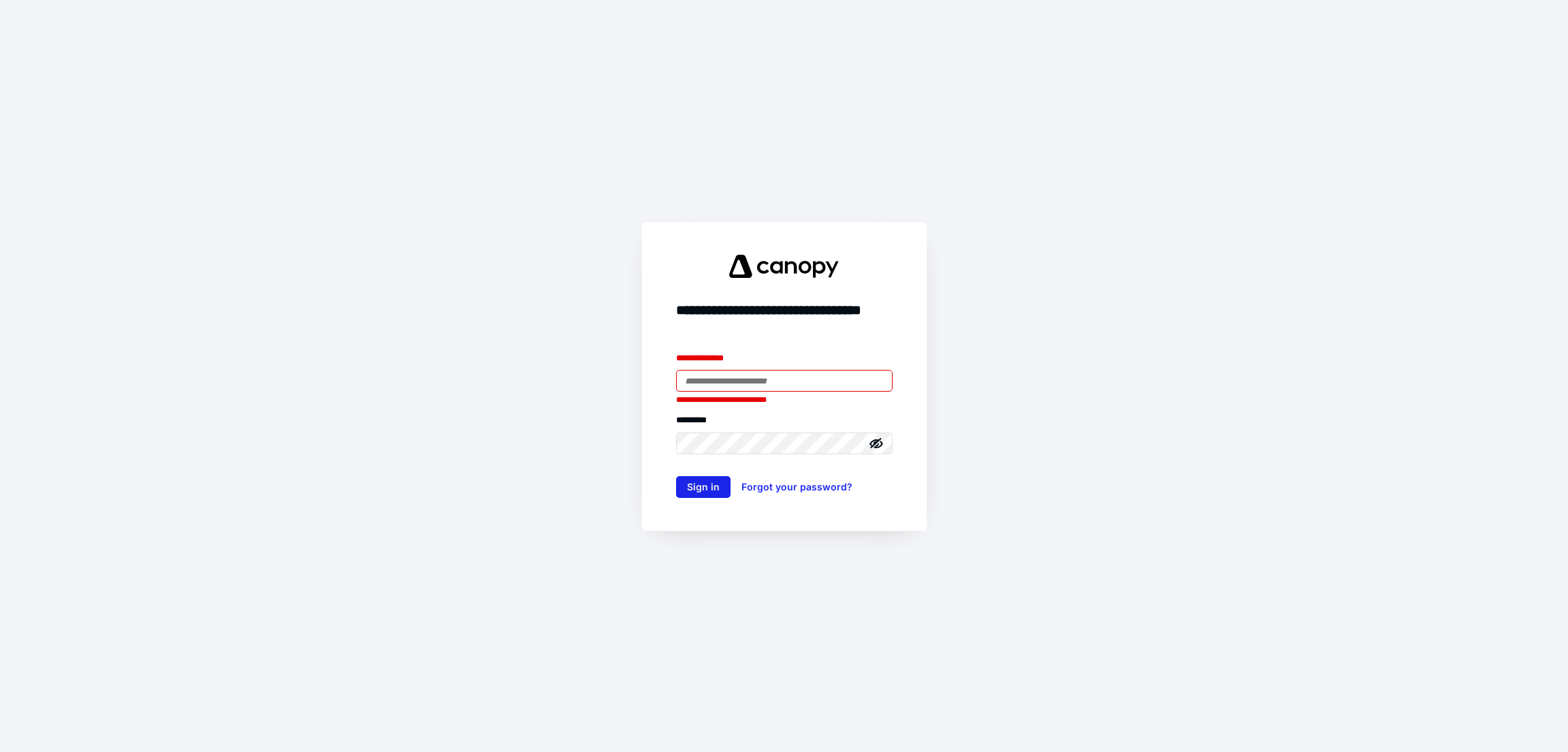 type on "**********" 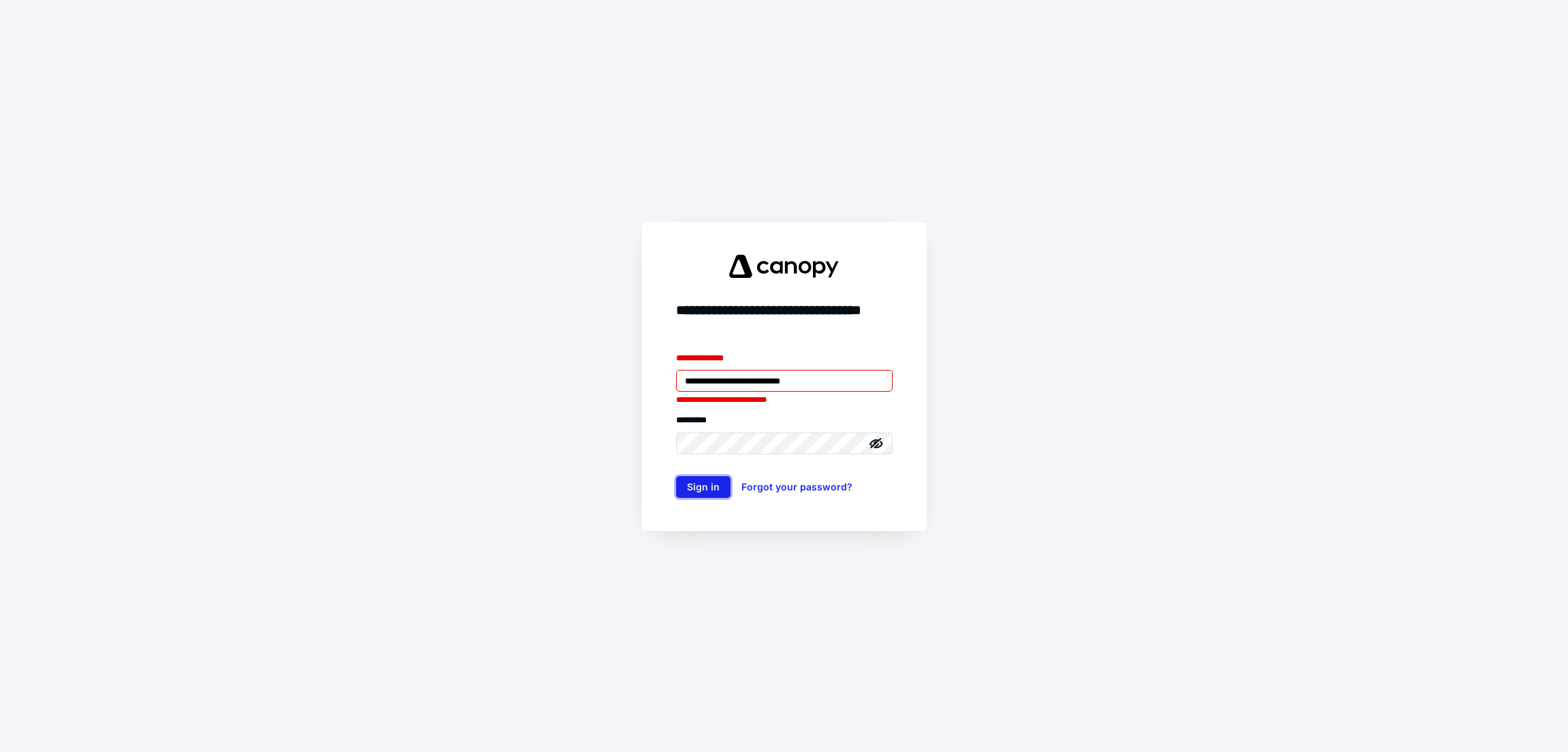 click on "Sign in" at bounding box center (703, 487) 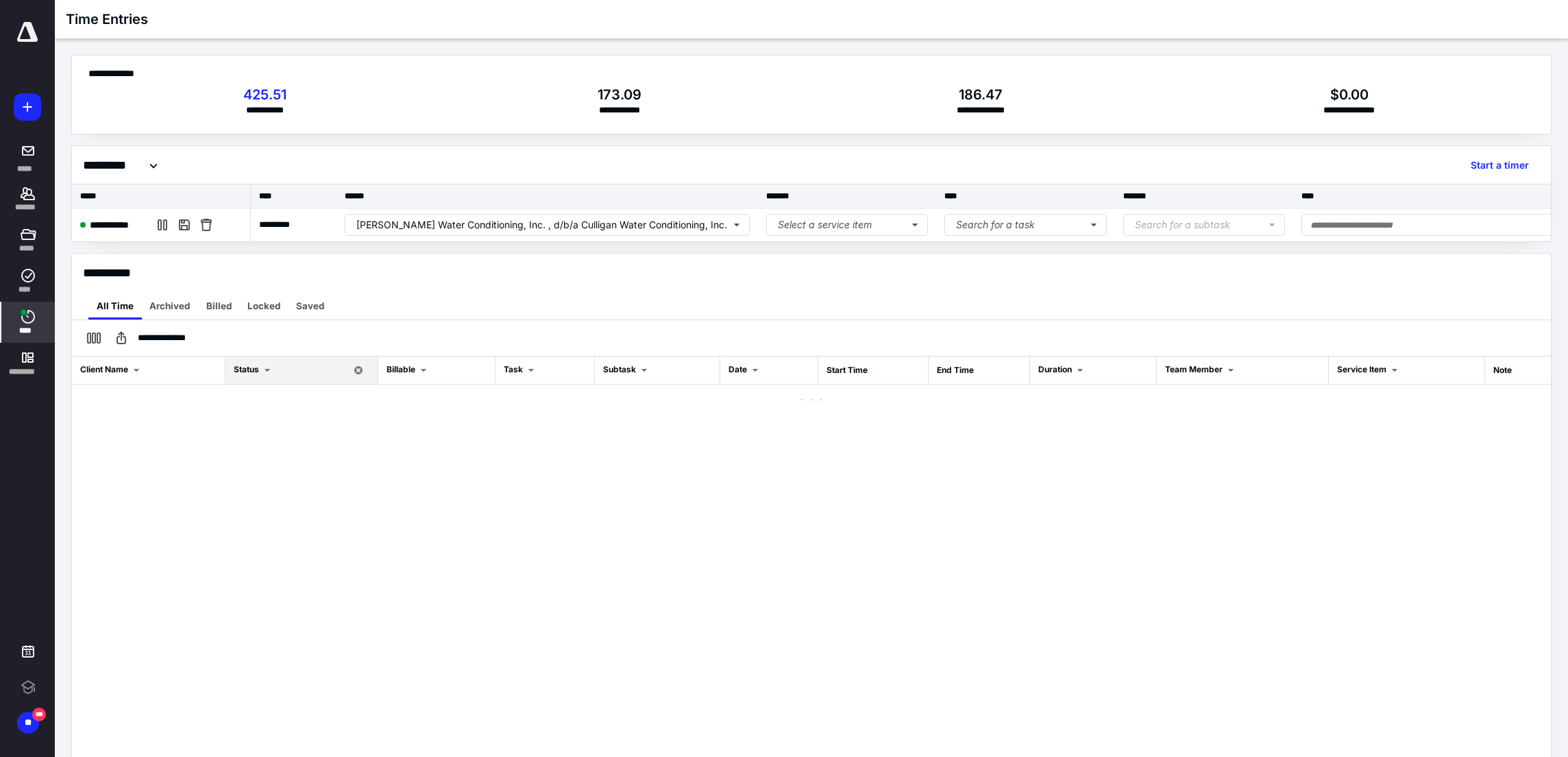 scroll, scrollTop: 0, scrollLeft: 0, axis: both 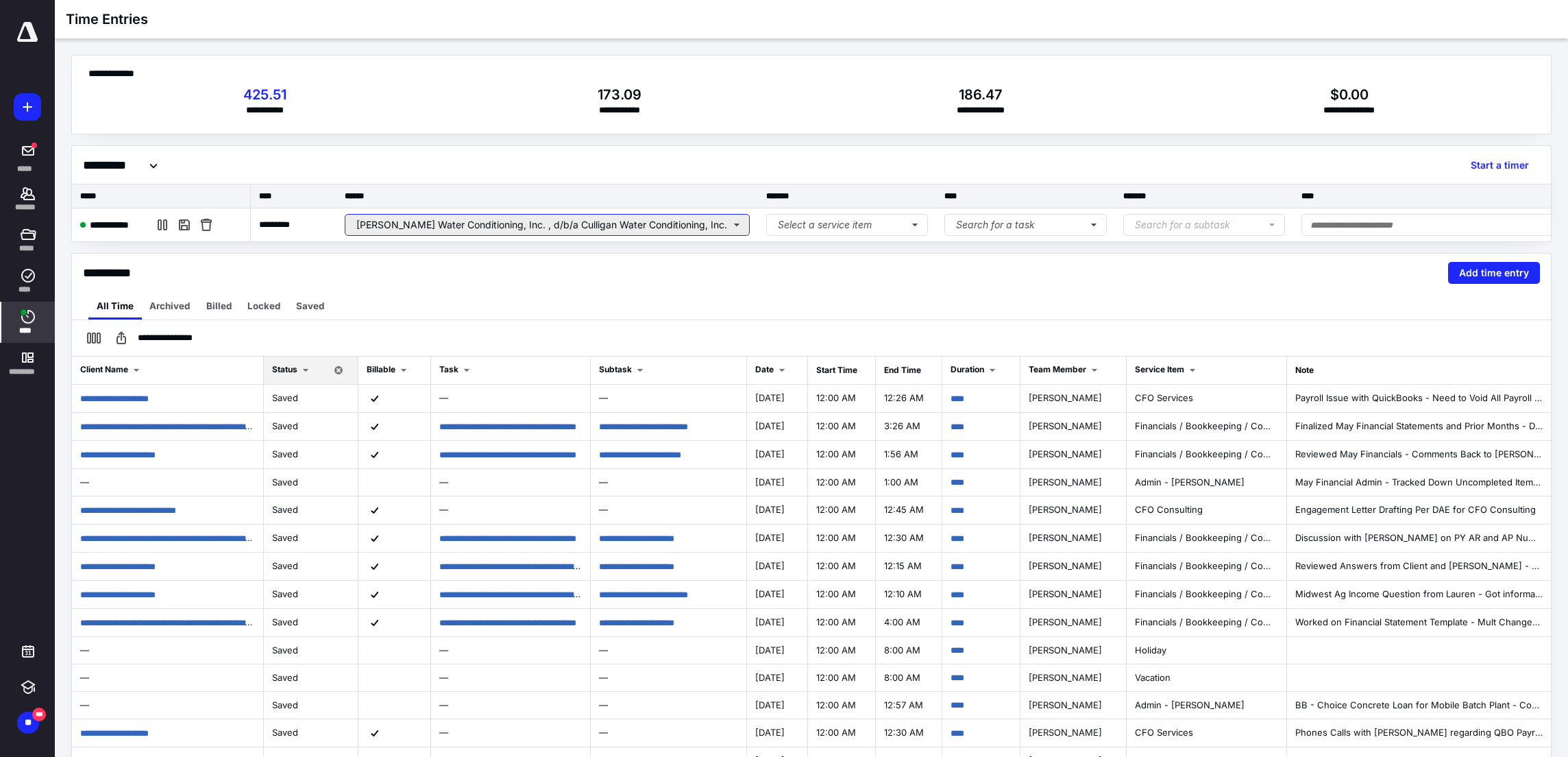 click on "[PERSON_NAME] Water Conditioning, Inc. , d/b/a  Culligan Water Conditioning, Inc." at bounding box center (547, 225) 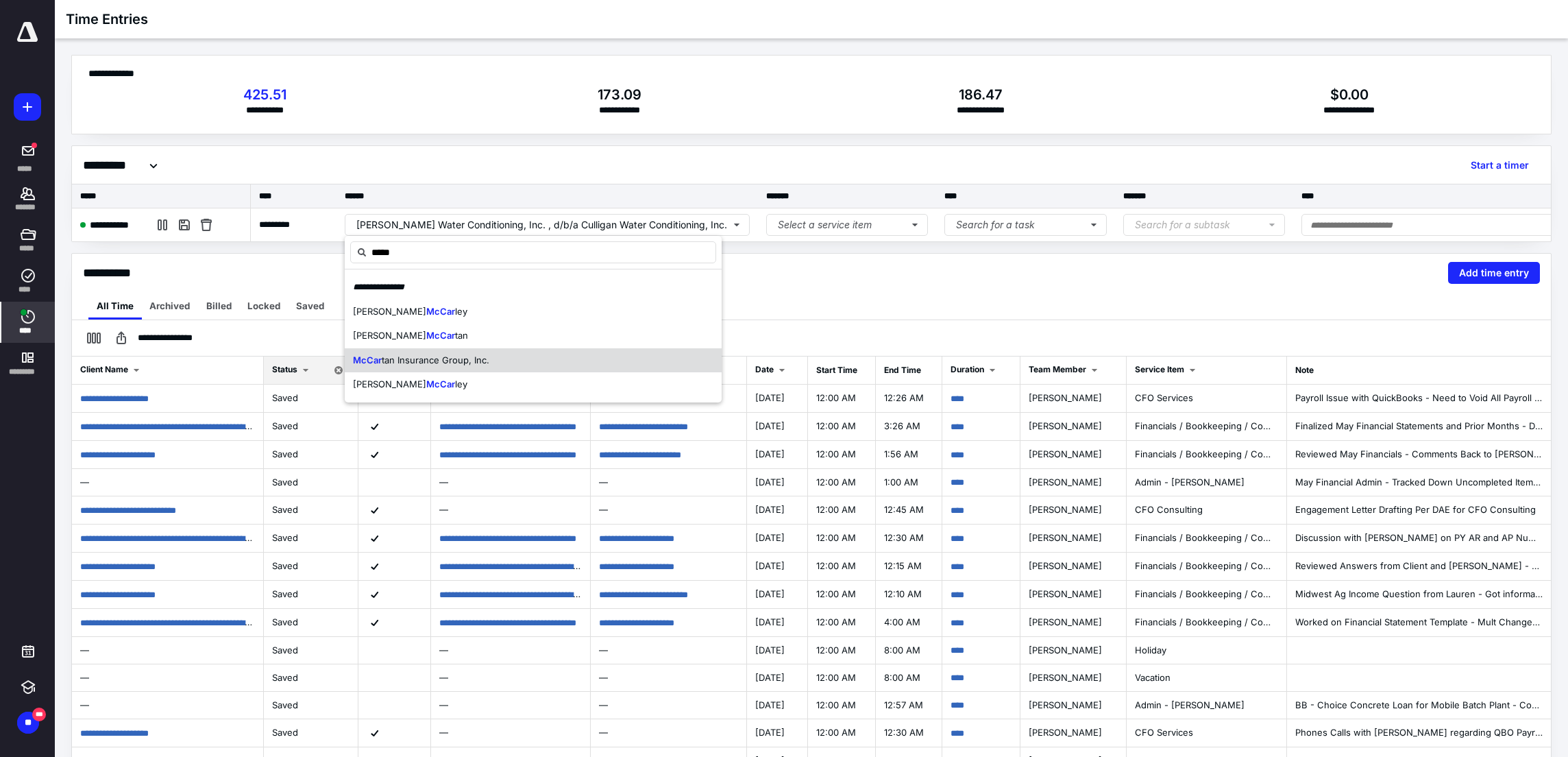 click on "McCar tan Insurance Group, Inc." at bounding box center (533, 361) 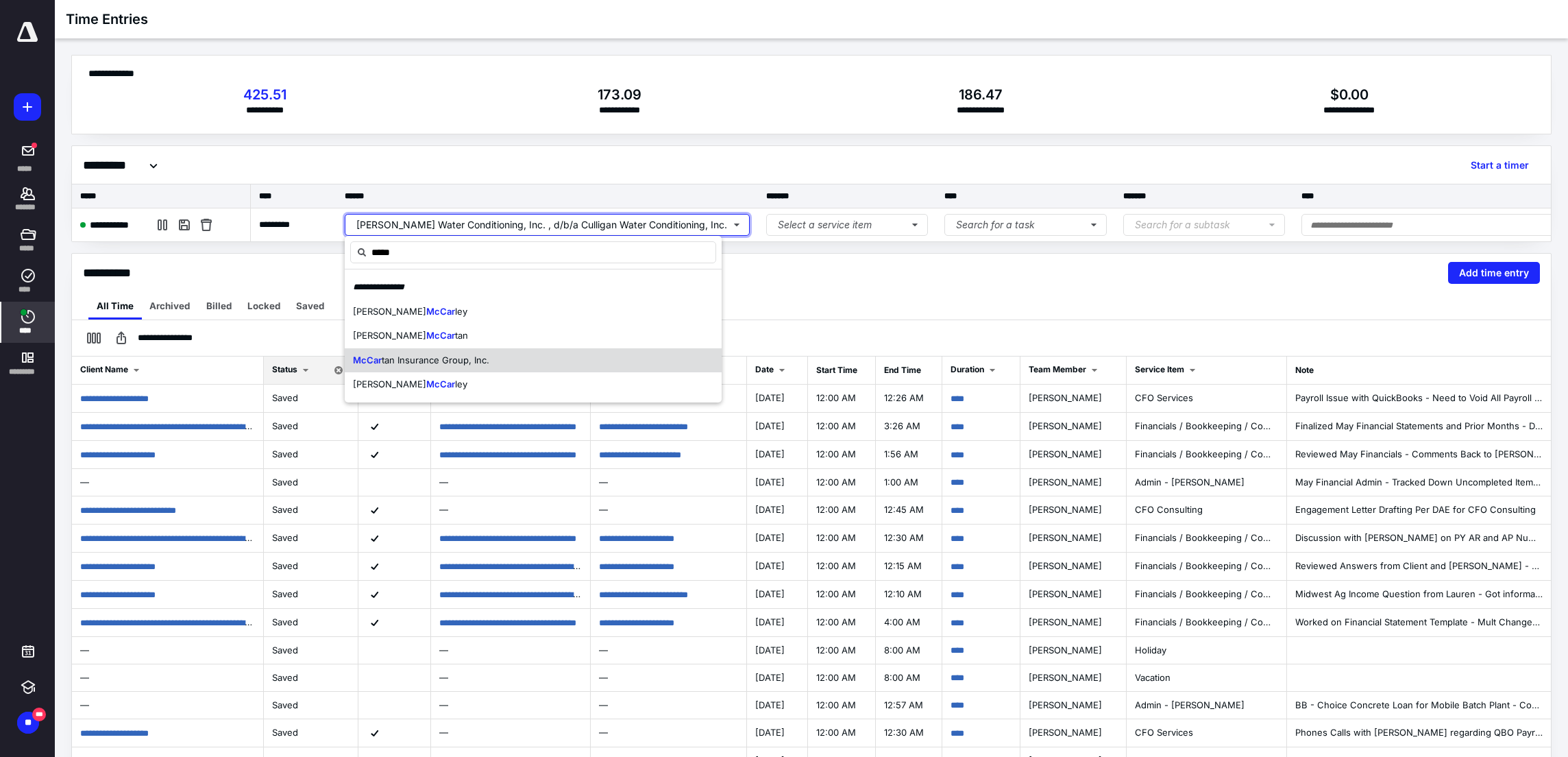 type 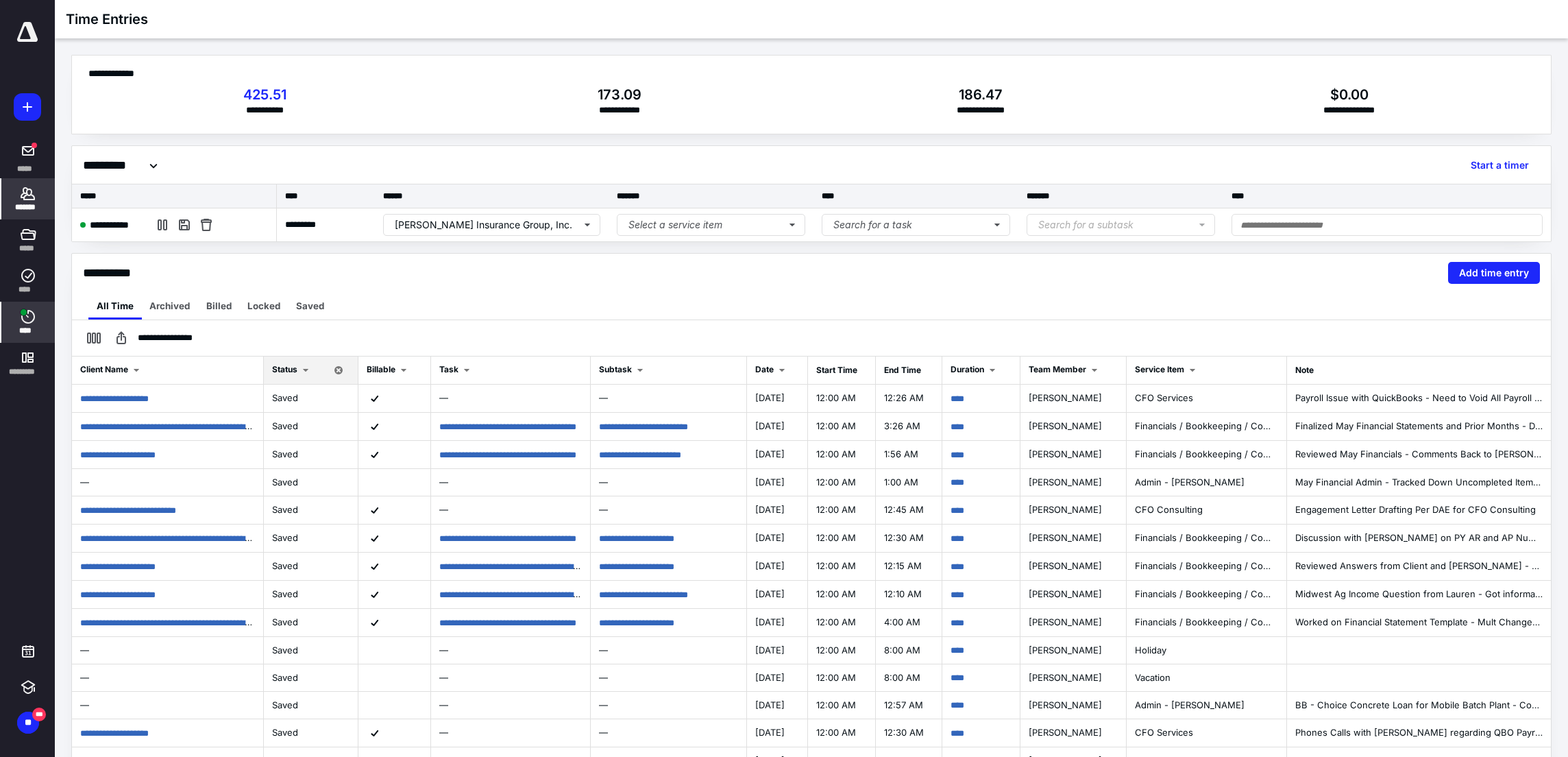 click 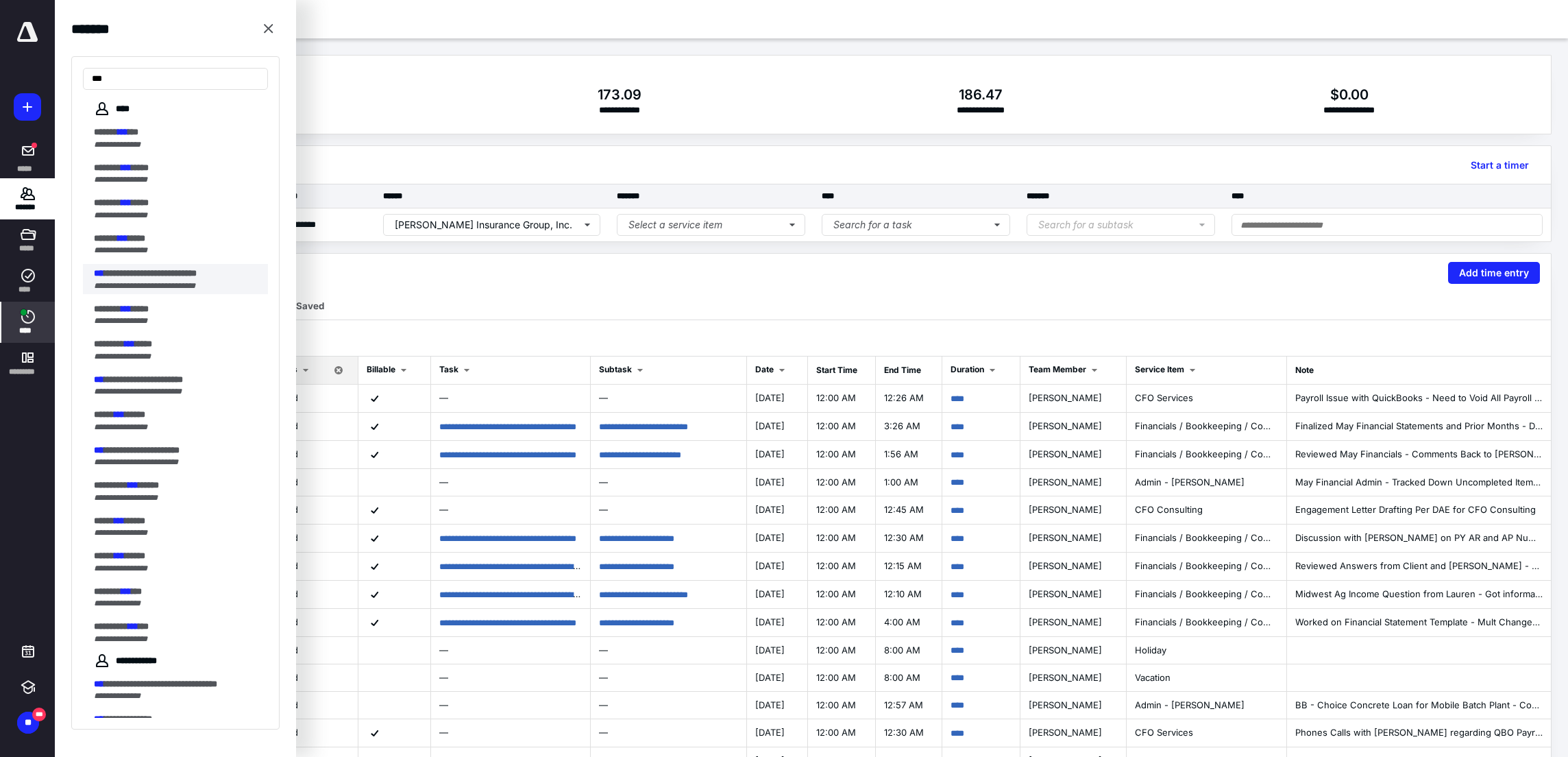 type on "***" 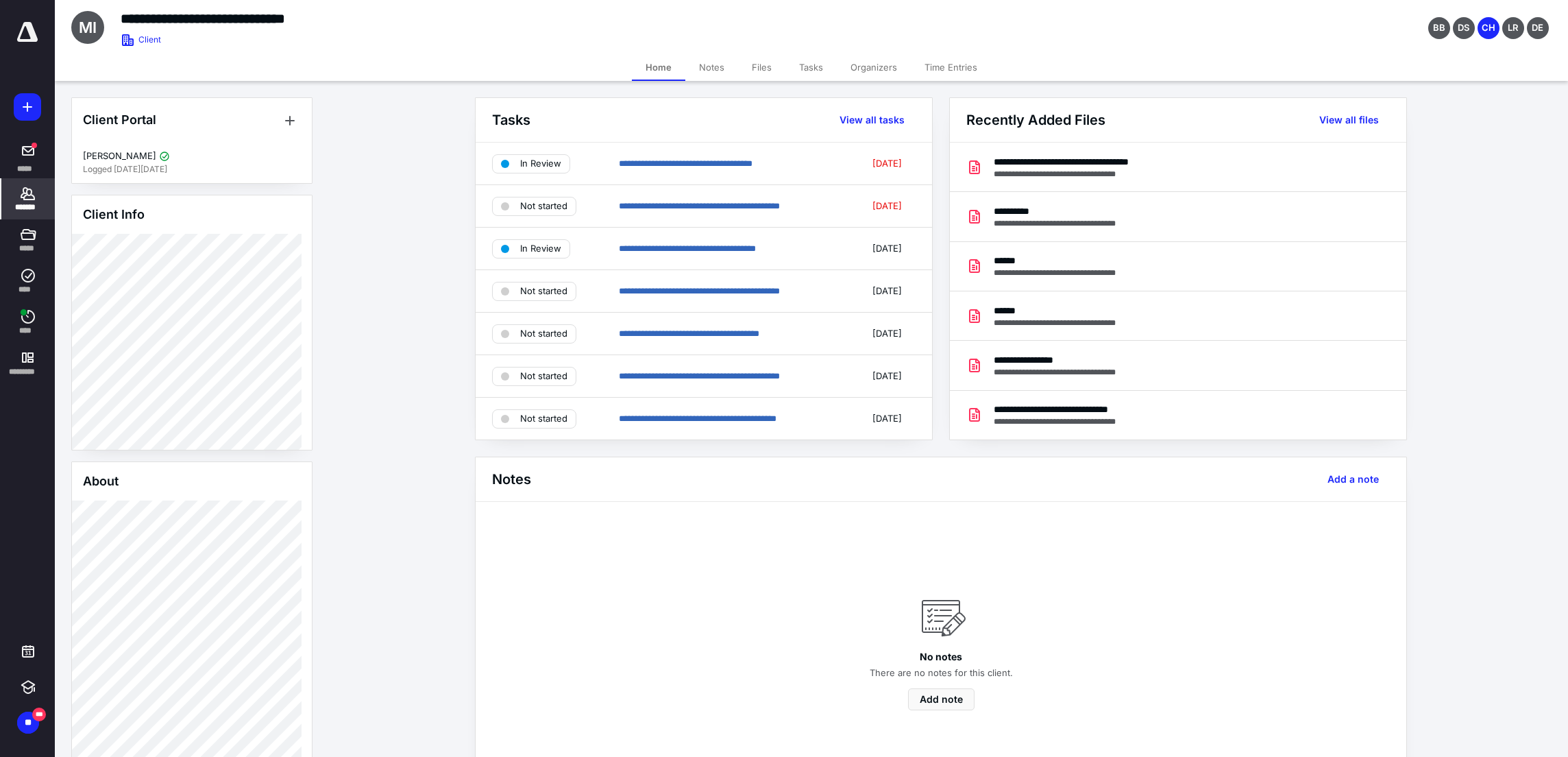 click on "Files" at bounding box center (761, 67) 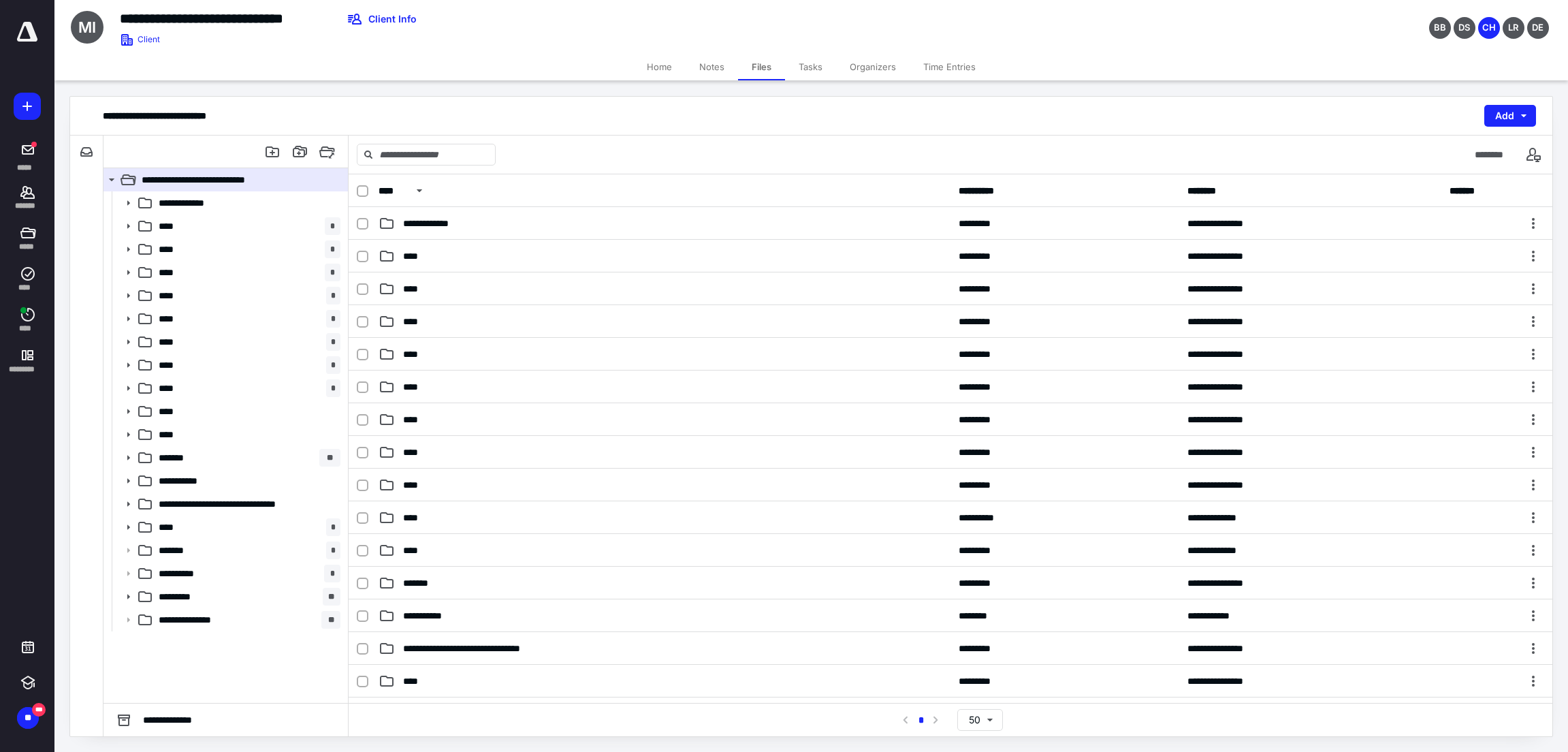 click on "Tasks" at bounding box center (810, 67) 